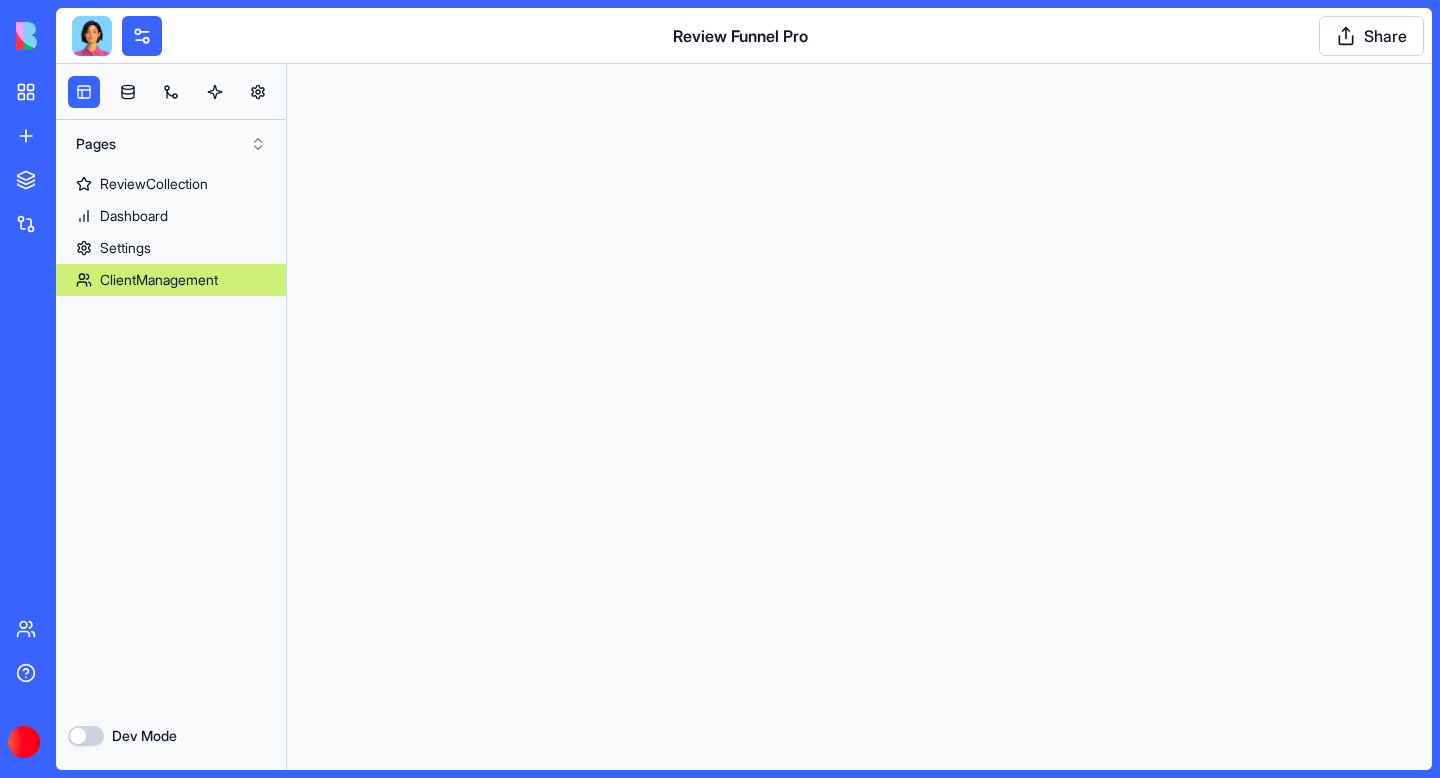 scroll, scrollTop: 0, scrollLeft: 0, axis: both 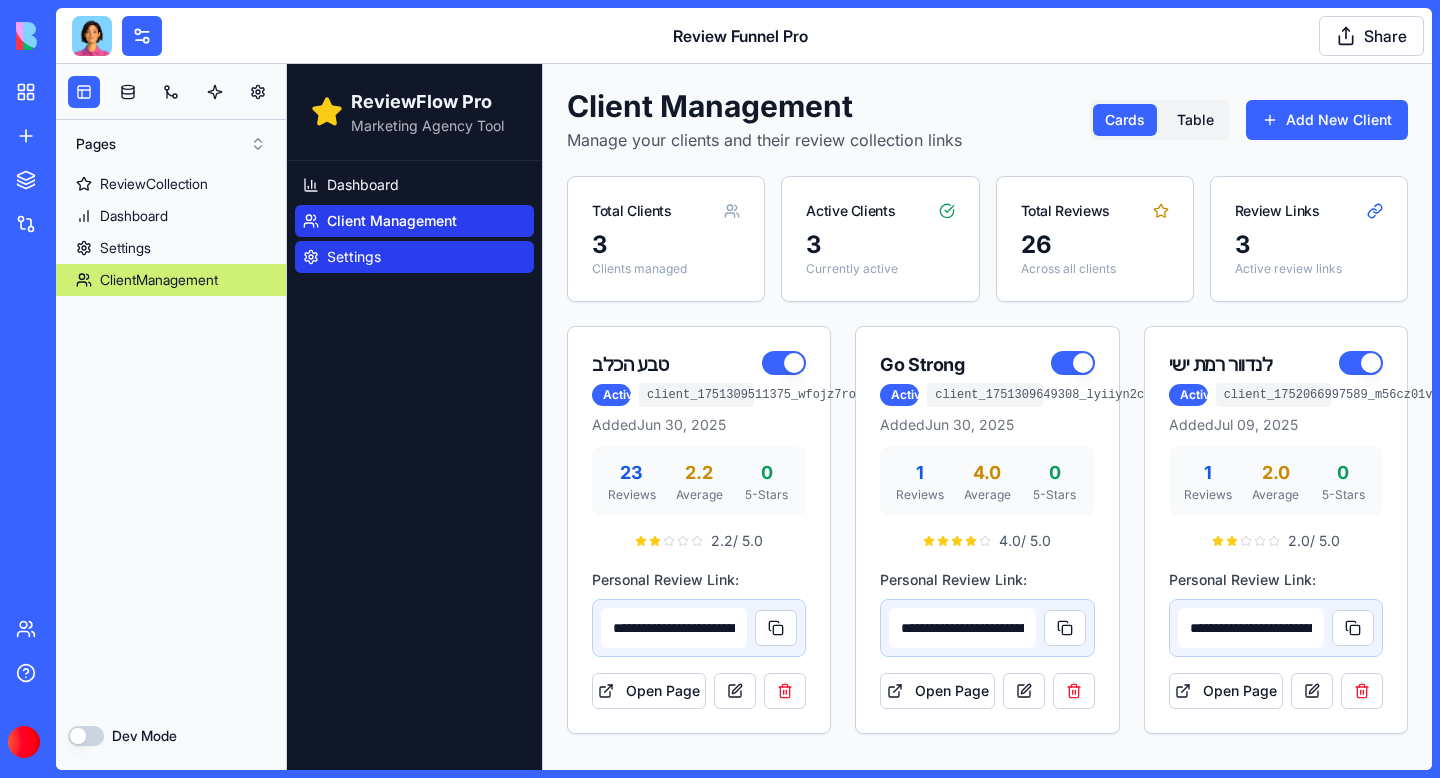 click on "Settings" at bounding box center [354, 257] 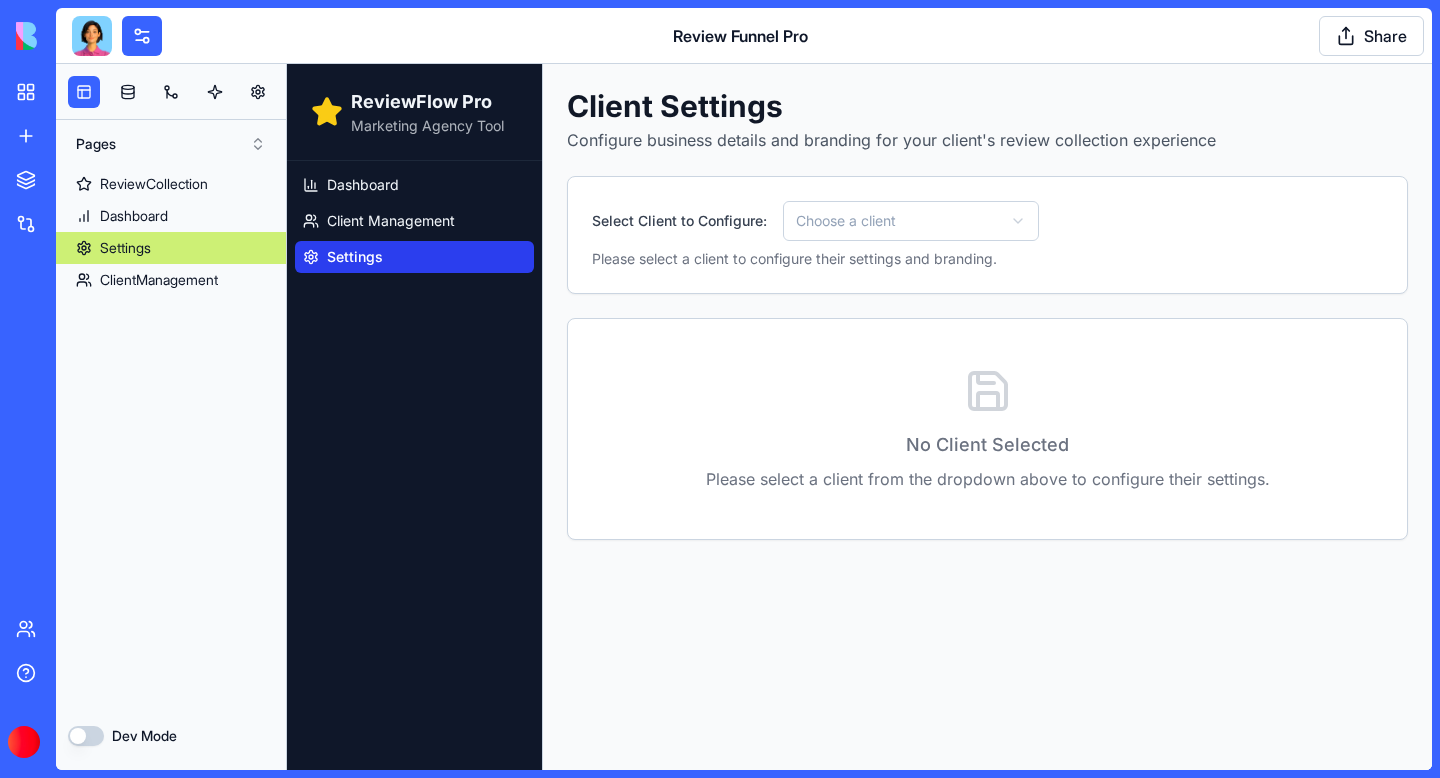 click on "ReviewFlow Pro Marketing Agency Tool Dashboard Client Management Settings Client Settings Configure business details and branding for your client's review collection experience Select Client to Configure: Choose a client Please select a client to configure their settings and branding. No Client Selected Please select a client from the dropdown above to configure their settings." at bounding box center (859, 417) 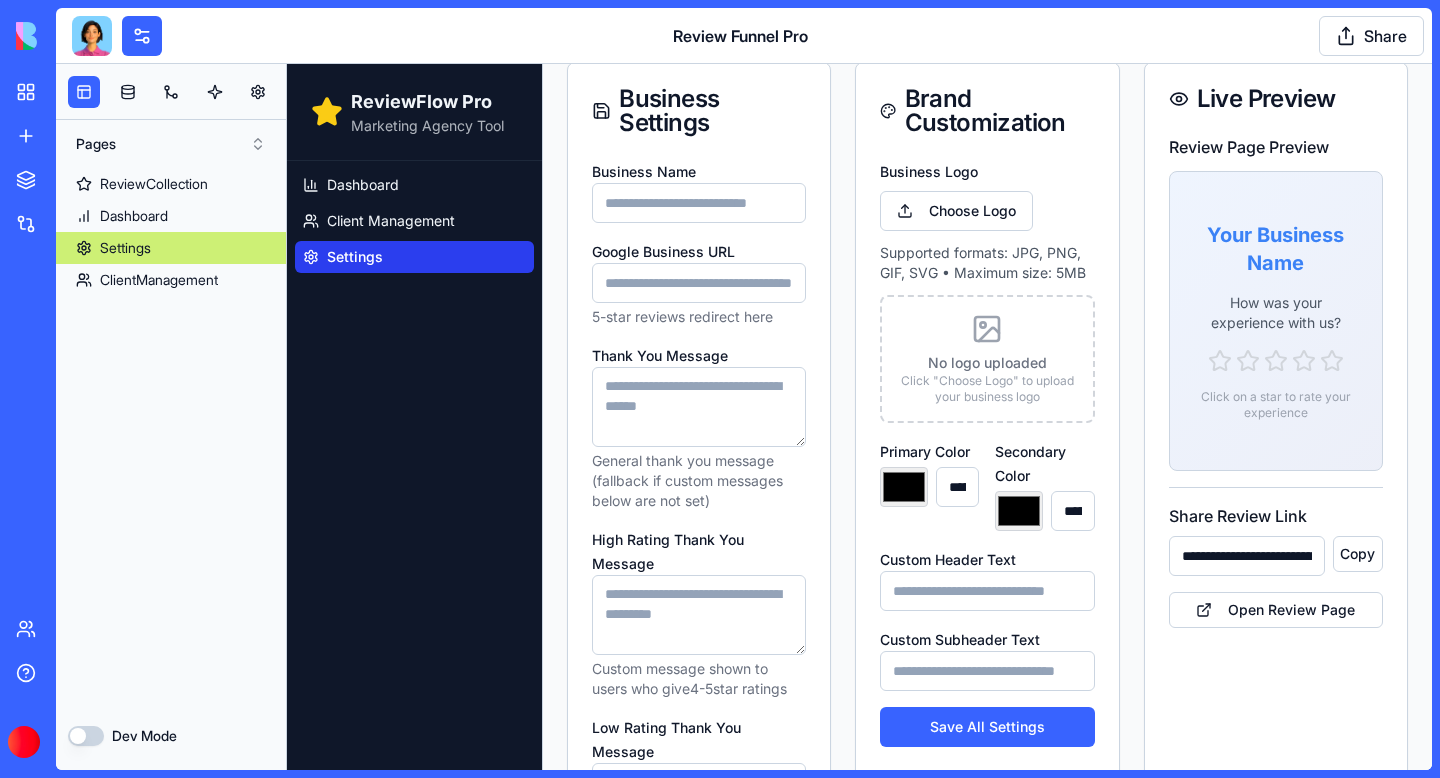 scroll, scrollTop: 251, scrollLeft: 0, axis: vertical 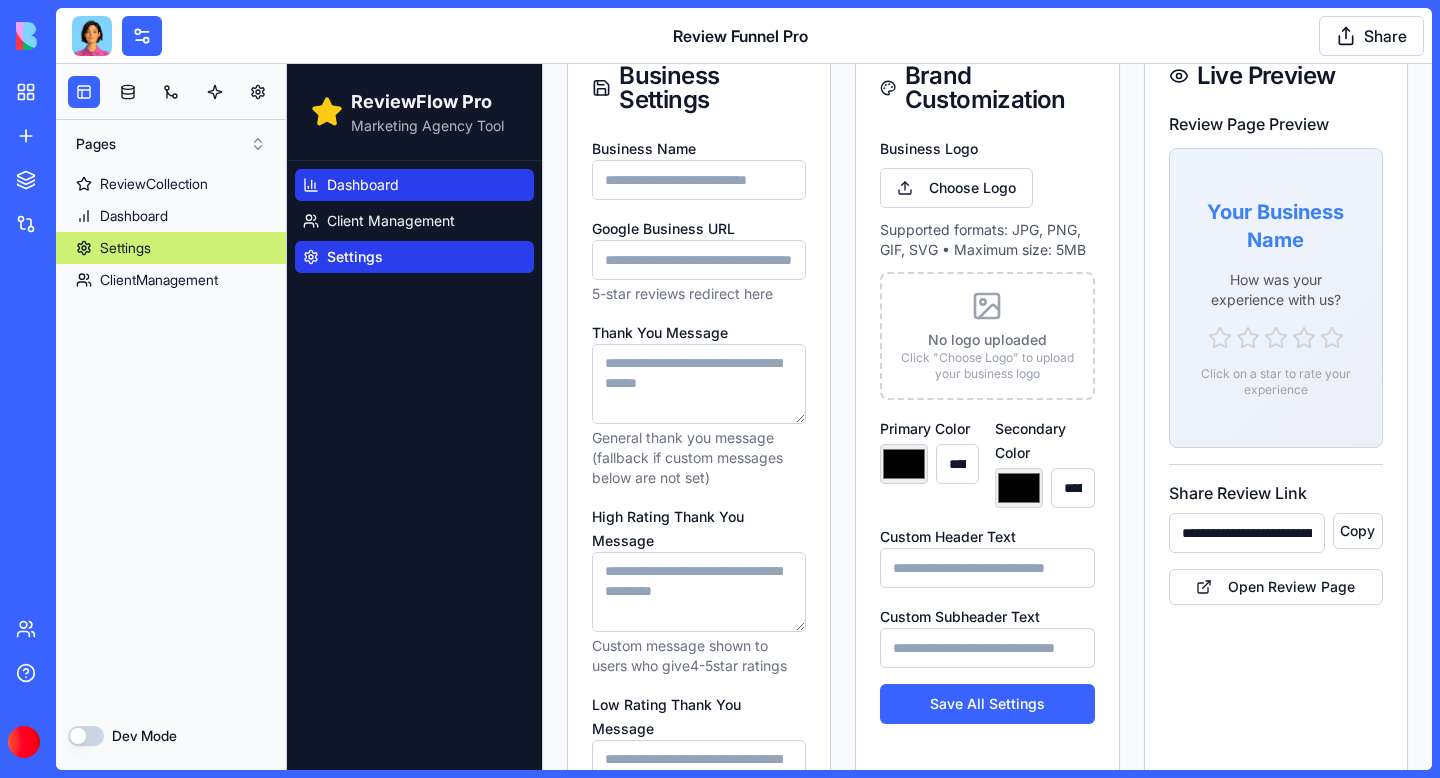 select on "*" 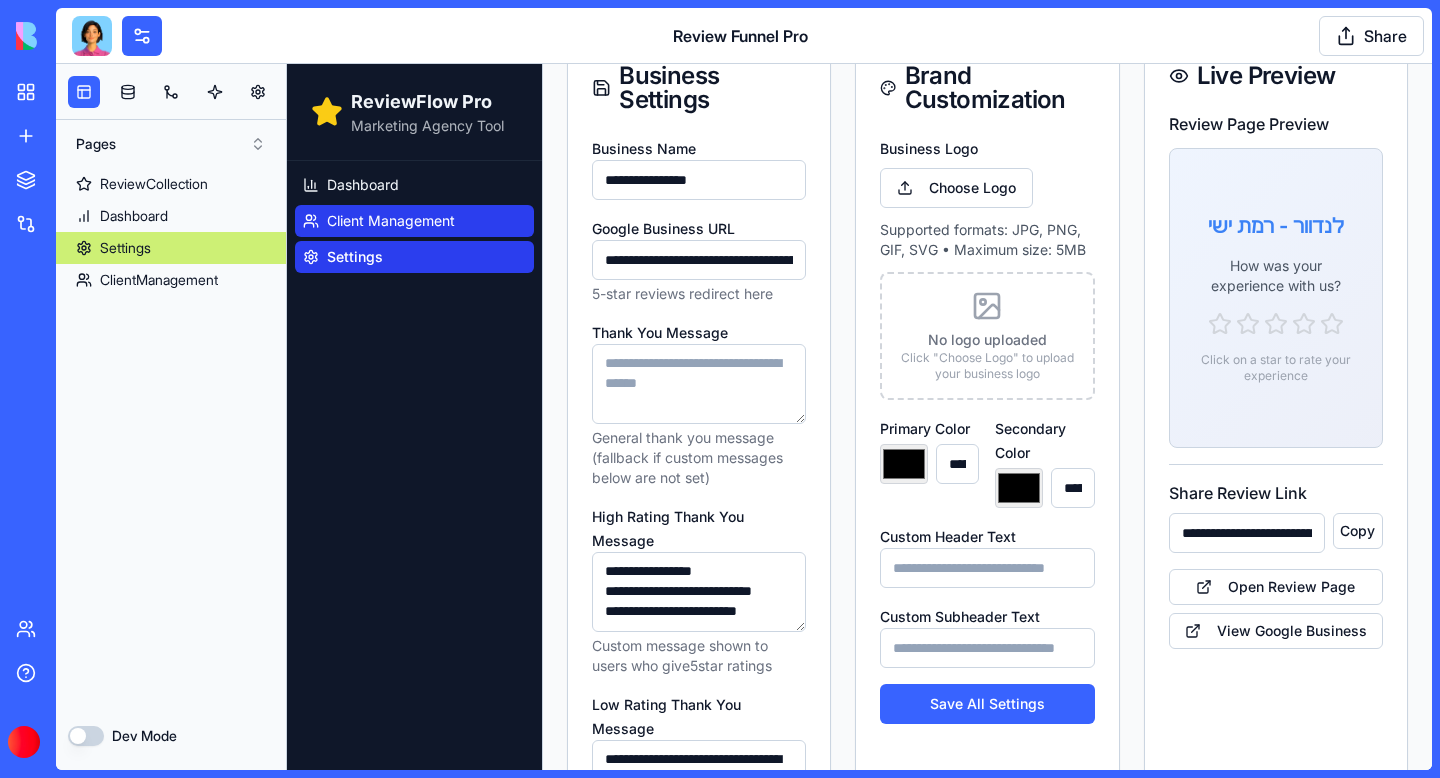 type on "*******" 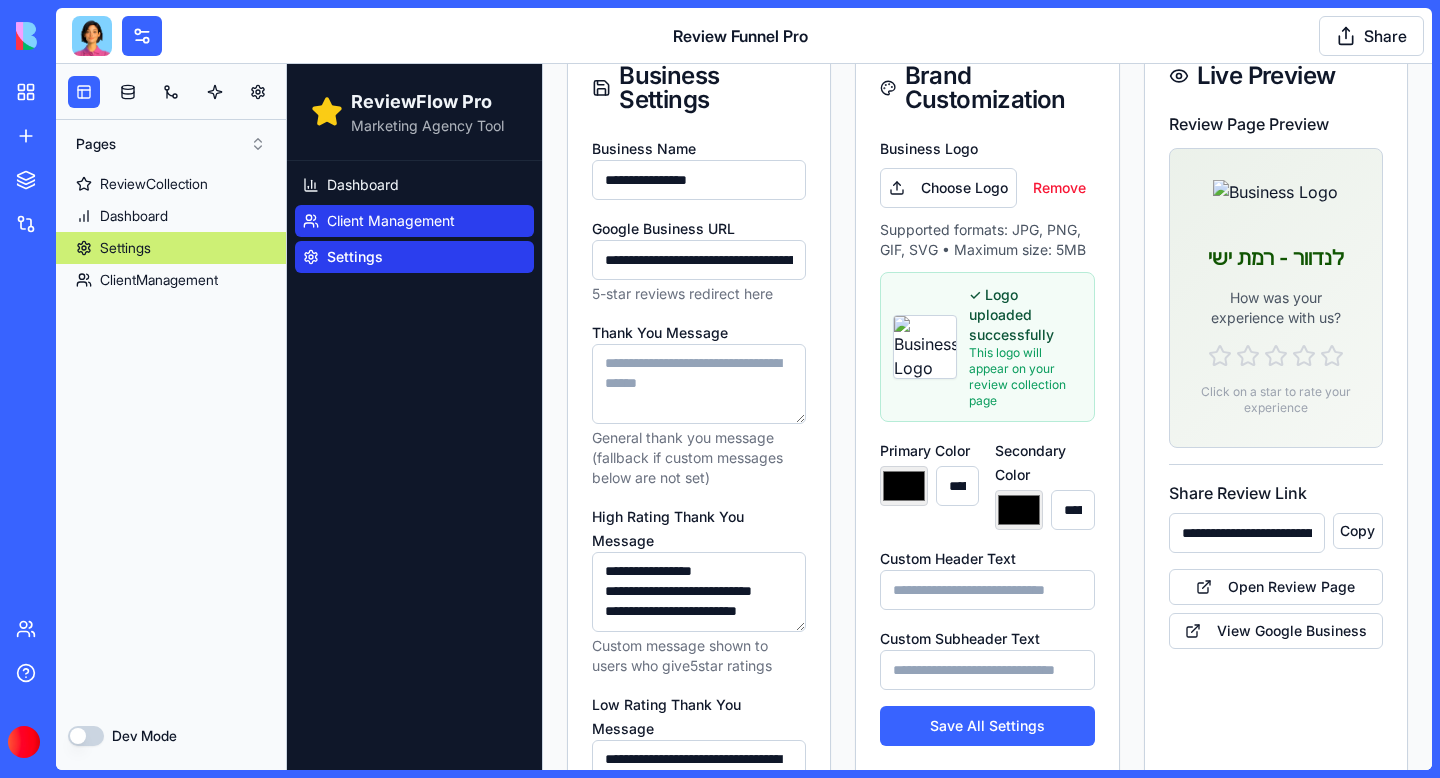 click on "Client Management" at bounding box center (391, 221) 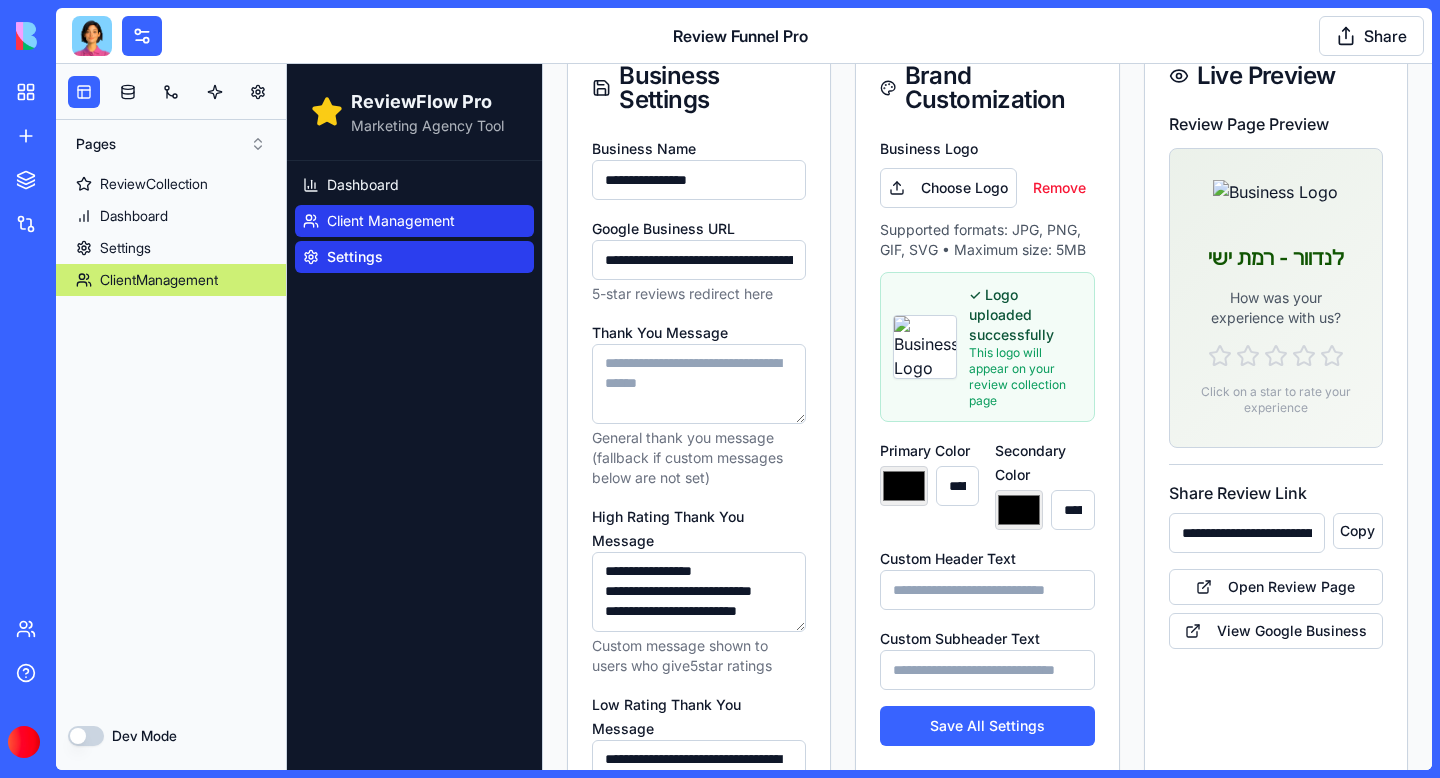 scroll, scrollTop: 0, scrollLeft: 0, axis: both 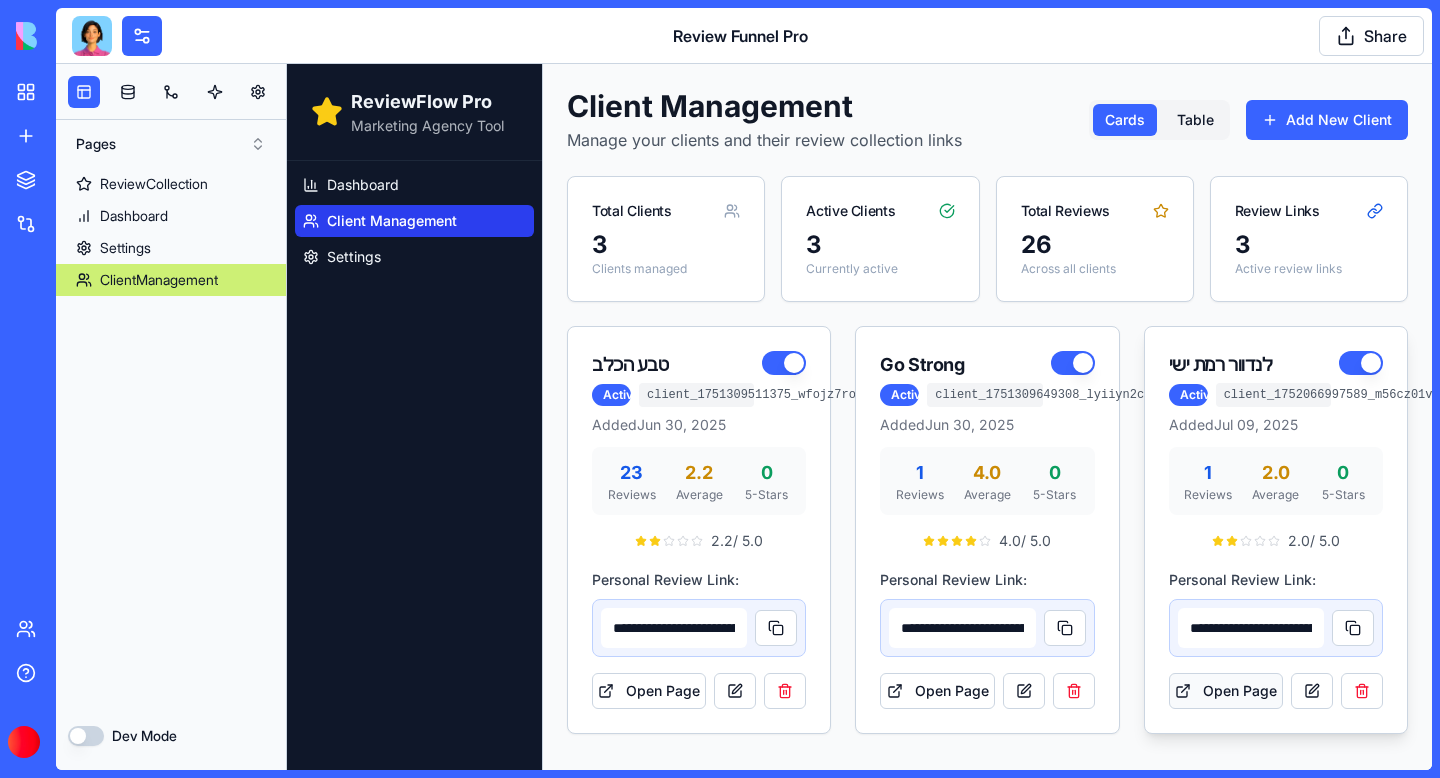 click on "Open Page" at bounding box center [1226, 691] 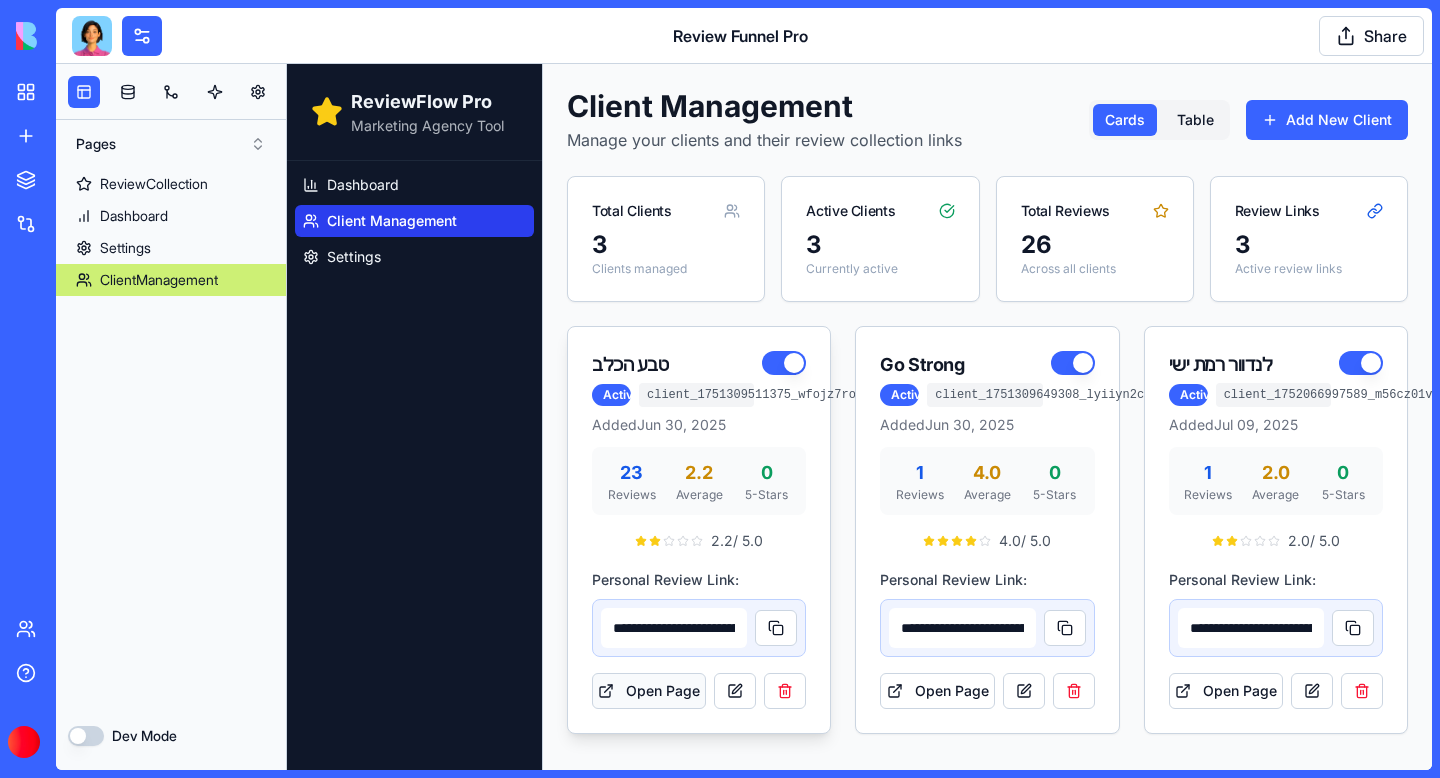 click on "Open Page" at bounding box center (649, 691) 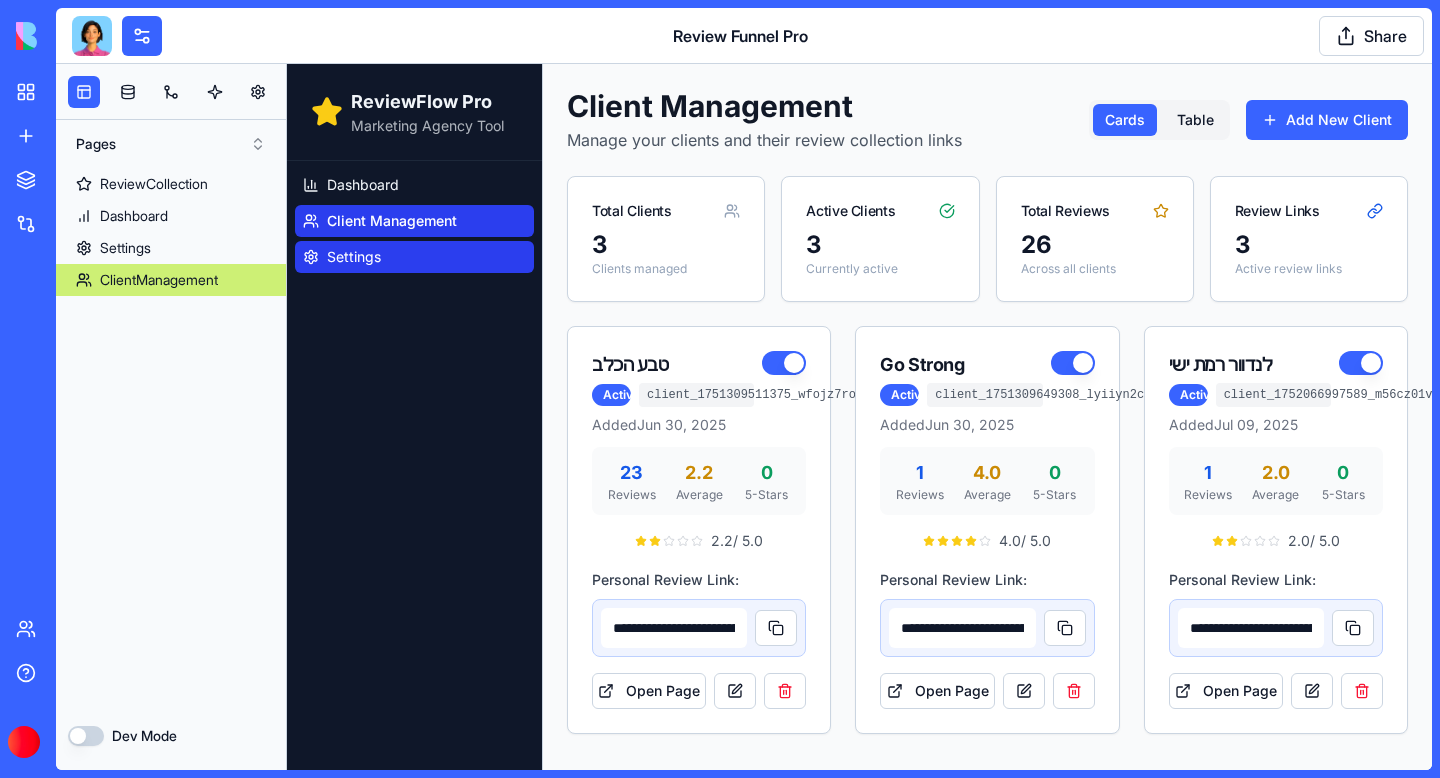 click on "Settings" at bounding box center [414, 257] 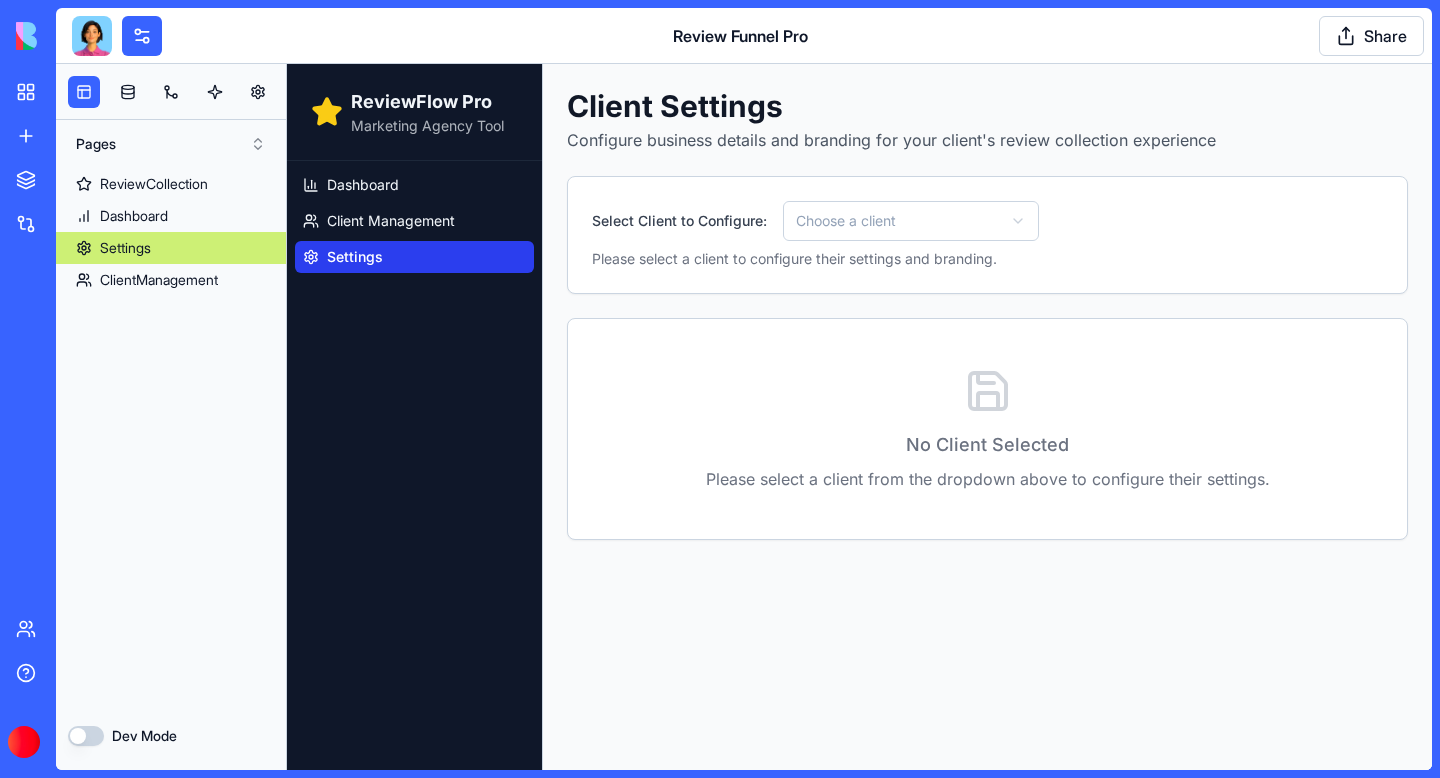 click on "Please select a client to configure their settings and branding." at bounding box center (987, 259) 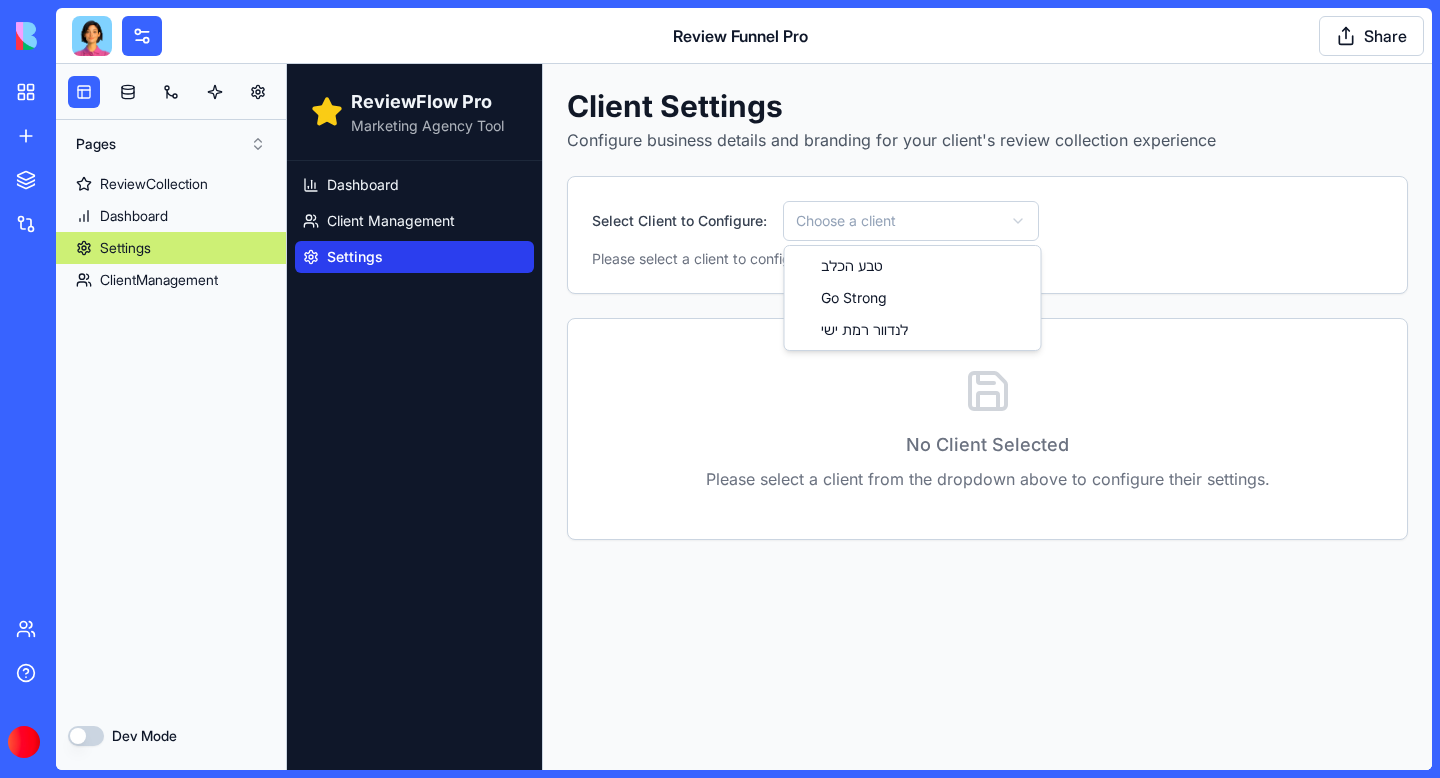 click on "ReviewFlow Pro Marketing Agency Tool Dashboard Client Management Settings Client Settings Configure business details and branding for your client's review collection experience Select Client to Configure: Choose a client Please select a client to configure their settings and branding. No Client Selected Please select a client from the dropdown above to configure their settings.
טבע הכלב Go Strong לנדוור [CITY]" at bounding box center (859, 417) 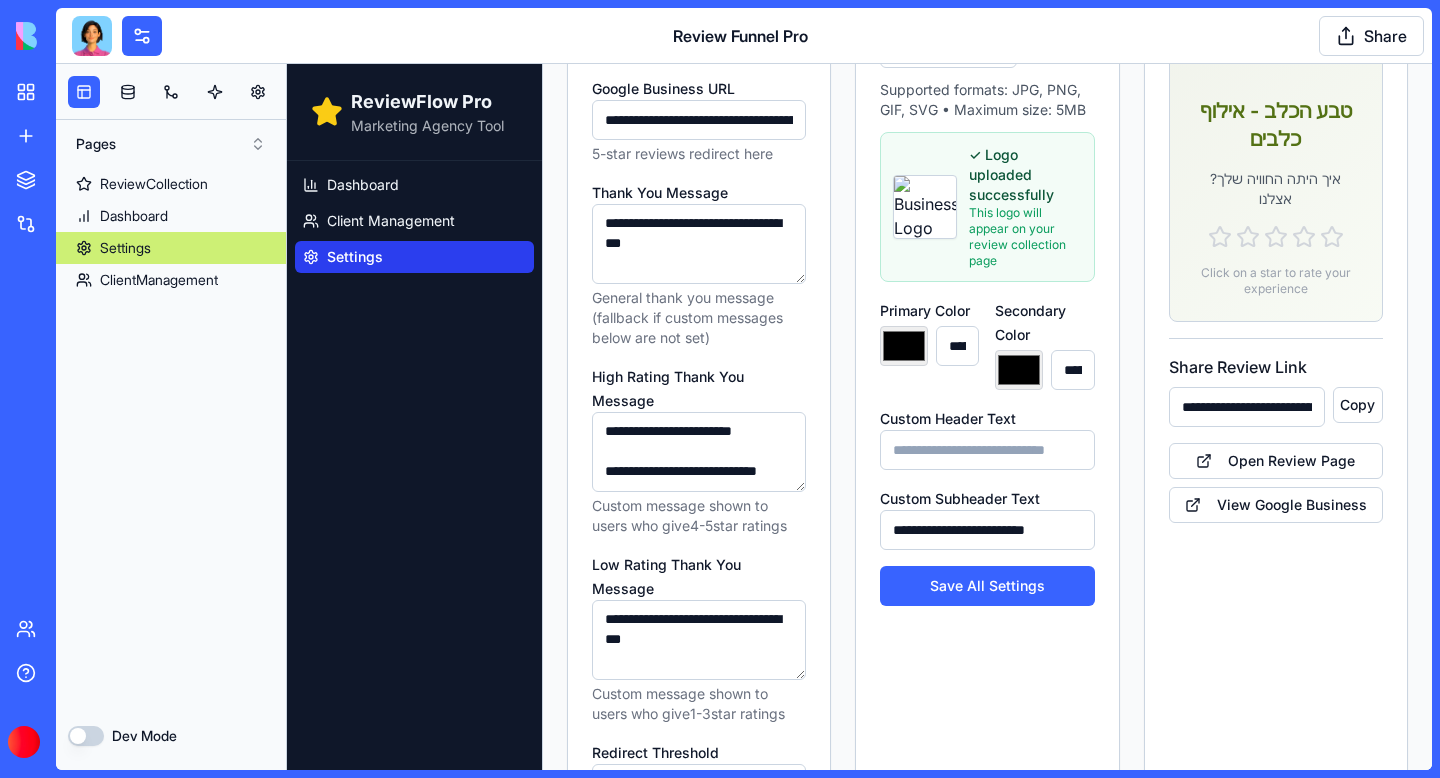 scroll, scrollTop: 388, scrollLeft: 0, axis: vertical 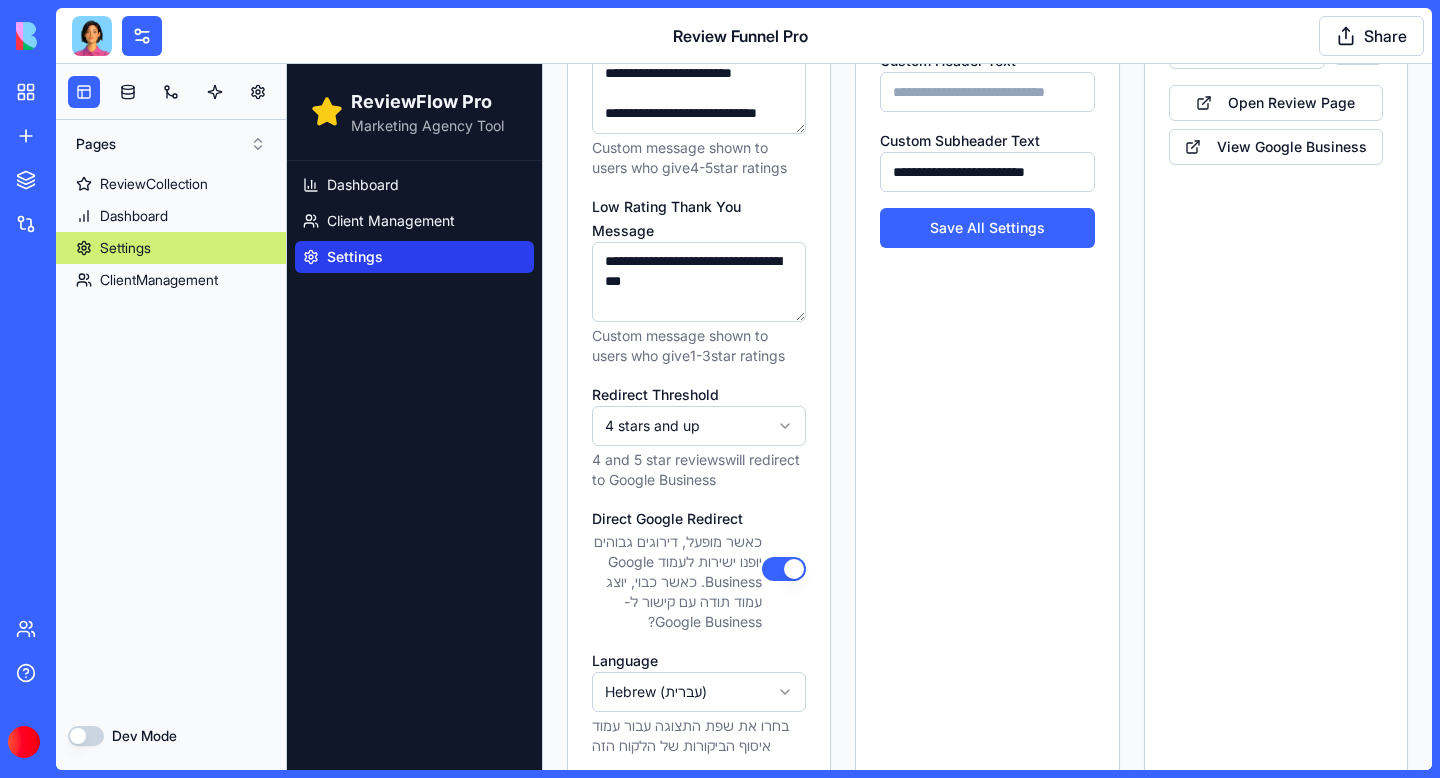 click on "Direct Google Redirect" at bounding box center (784, 569) 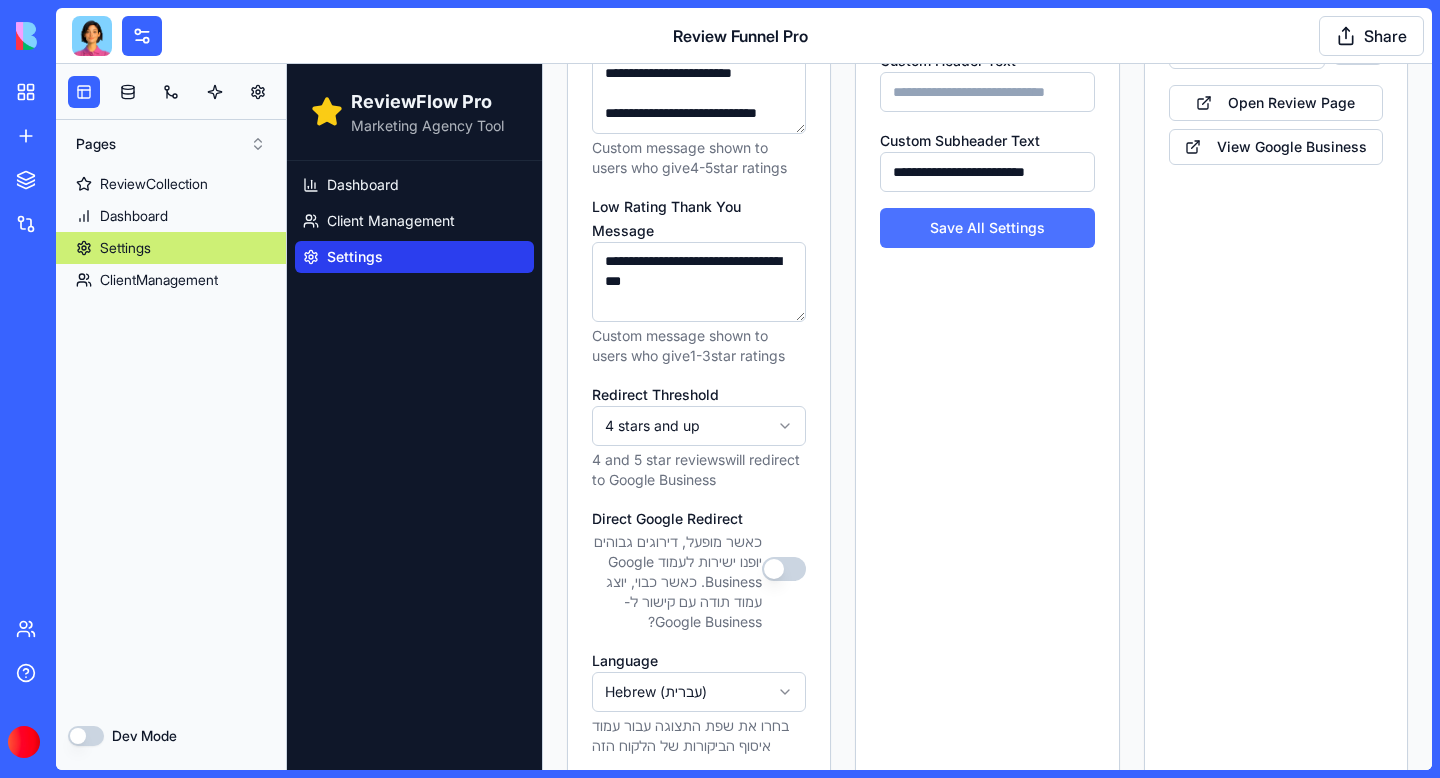 click on "Save All Settings" at bounding box center [987, 228] 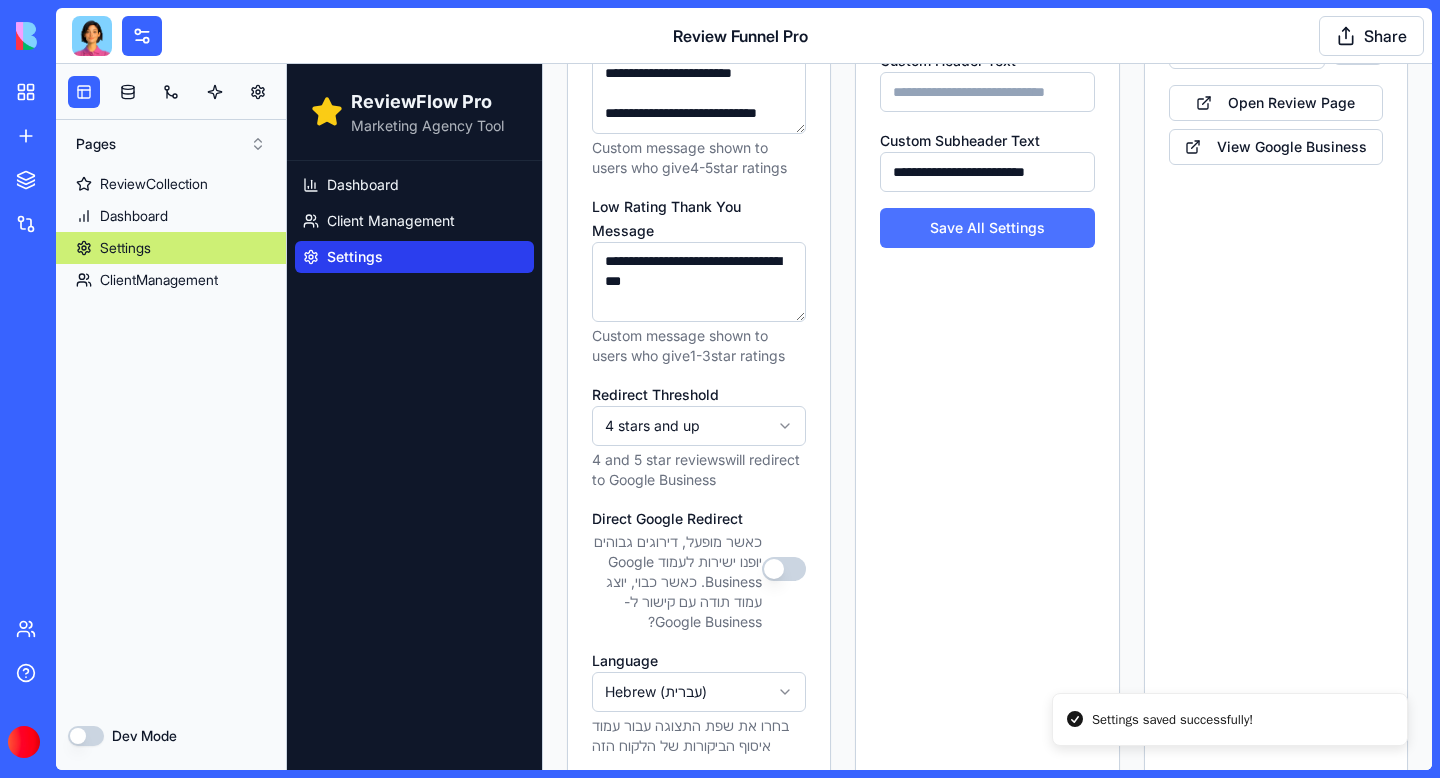 type on "*******" 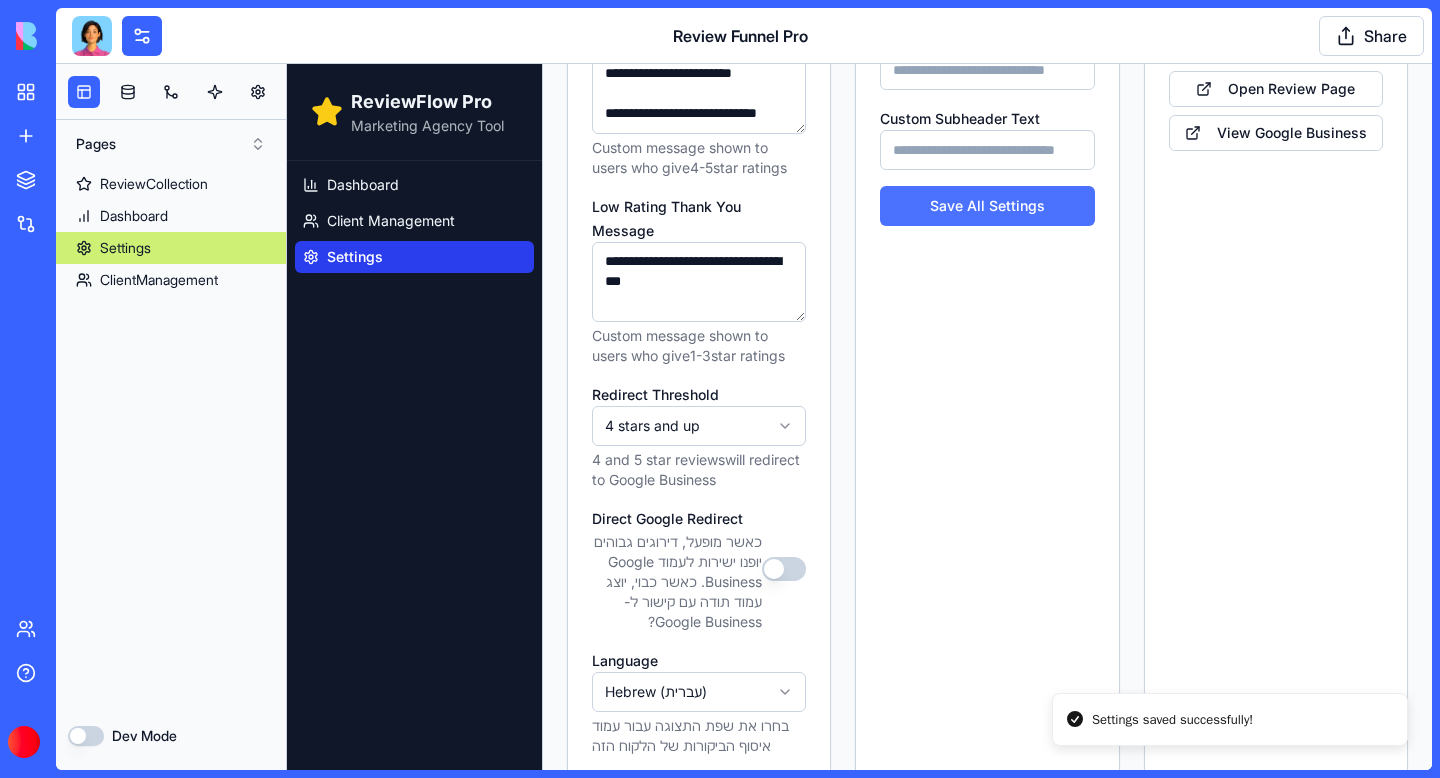 type on "*******" 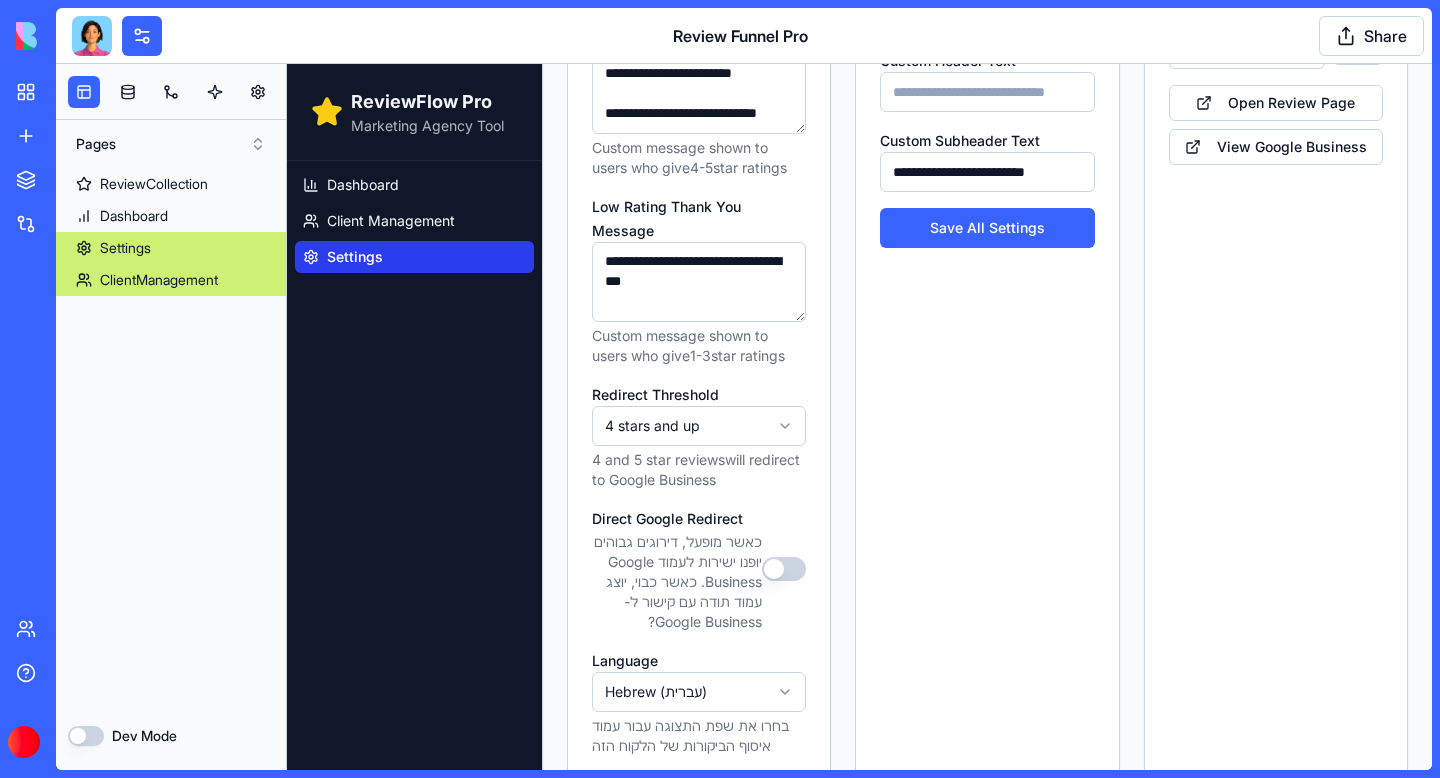 click on "ClientManagement" at bounding box center [171, 280] 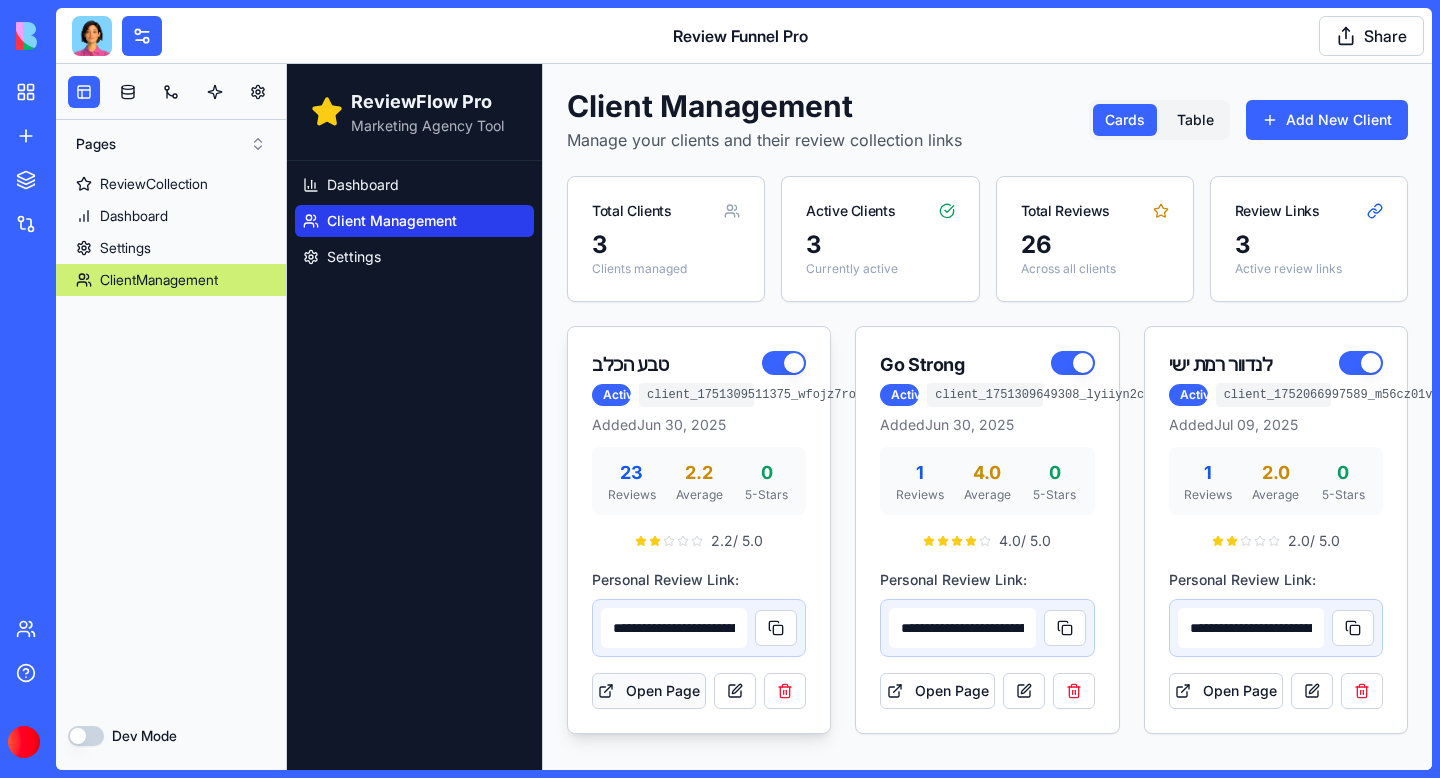 click on "Open Page" at bounding box center (649, 691) 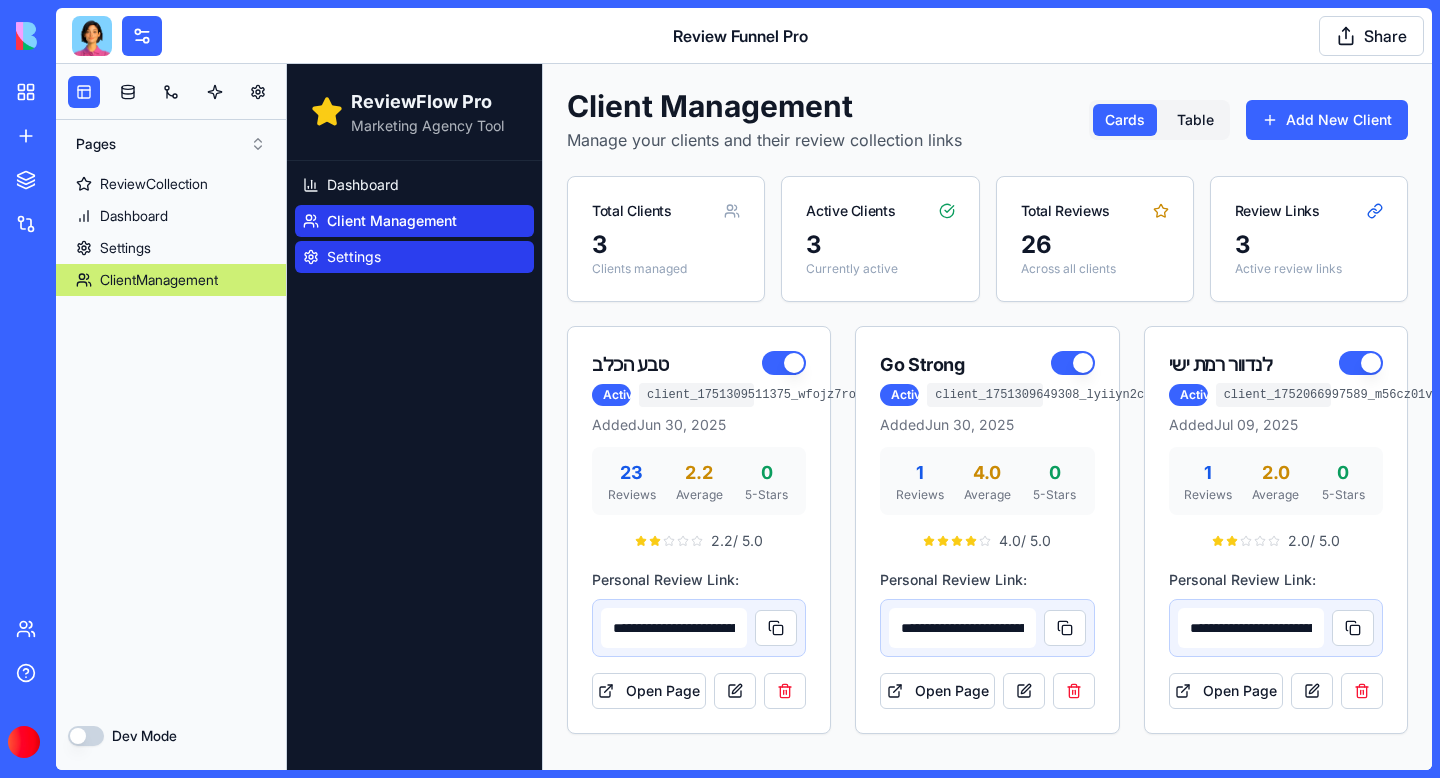 click on "Settings" at bounding box center (354, 257) 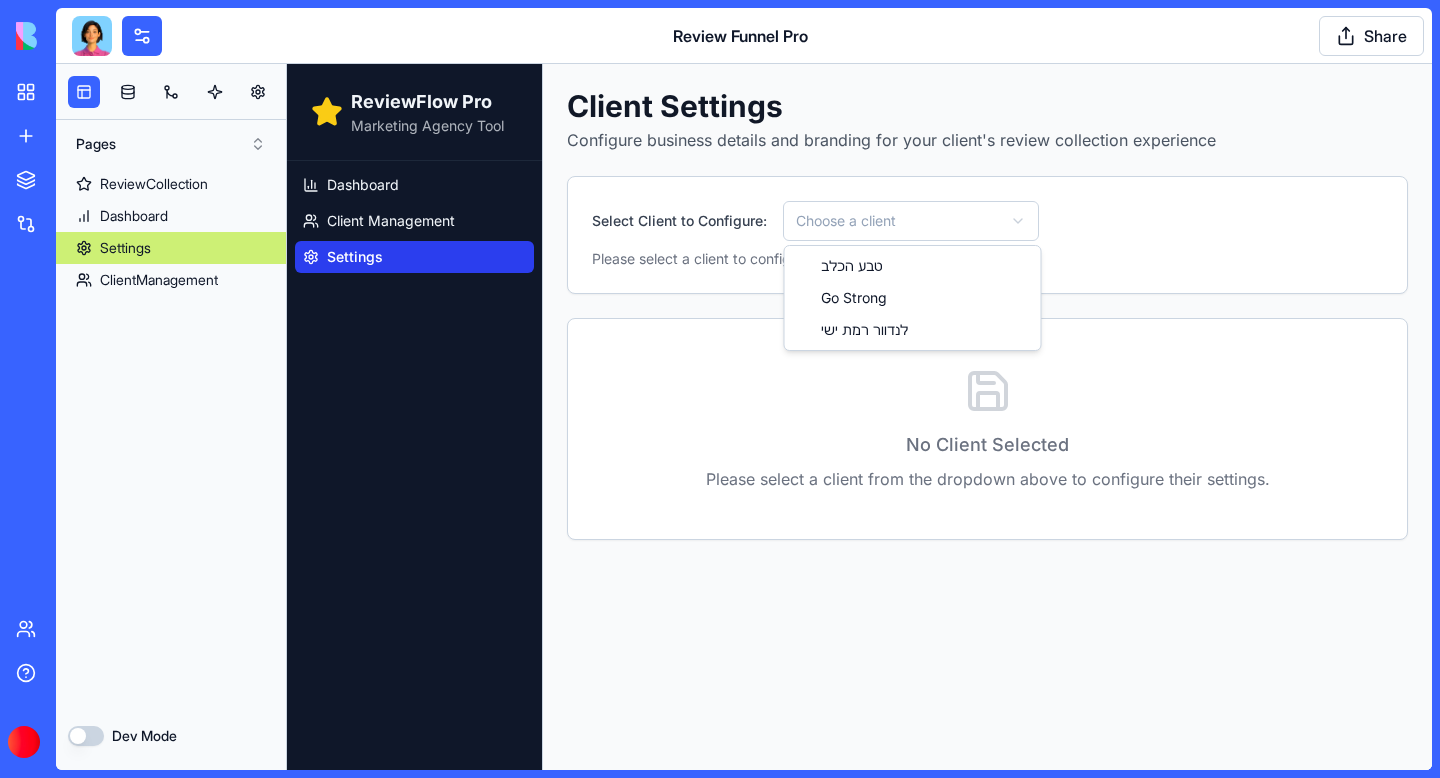 click on "ReviewFlow Pro Marketing Agency Tool Dashboard Client Management Settings Client Settings Configure business details and branding for your client's review collection experience Select Client to Configure: Choose a client Please select a client to configure their settings and branding. No Client Selected Please select a client from the dropdown above to configure their settings.
טבע הכלב Go Strong לנדוור [CITY]" at bounding box center (859, 417) 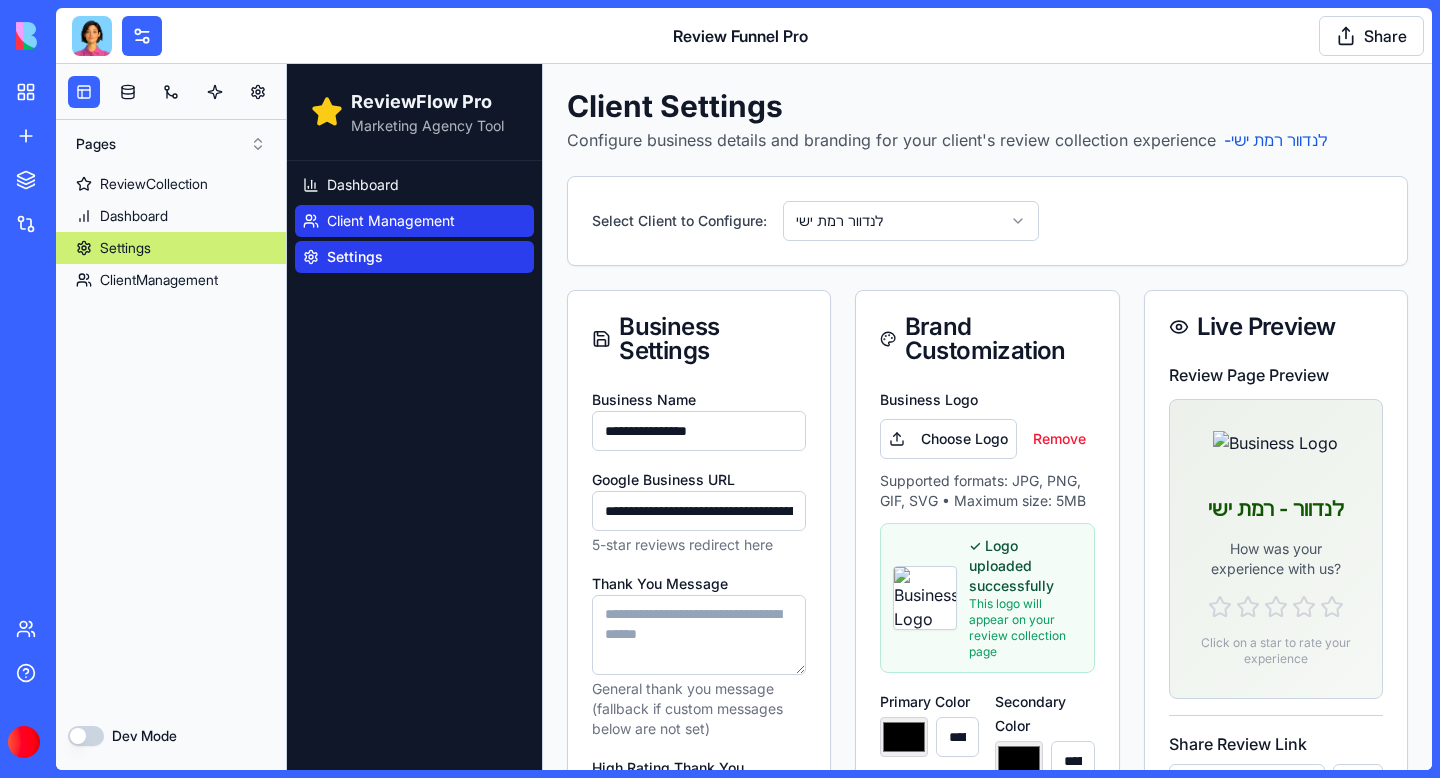 click on "Client Management" at bounding box center [391, 221] 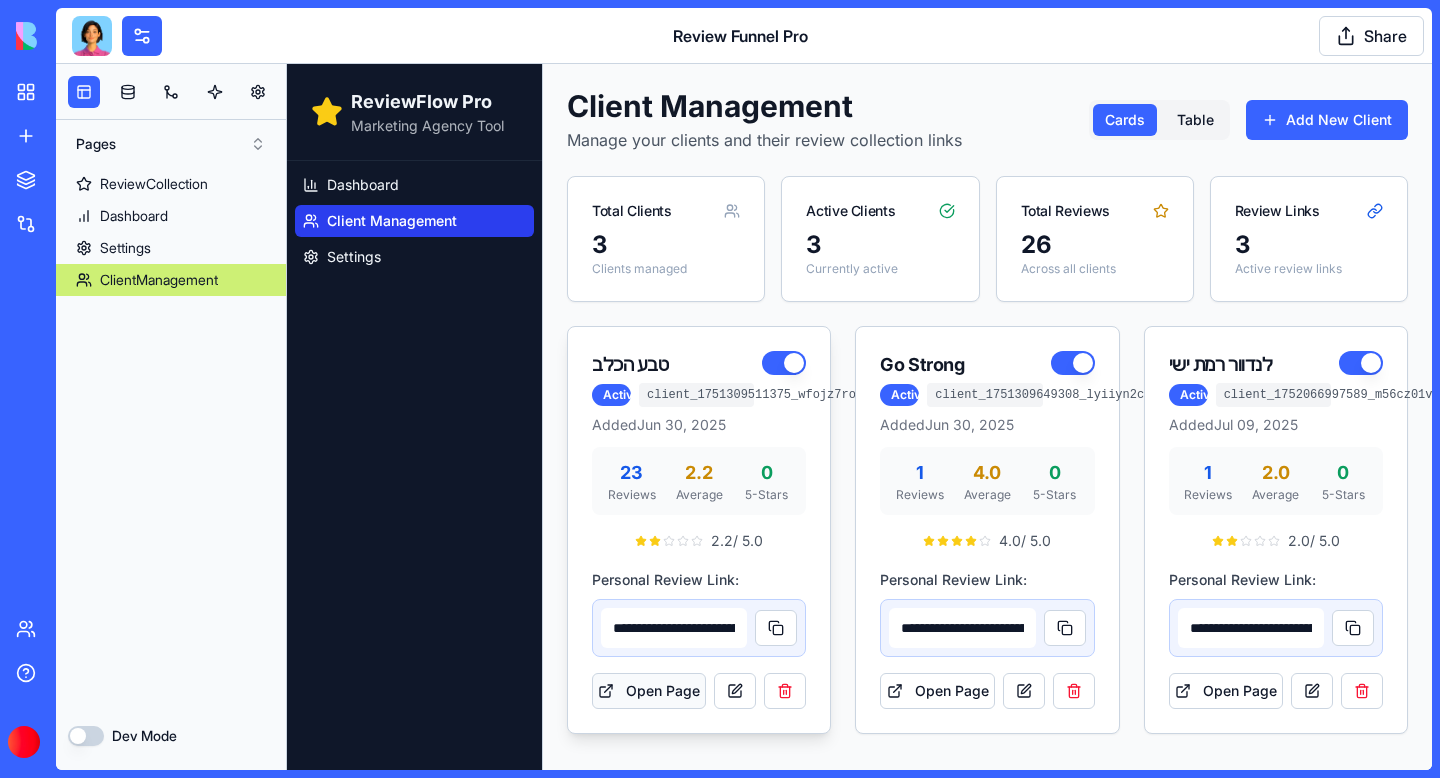 click on "Open Page" at bounding box center (649, 691) 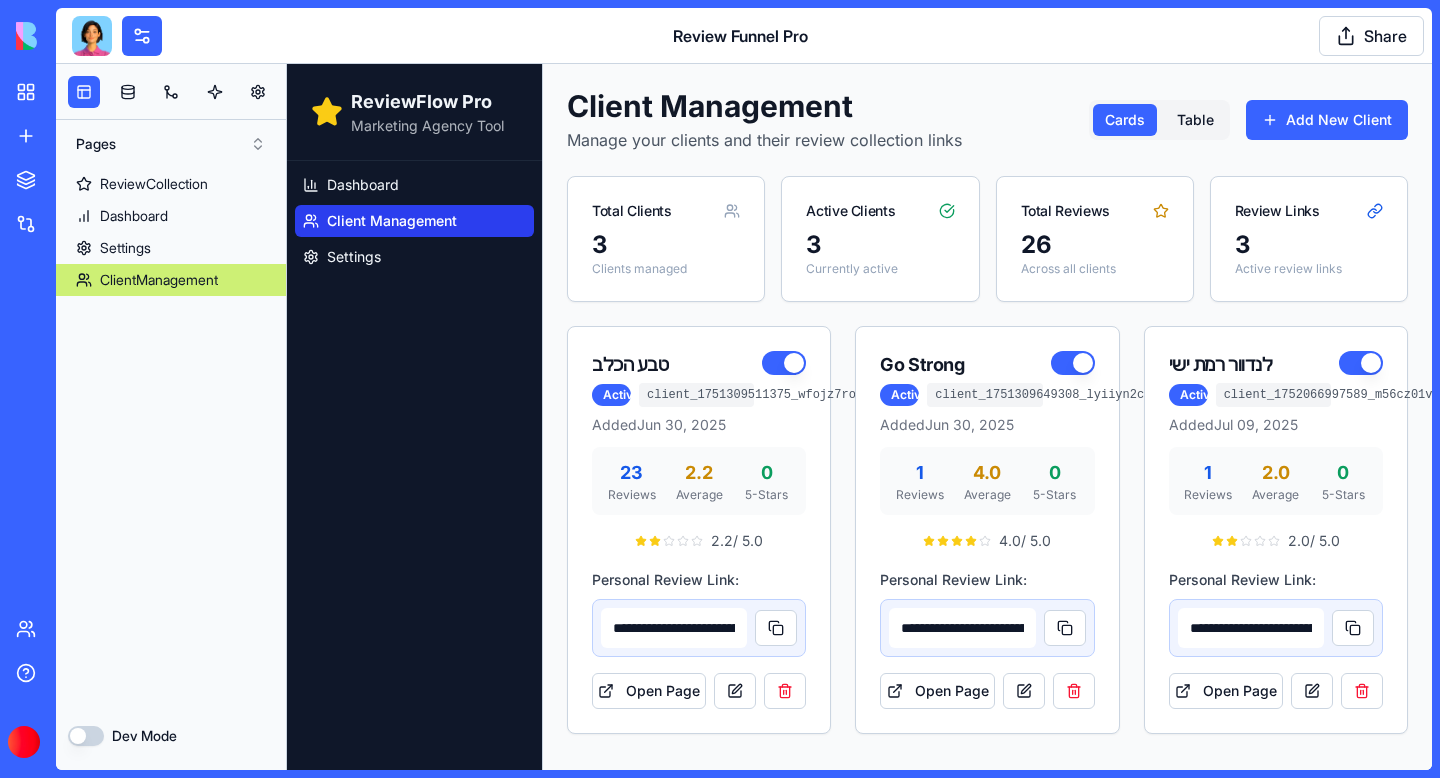 click at bounding box center [92, 36] 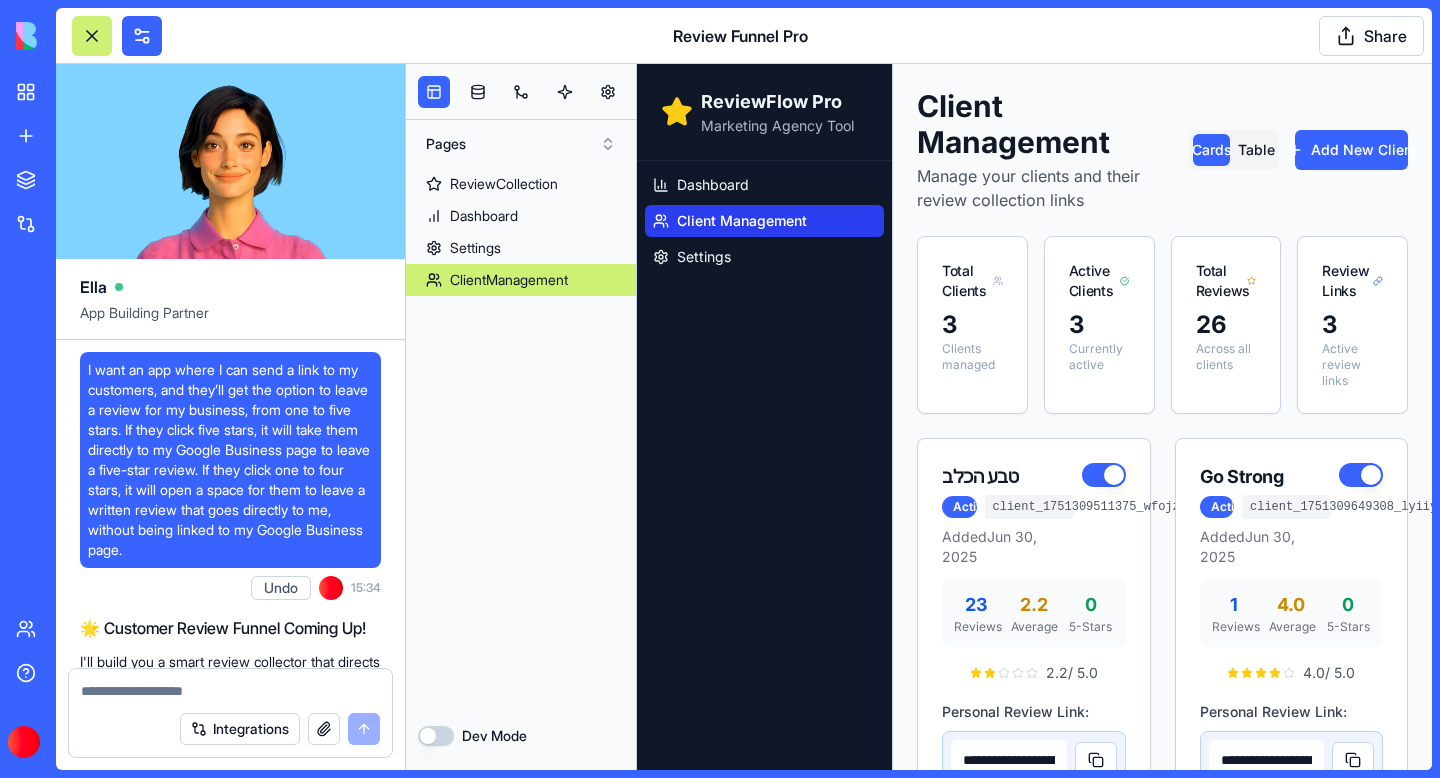 scroll, scrollTop: 54033, scrollLeft: 0, axis: vertical 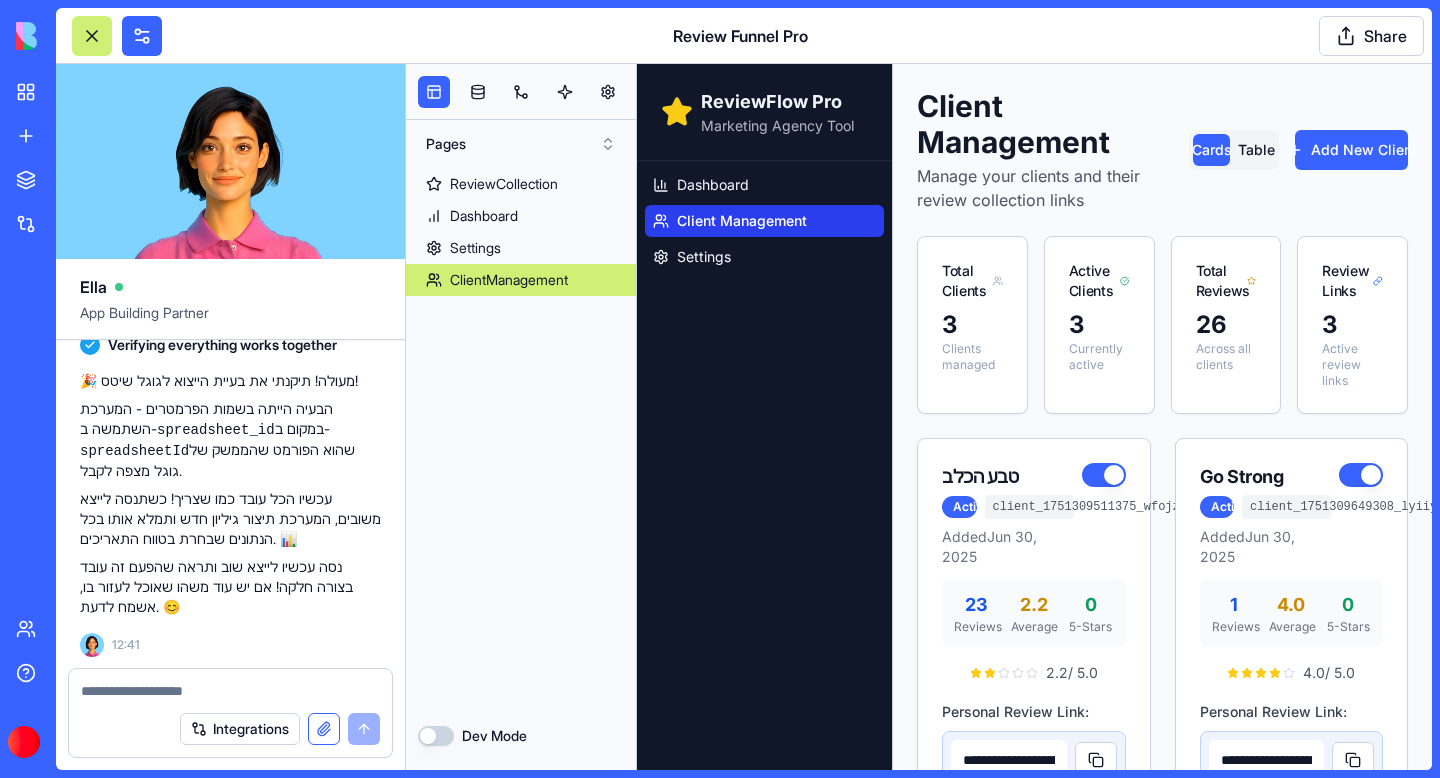 click at bounding box center [324, 729] 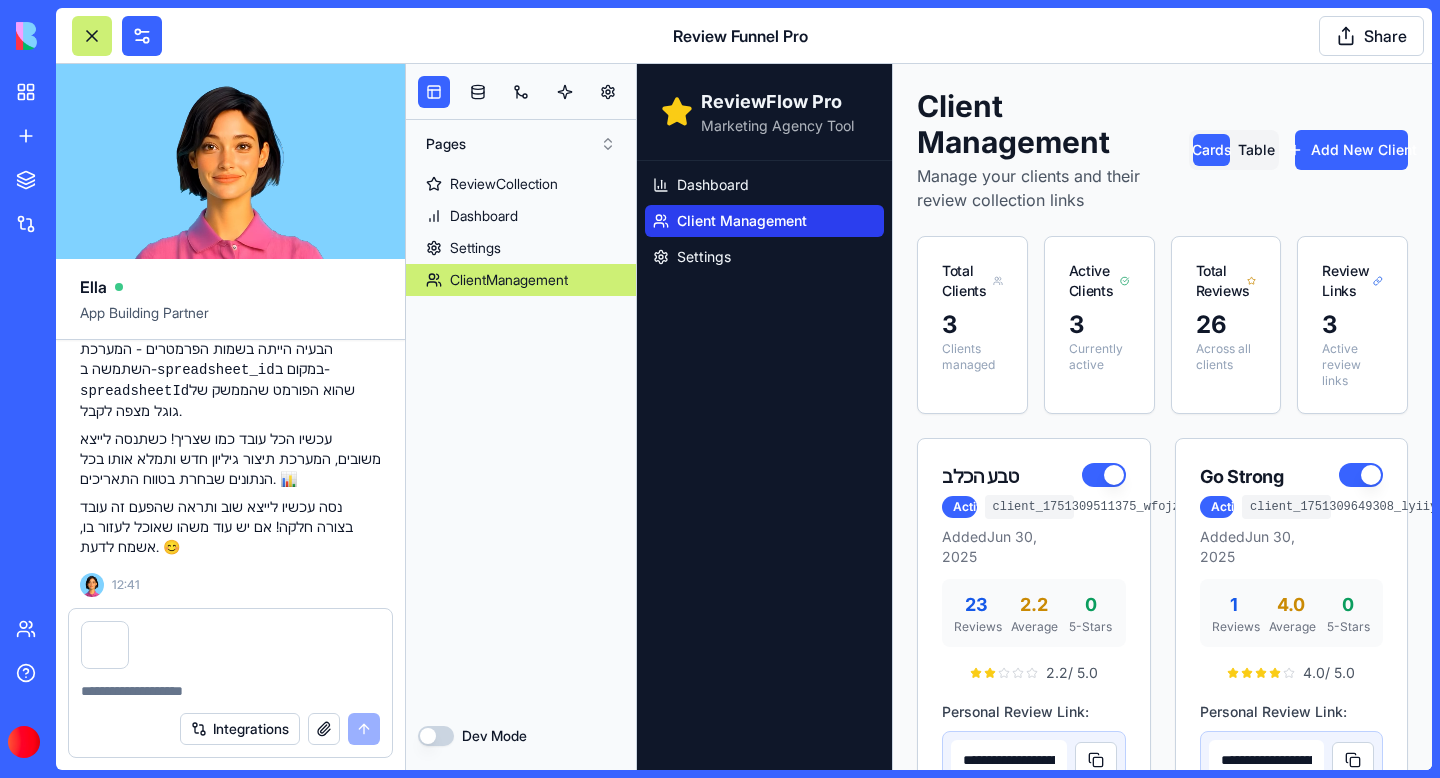 click at bounding box center (230, 691) 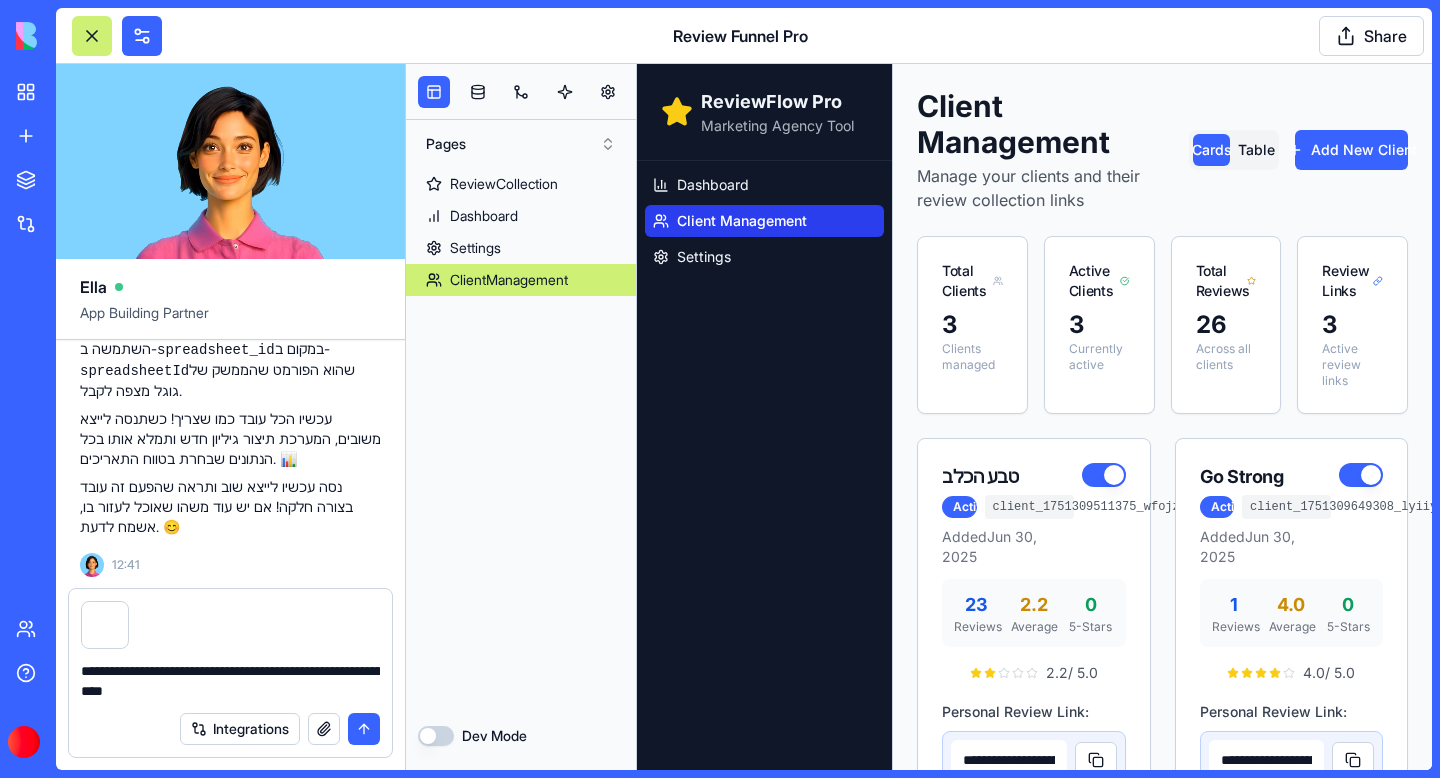 click on "**********" at bounding box center (230, 681) 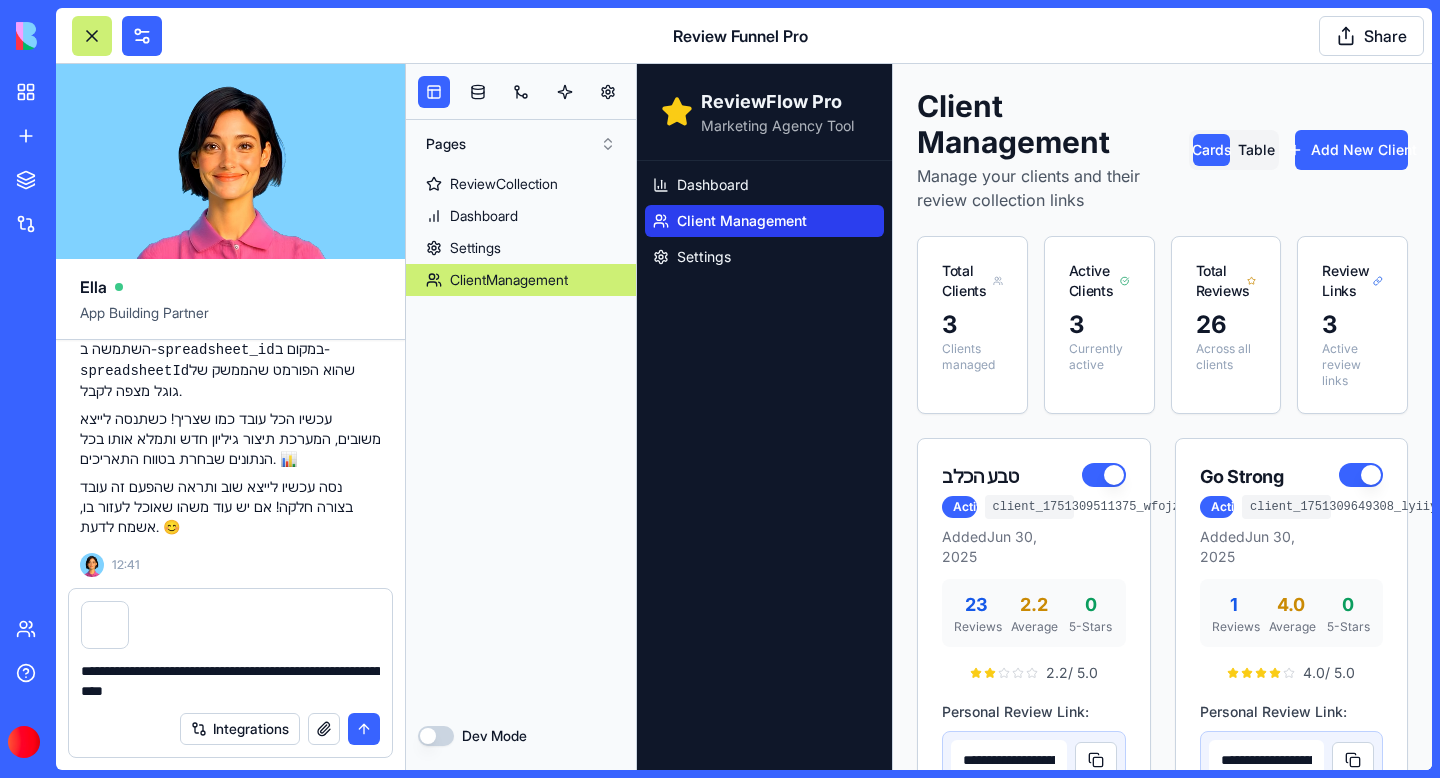 click on "**********" at bounding box center (230, 681) 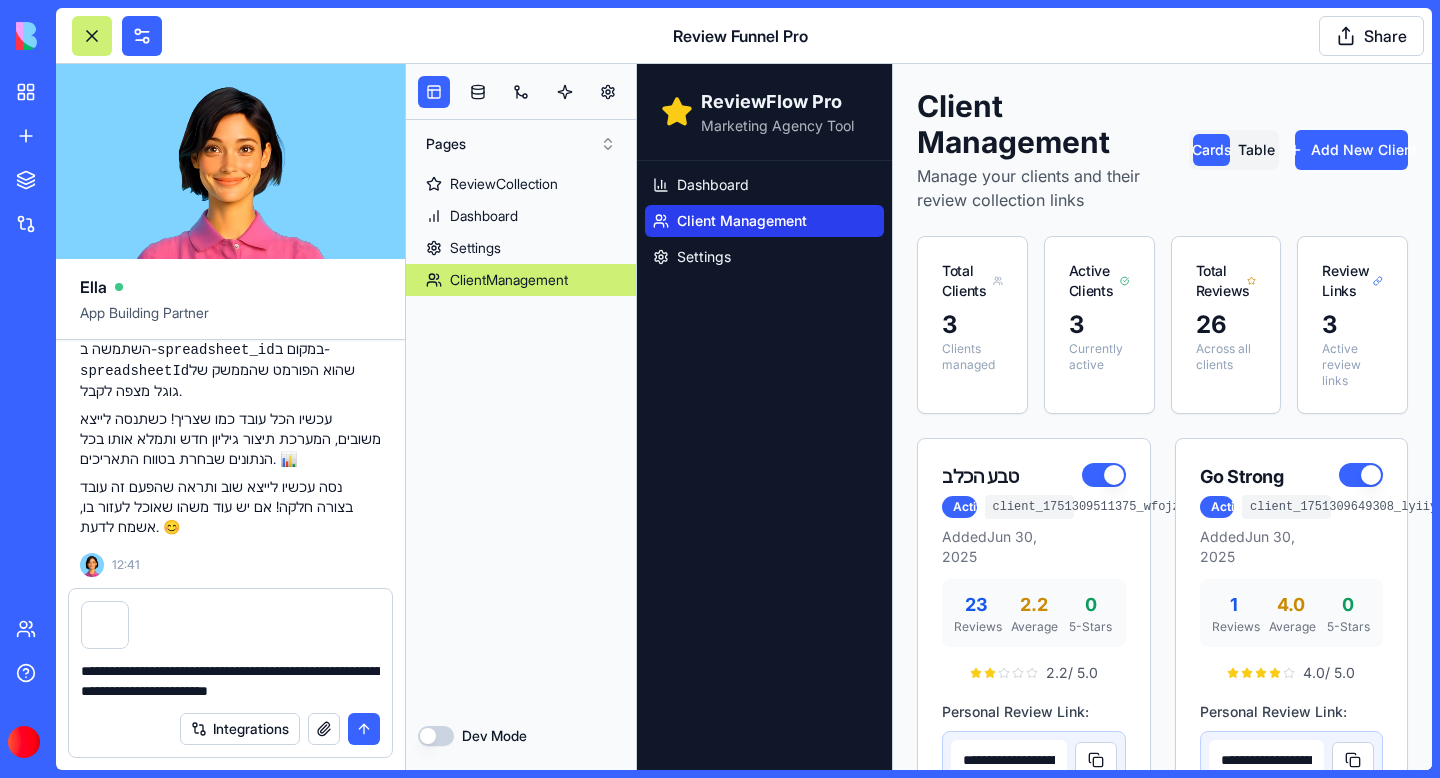 click on "**********" at bounding box center (230, 681) 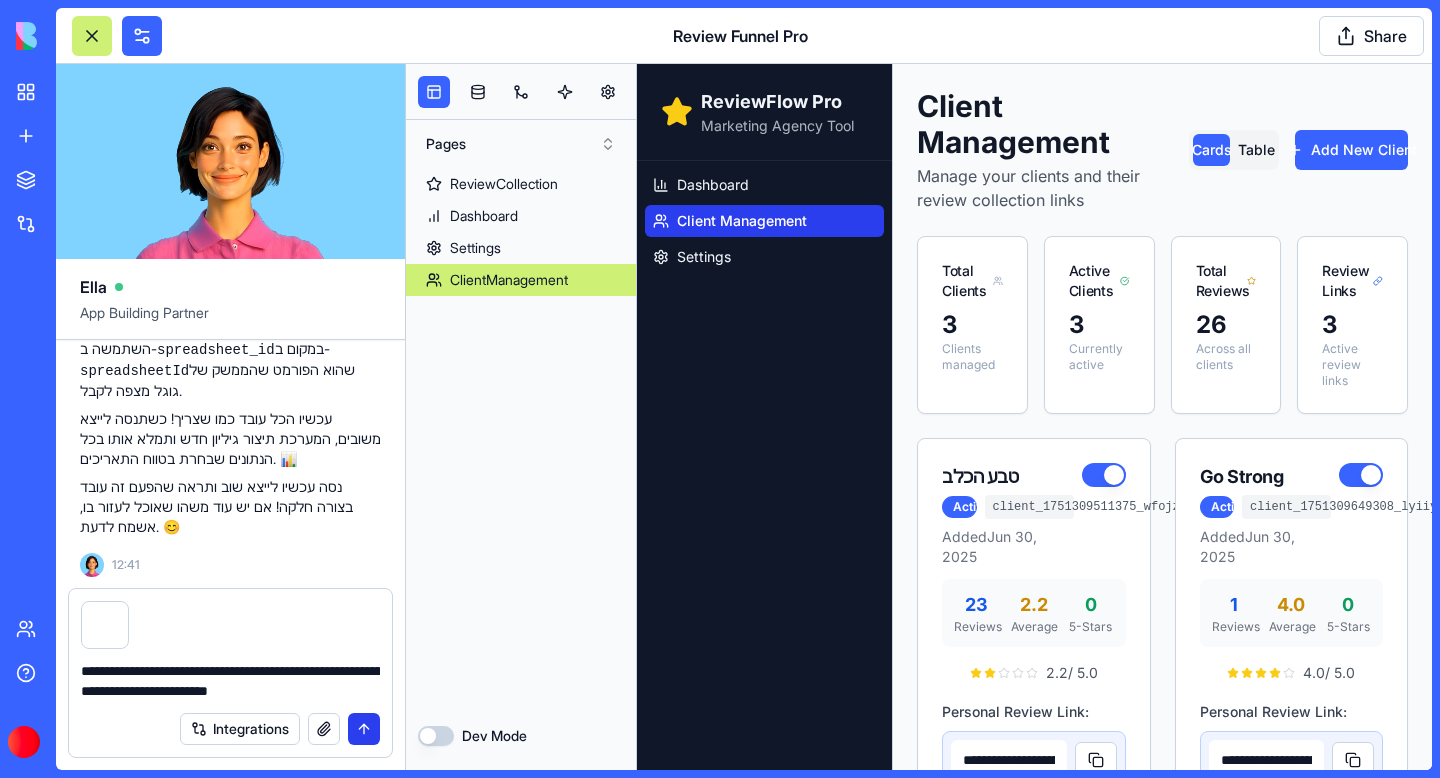 type on "**********" 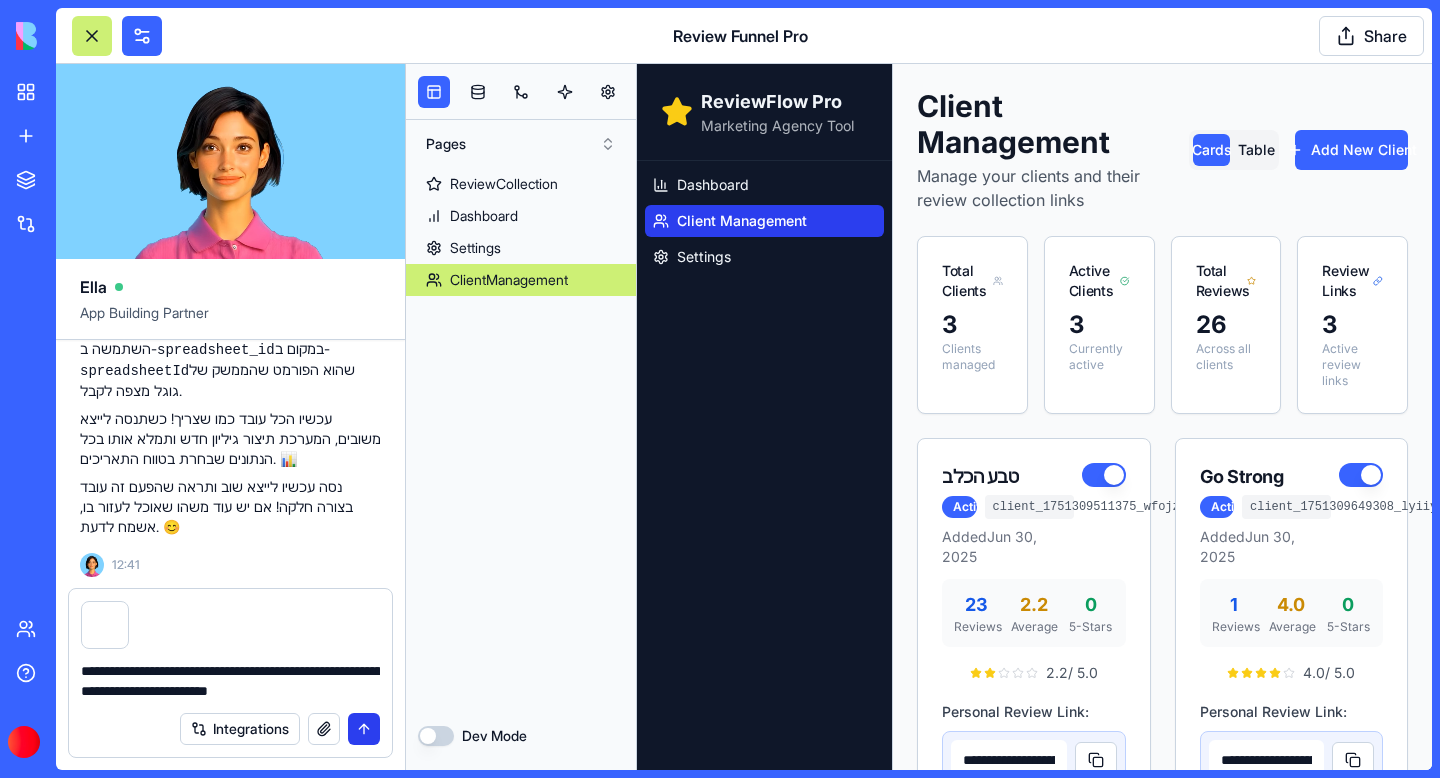 click at bounding box center (364, 729) 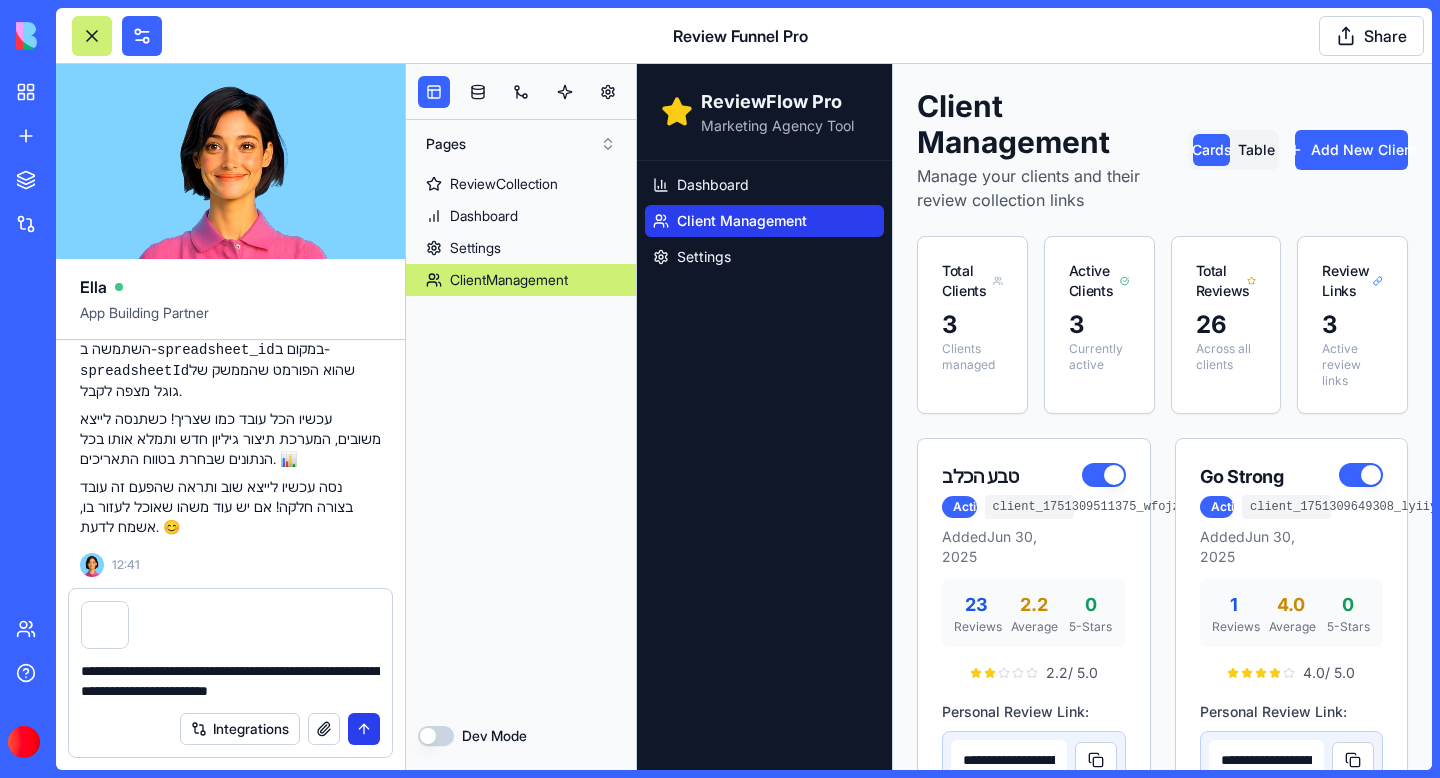 type 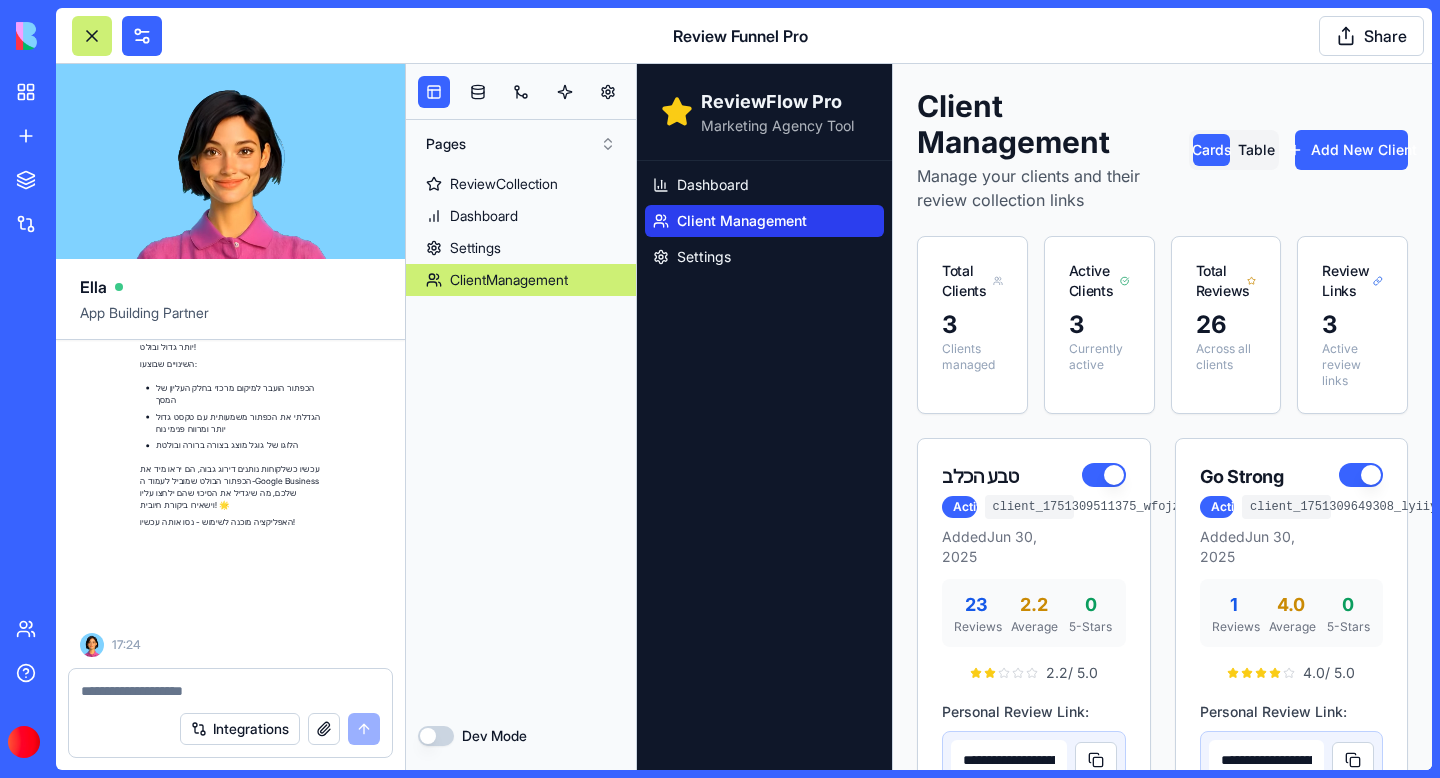 scroll, scrollTop: 54797, scrollLeft: 0, axis: vertical 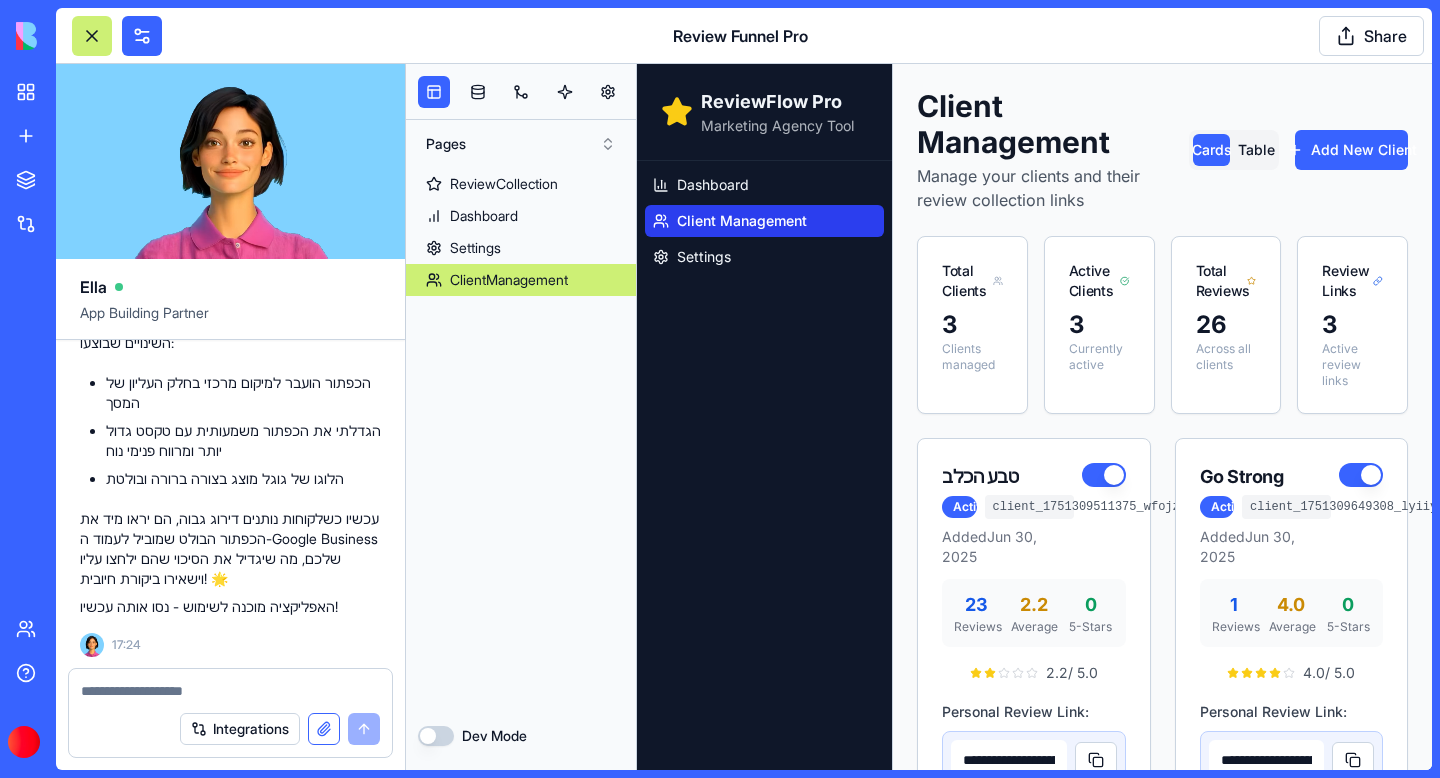 click at bounding box center (324, 729) 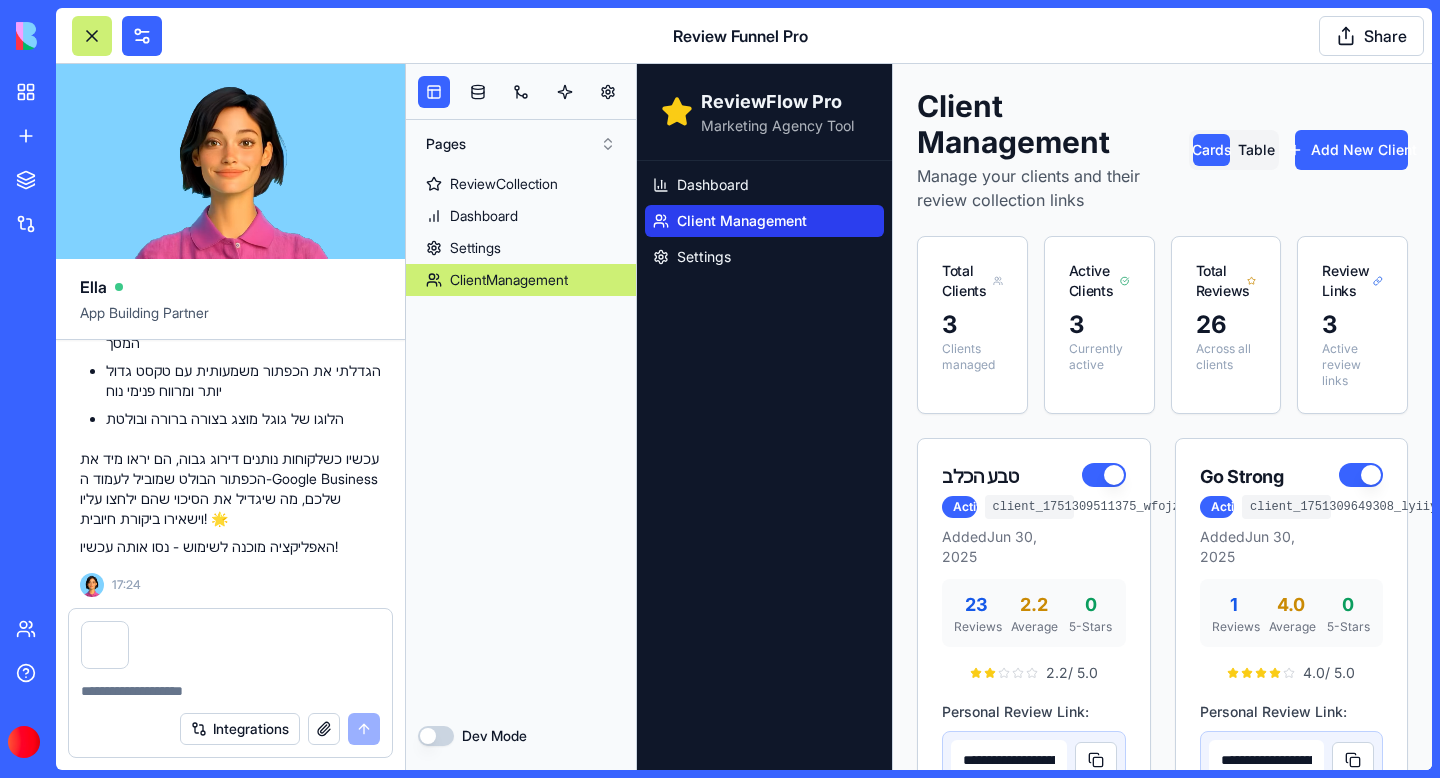 type 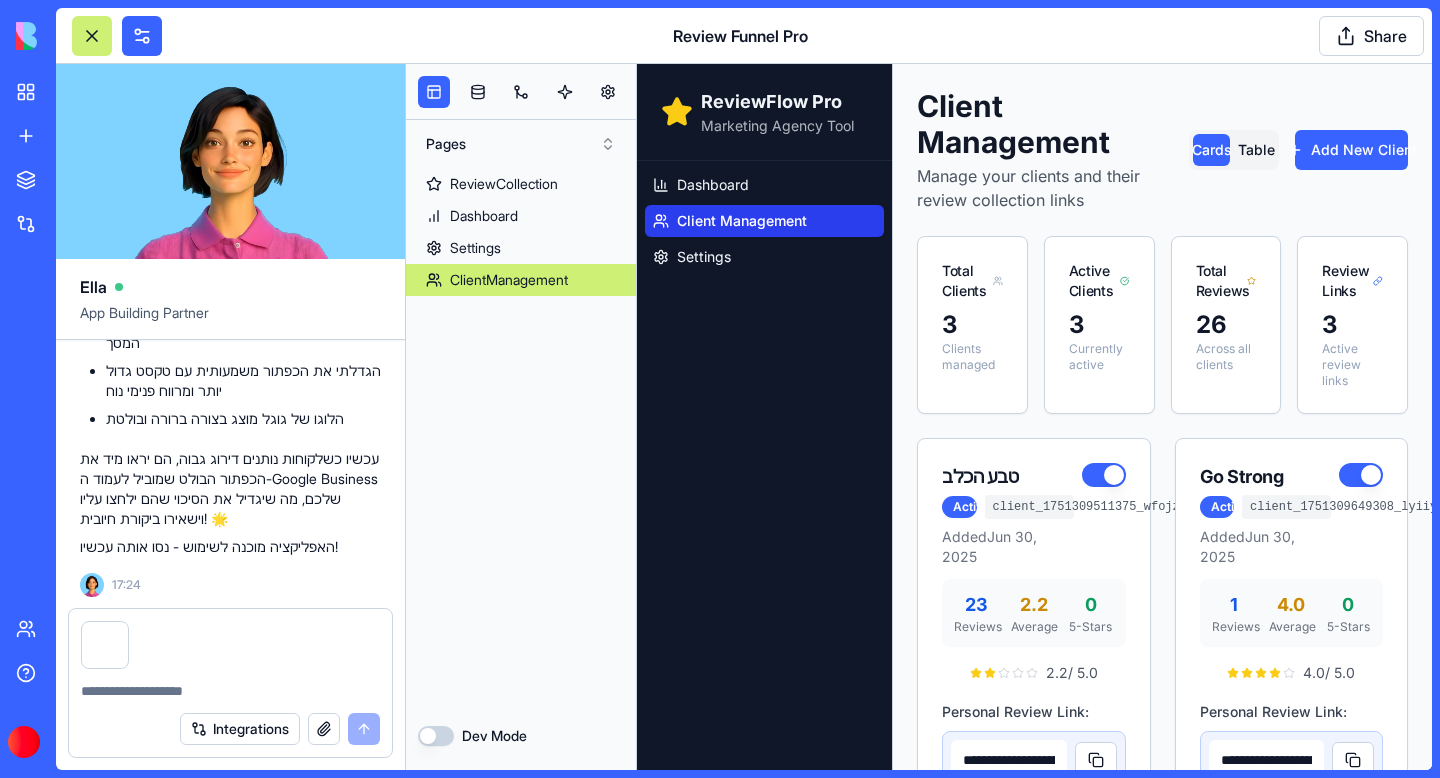 click at bounding box center (230, 691) 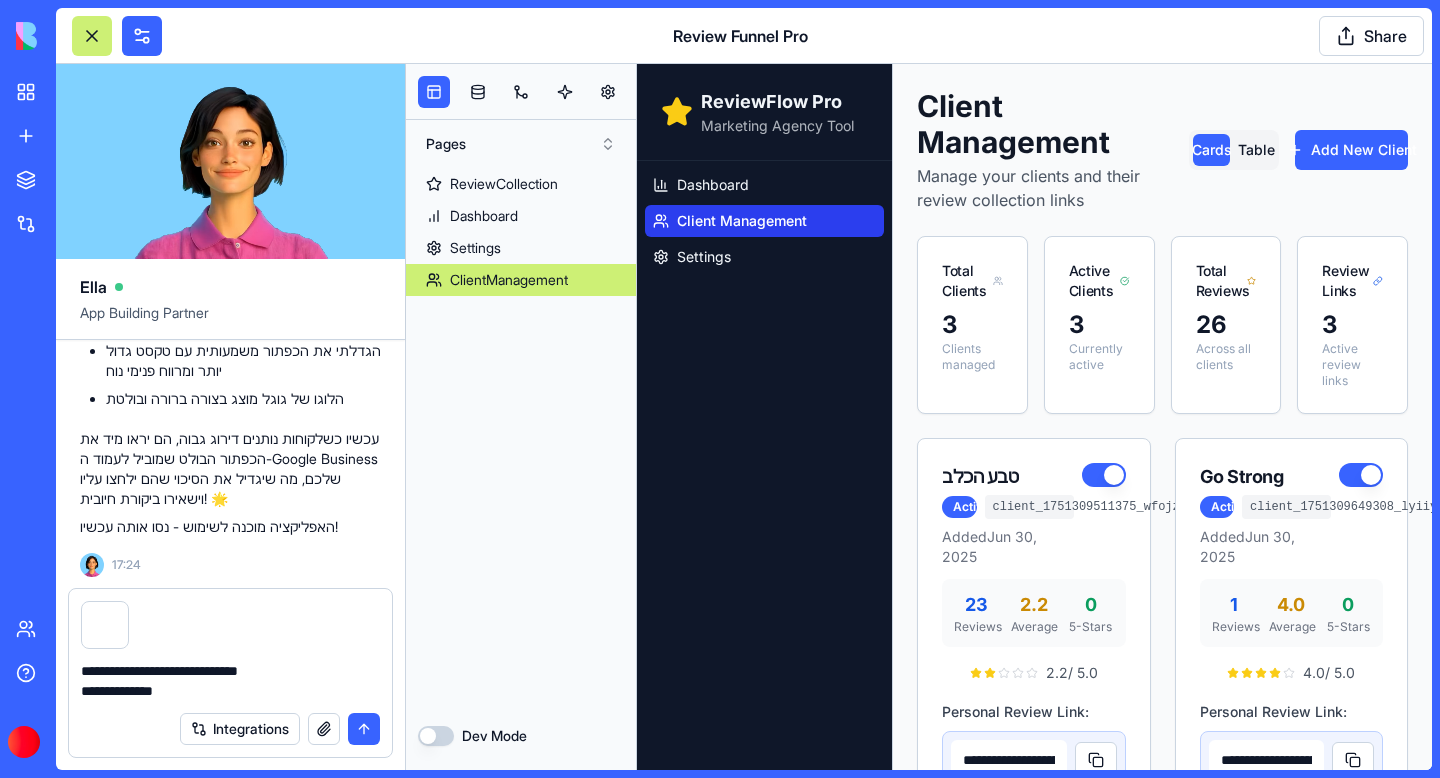 paste on "**********" 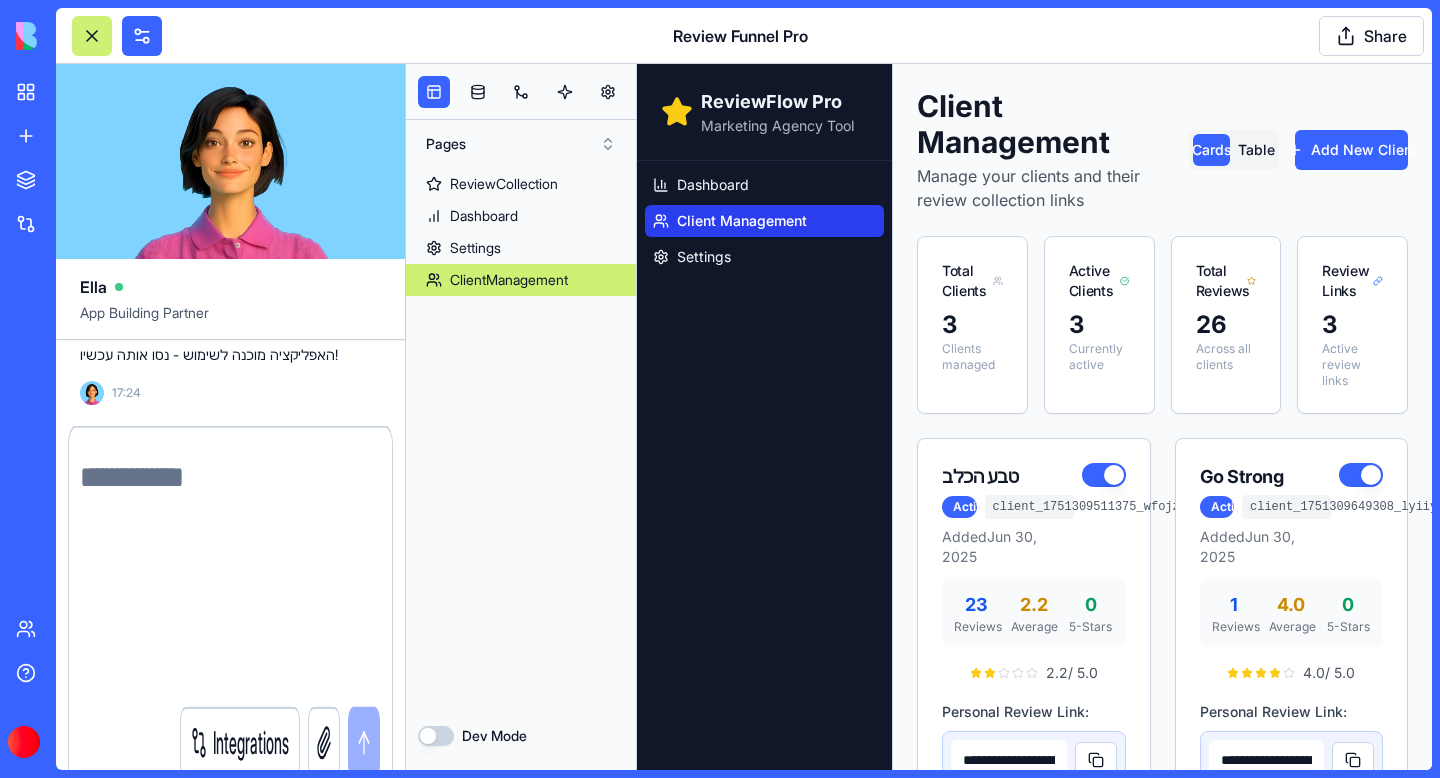 scroll, scrollTop: 54969, scrollLeft: 0, axis: vertical 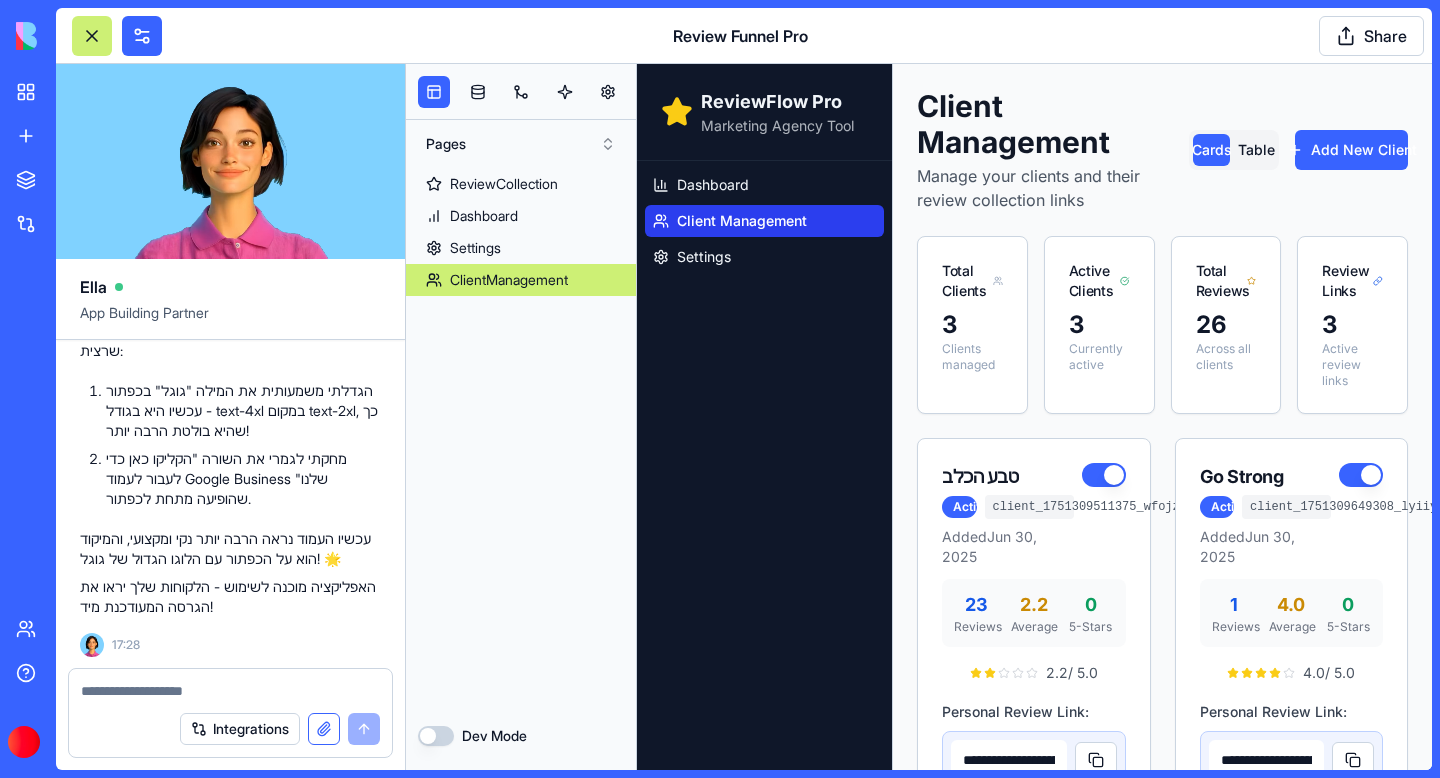 click at bounding box center [324, 729] 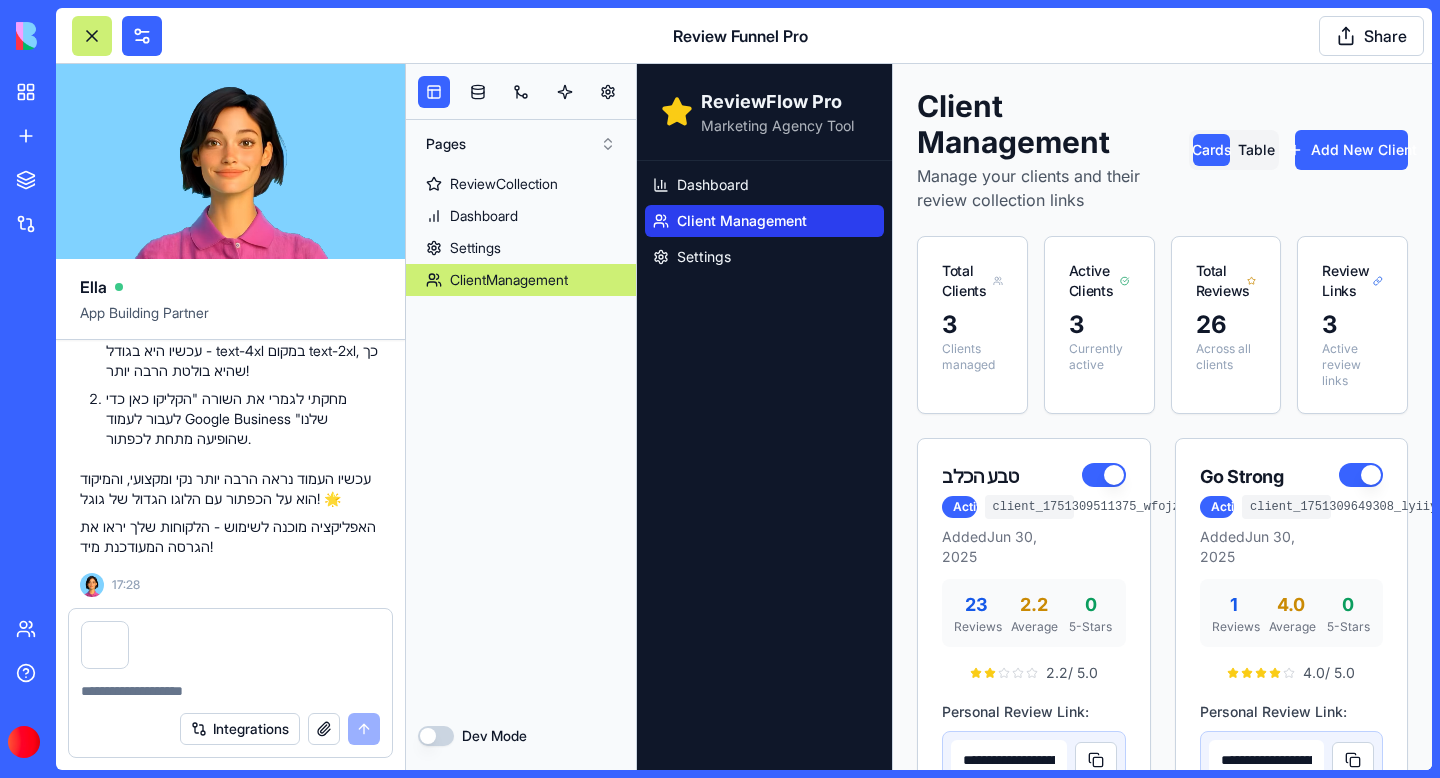 click at bounding box center [230, 691] 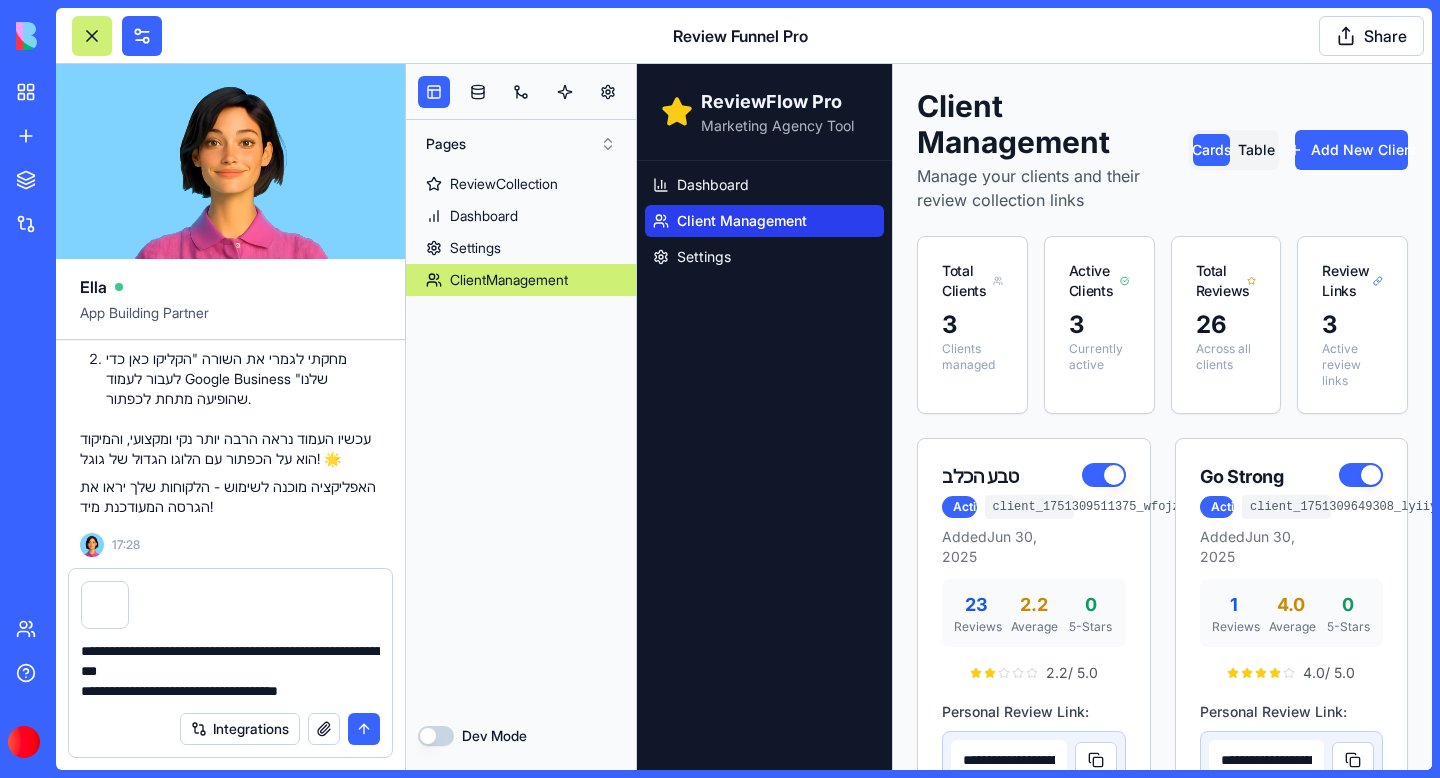click on "**********" at bounding box center (230, 671) 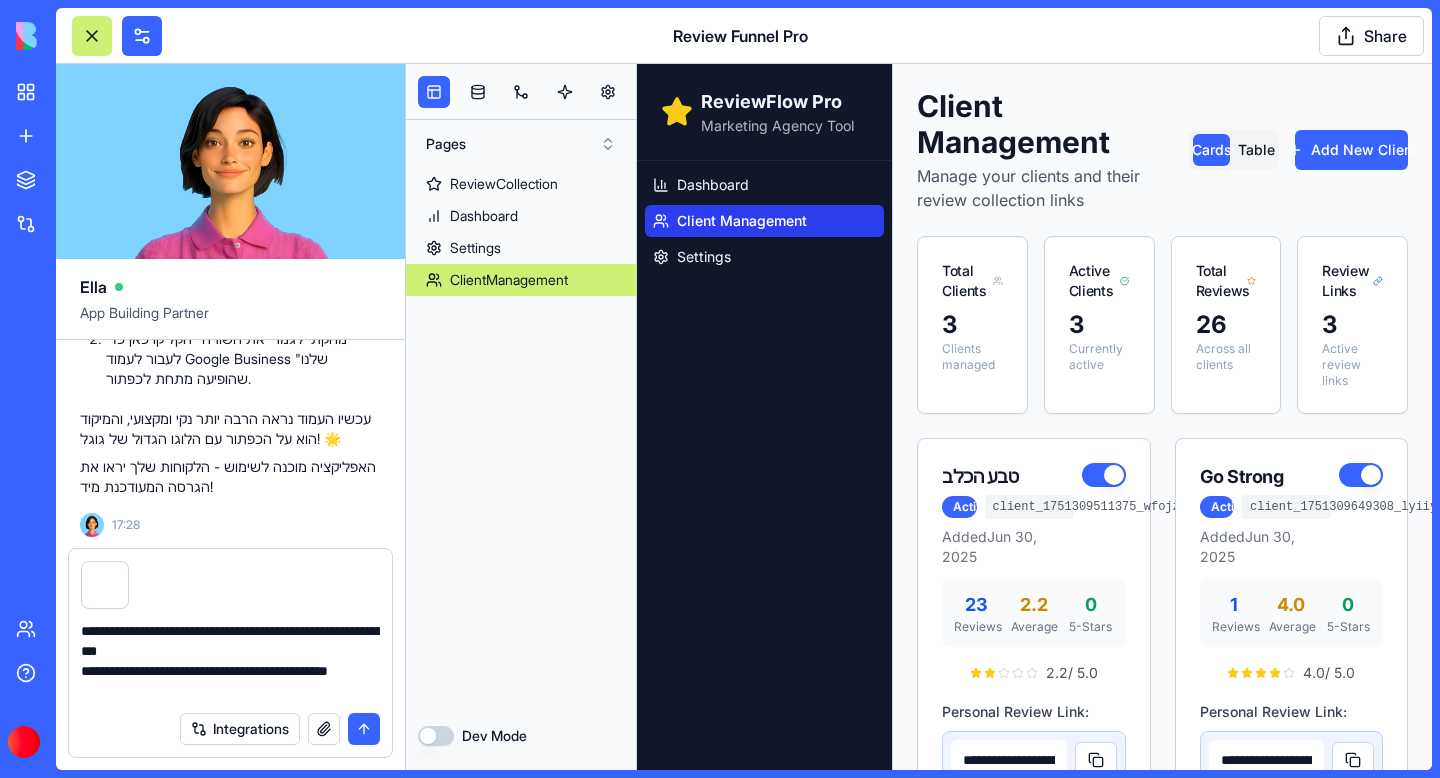 click on "**********" at bounding box center (230, 661) 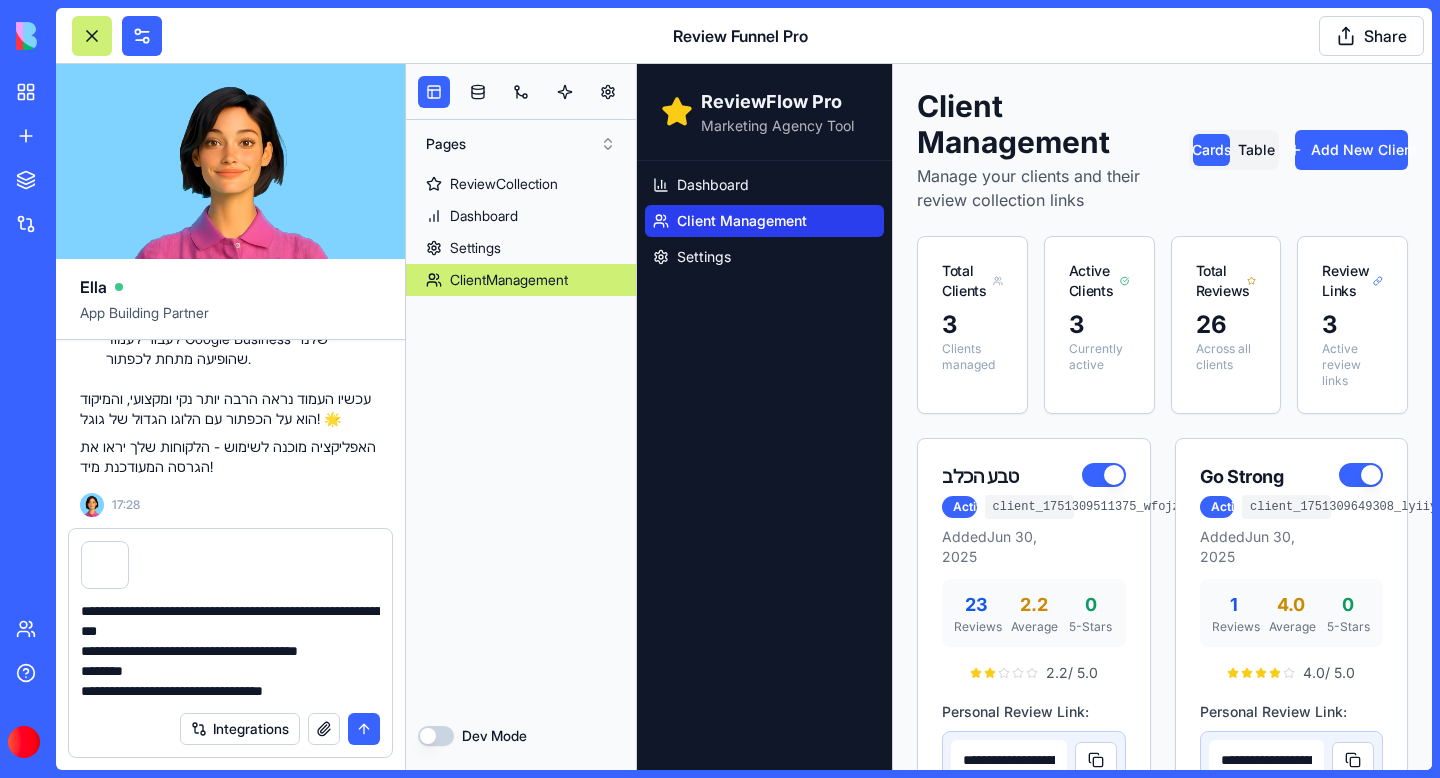 click on "**********" at bounding box center [230, 651] 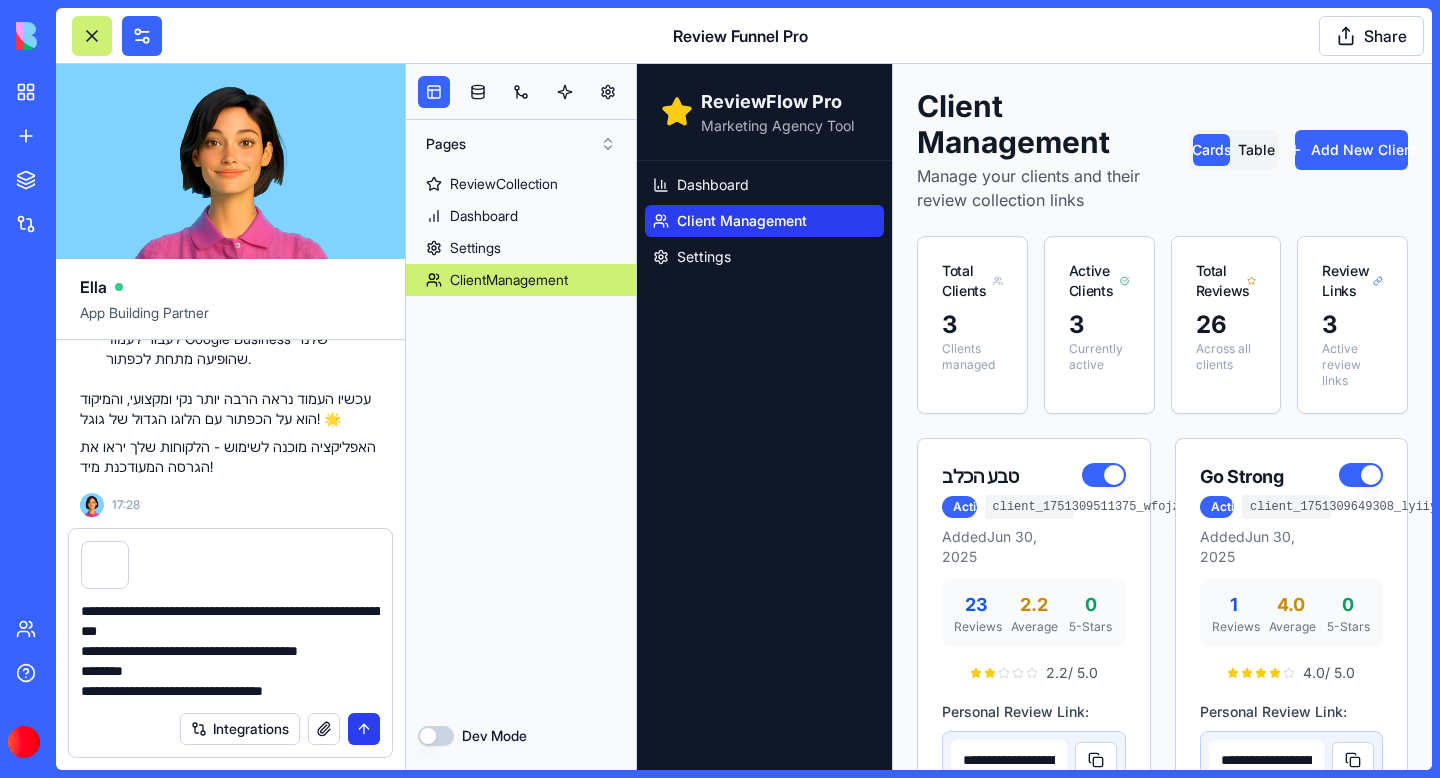 type on "**********" 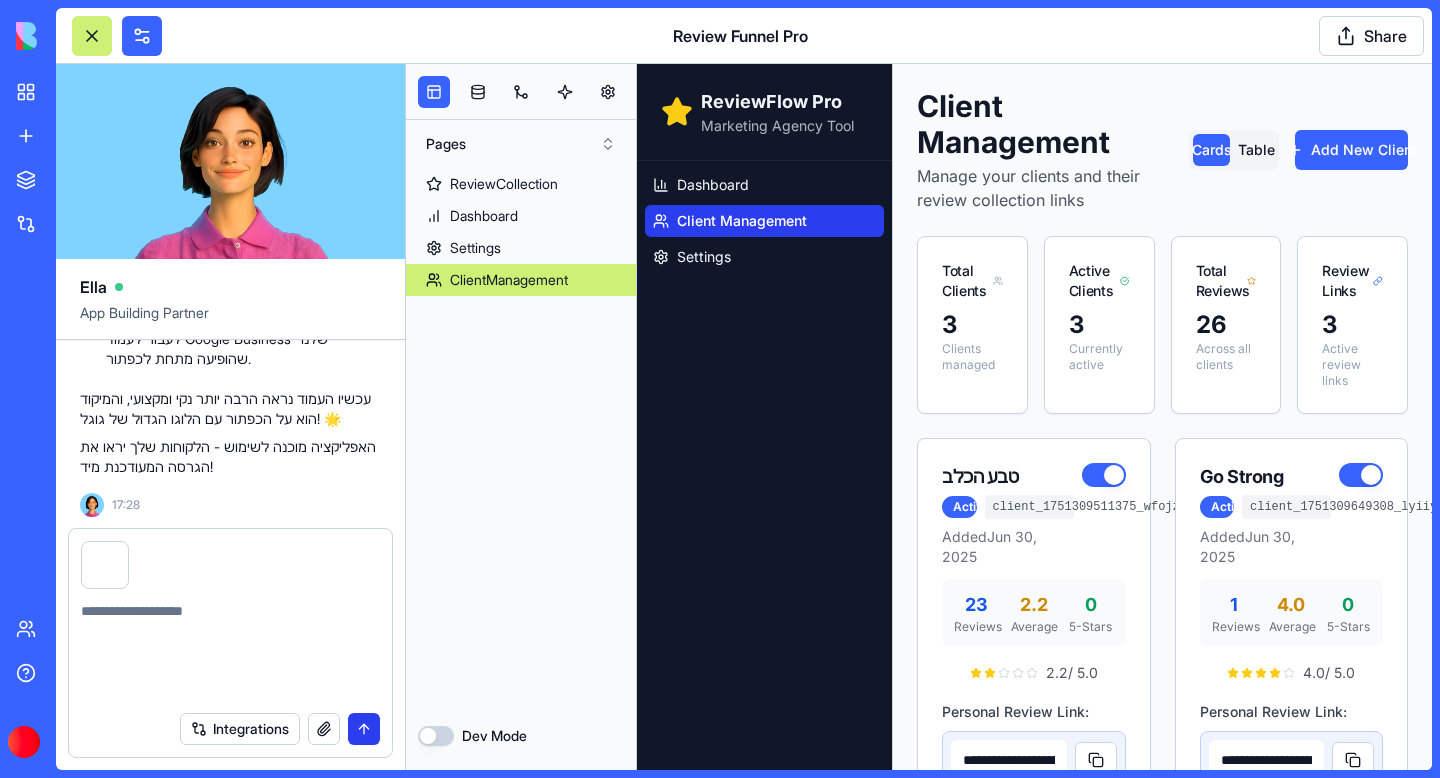 scroll, scrollTop: 55669, scrollLeft: 0, axis: vertical 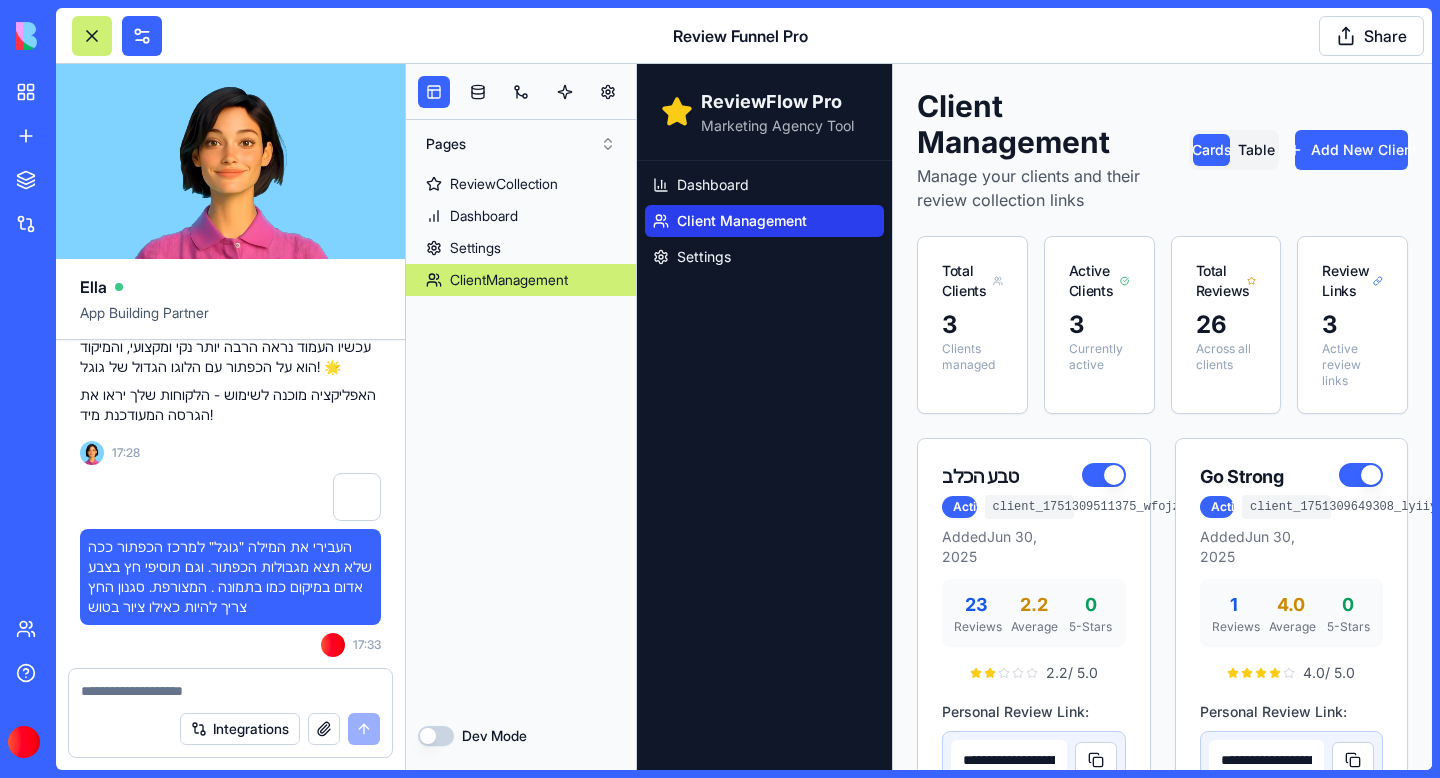 click on "העבירי את המילה ״גוגל״ למרכז הכפתור ככה שלא תצא מגבולות הכפתור.
וגם תוסיפי חץ בצבע אדום במיקום כמו בתמונה .
המצורפת.
סגנון החץ צריך להיות כאילו ציור בטוש 17:33" at bounding box center (230, 565) 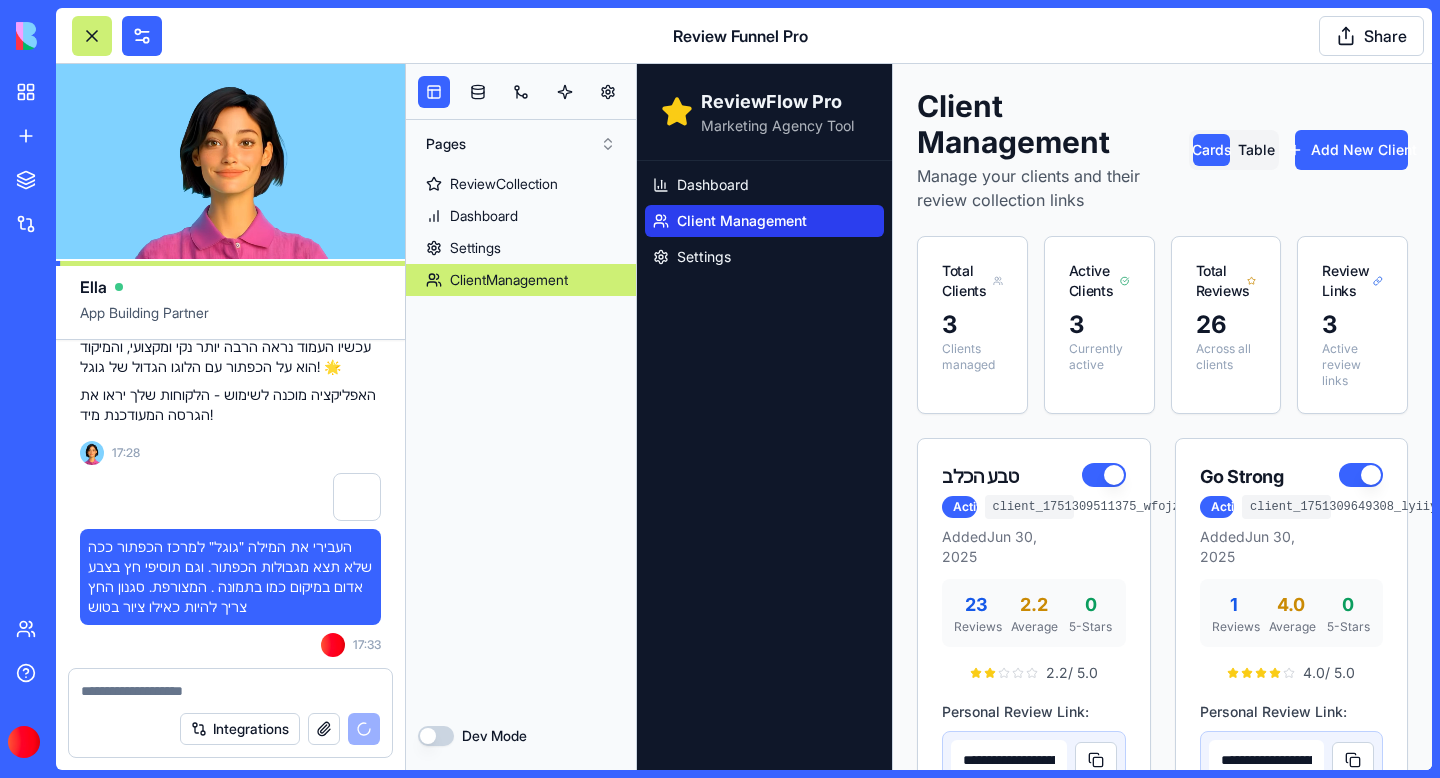 scroll, scrollTop: 55765, scrollLeft: 0, axis: vertical 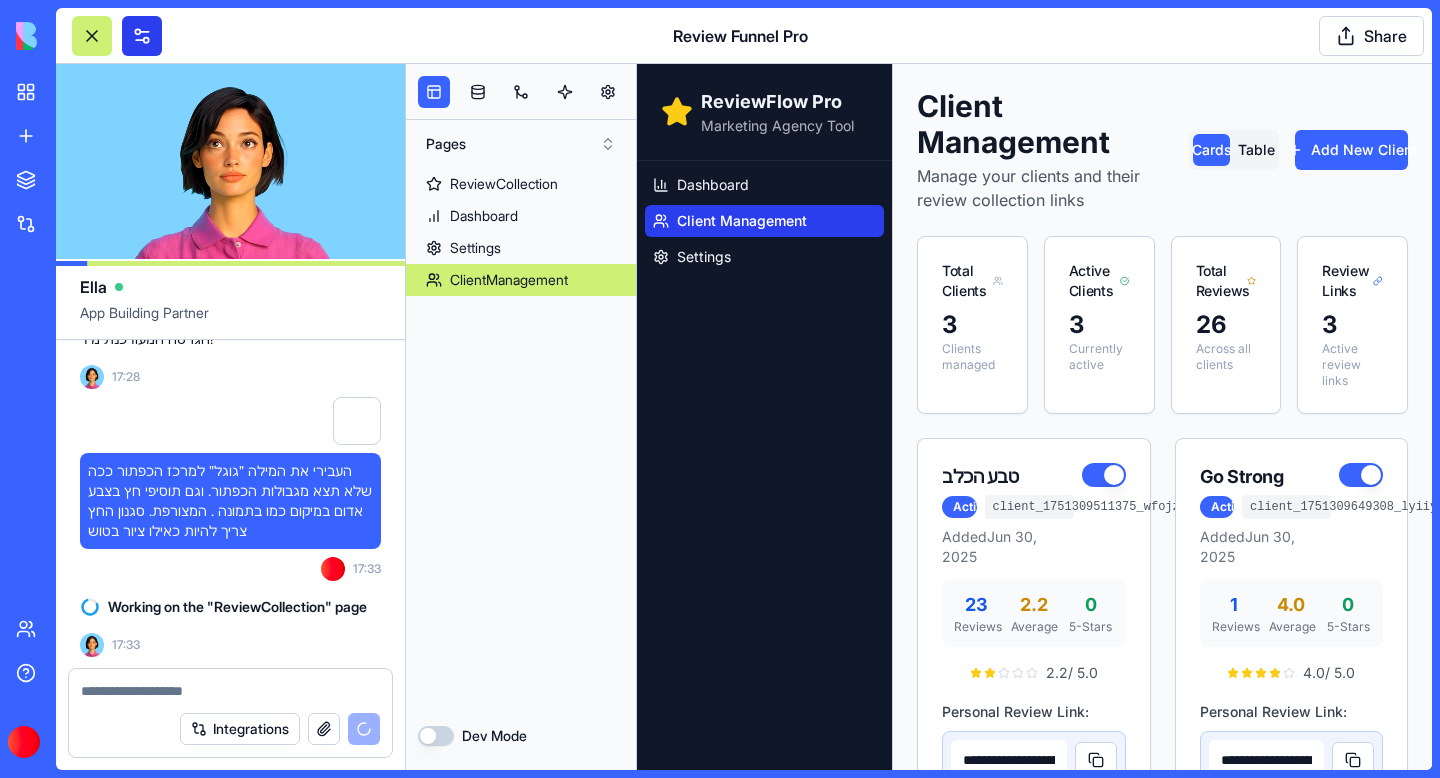 click at bounding box center [142, 36] 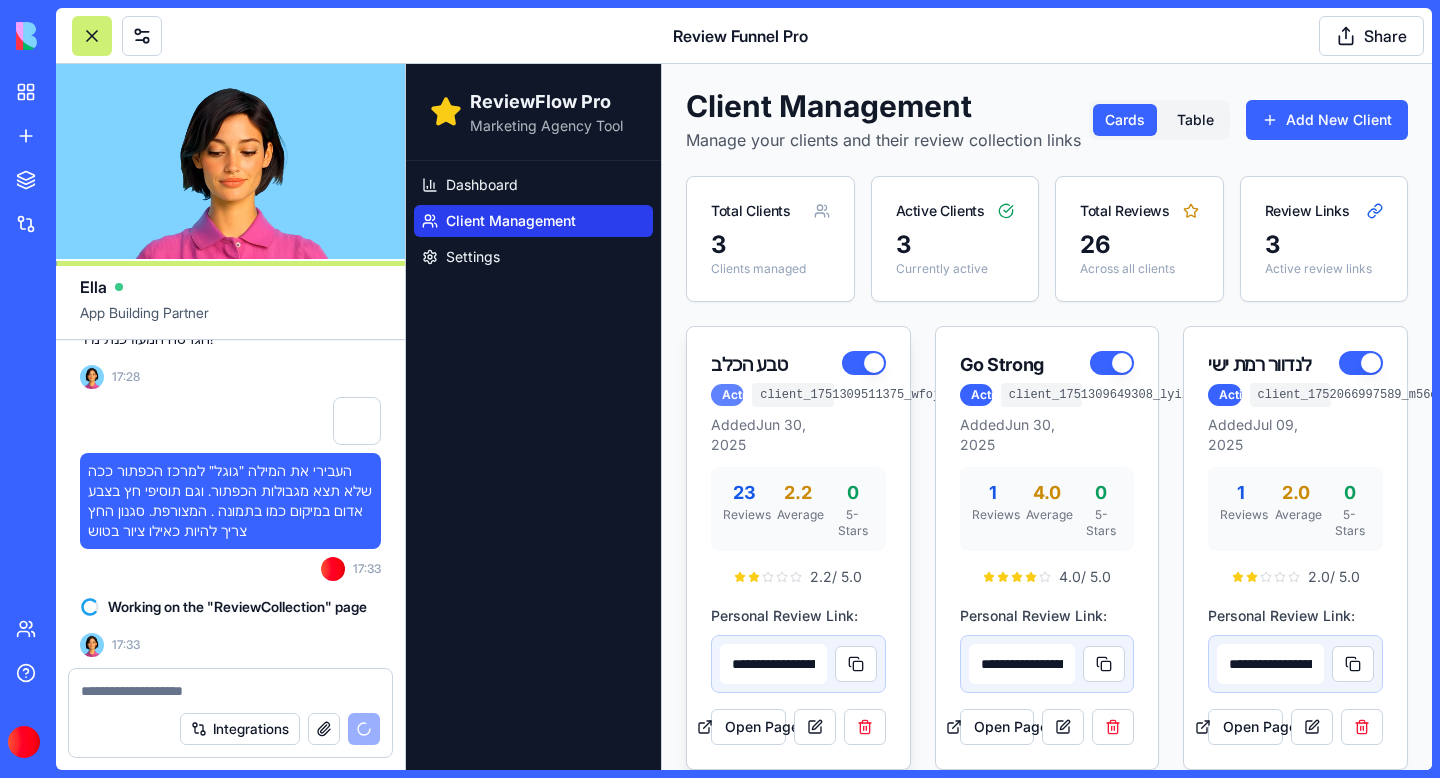 scroll, scrollTop: 55801, scrollLeft: 0, axis: vertical 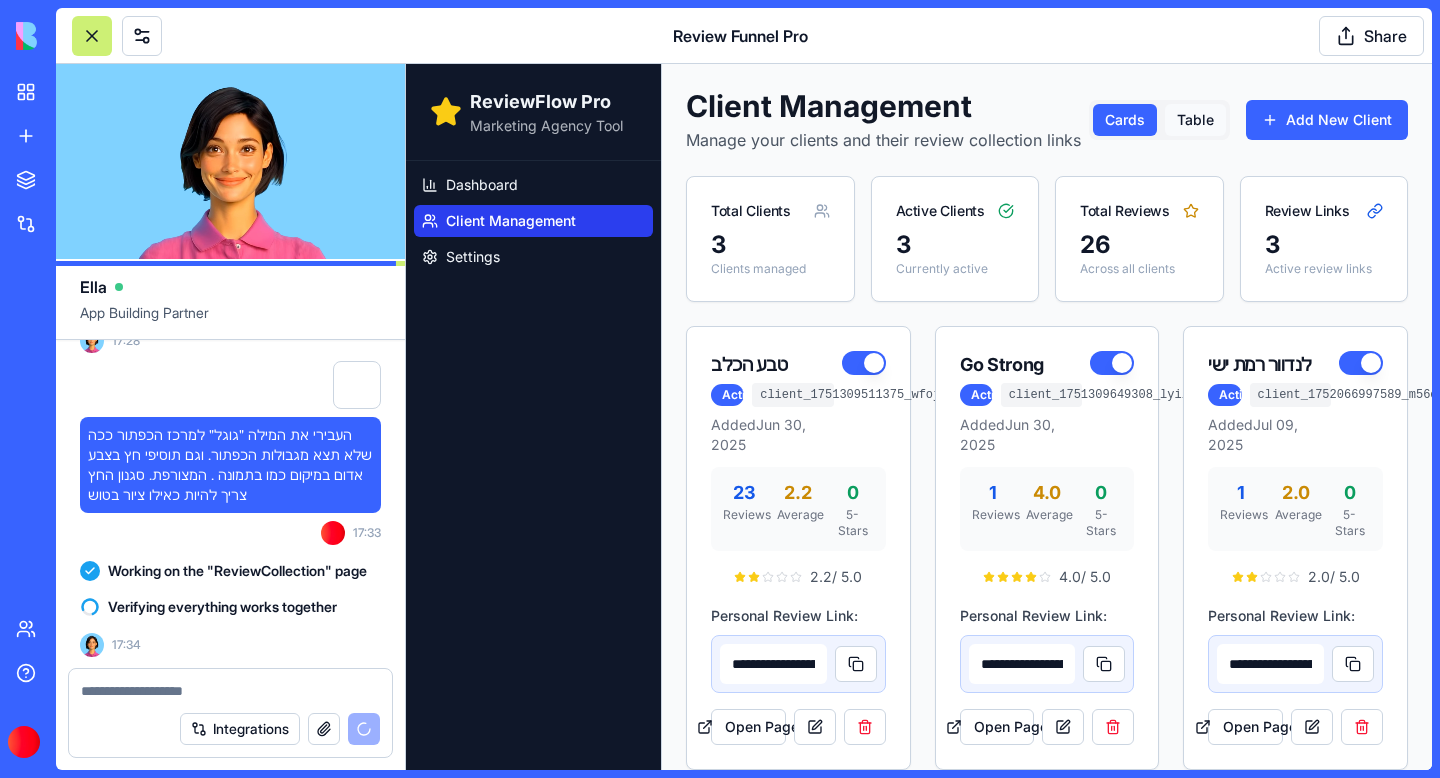 click on "Table" at bounding box center [1195, 120] 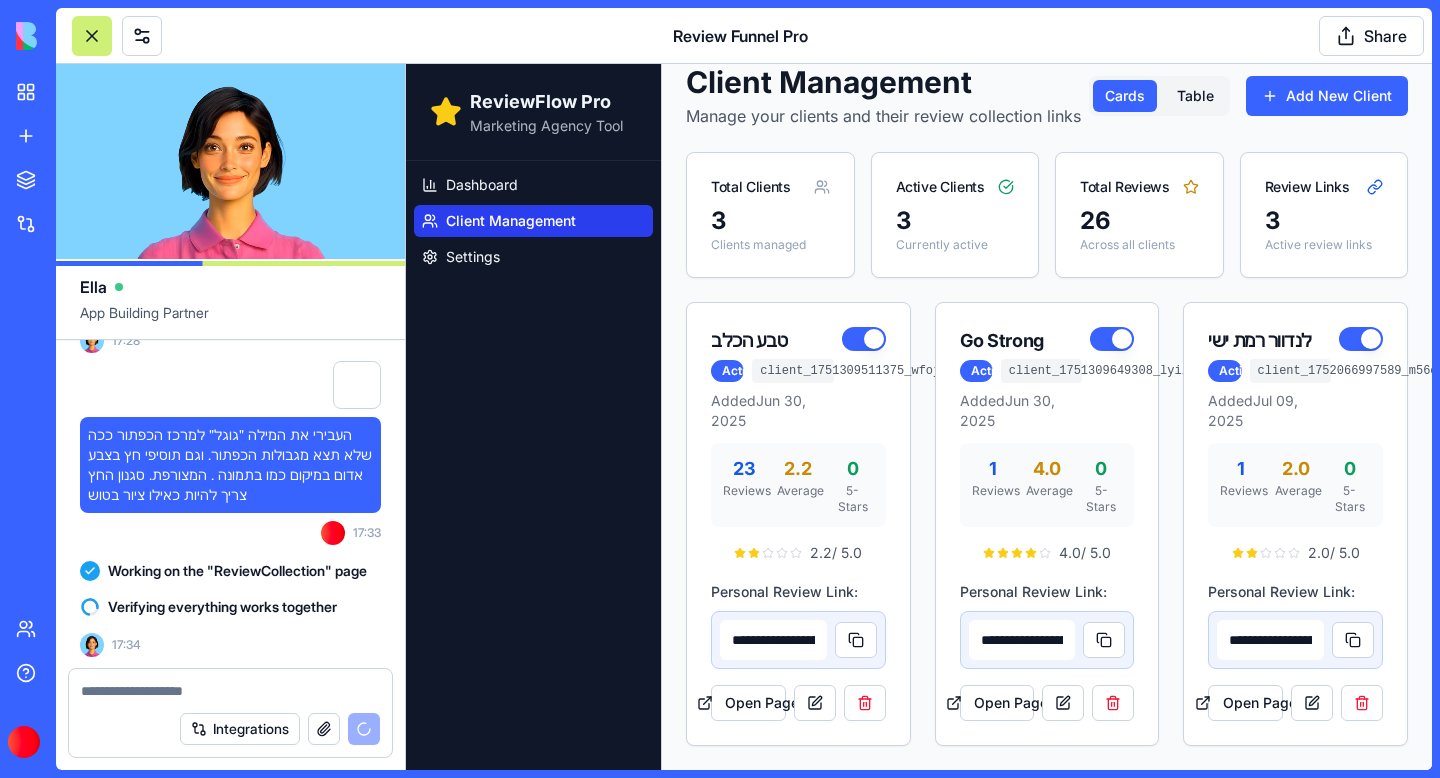 scroll, scrollTop: 8, scrollLeft: 0, axis: vertical 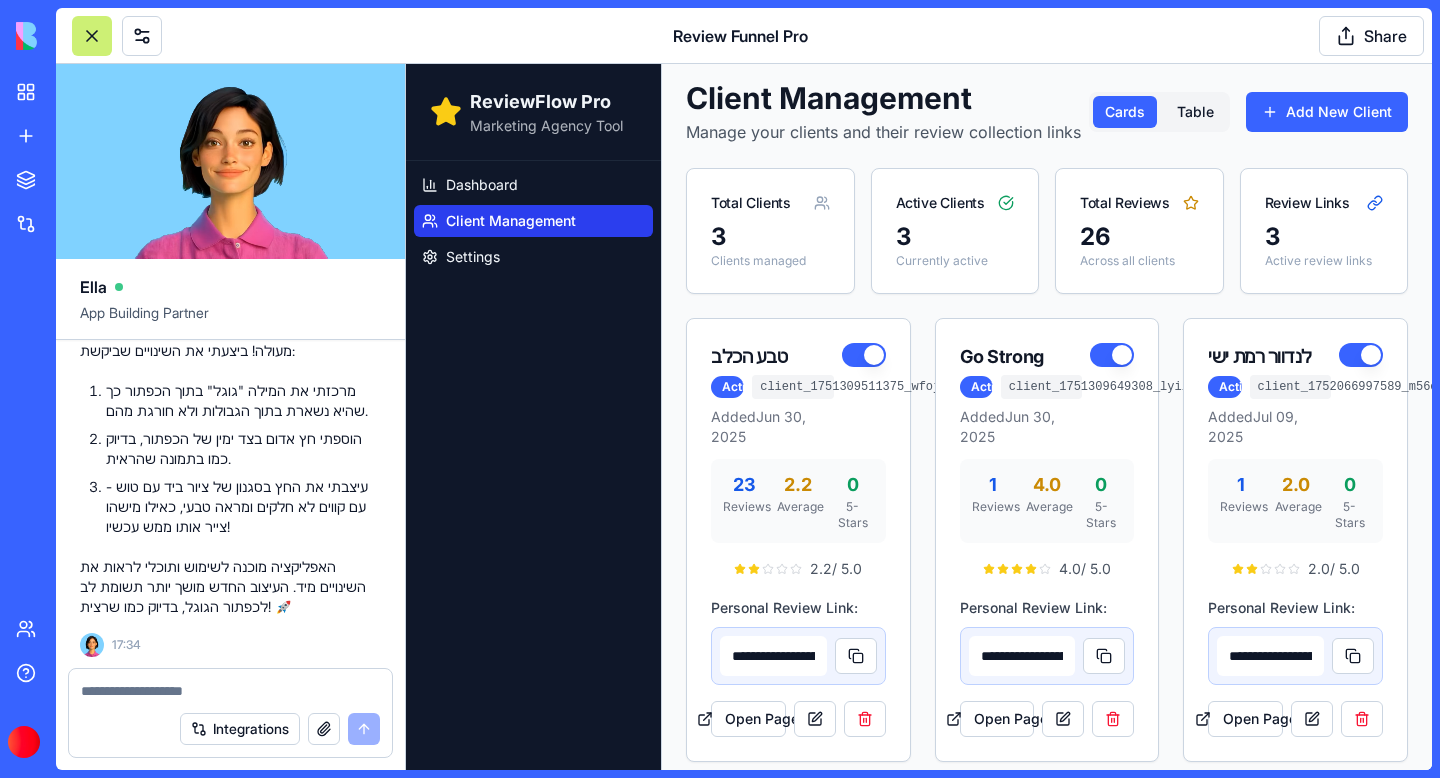 click on "Undo" at bounding box center (283, 197) 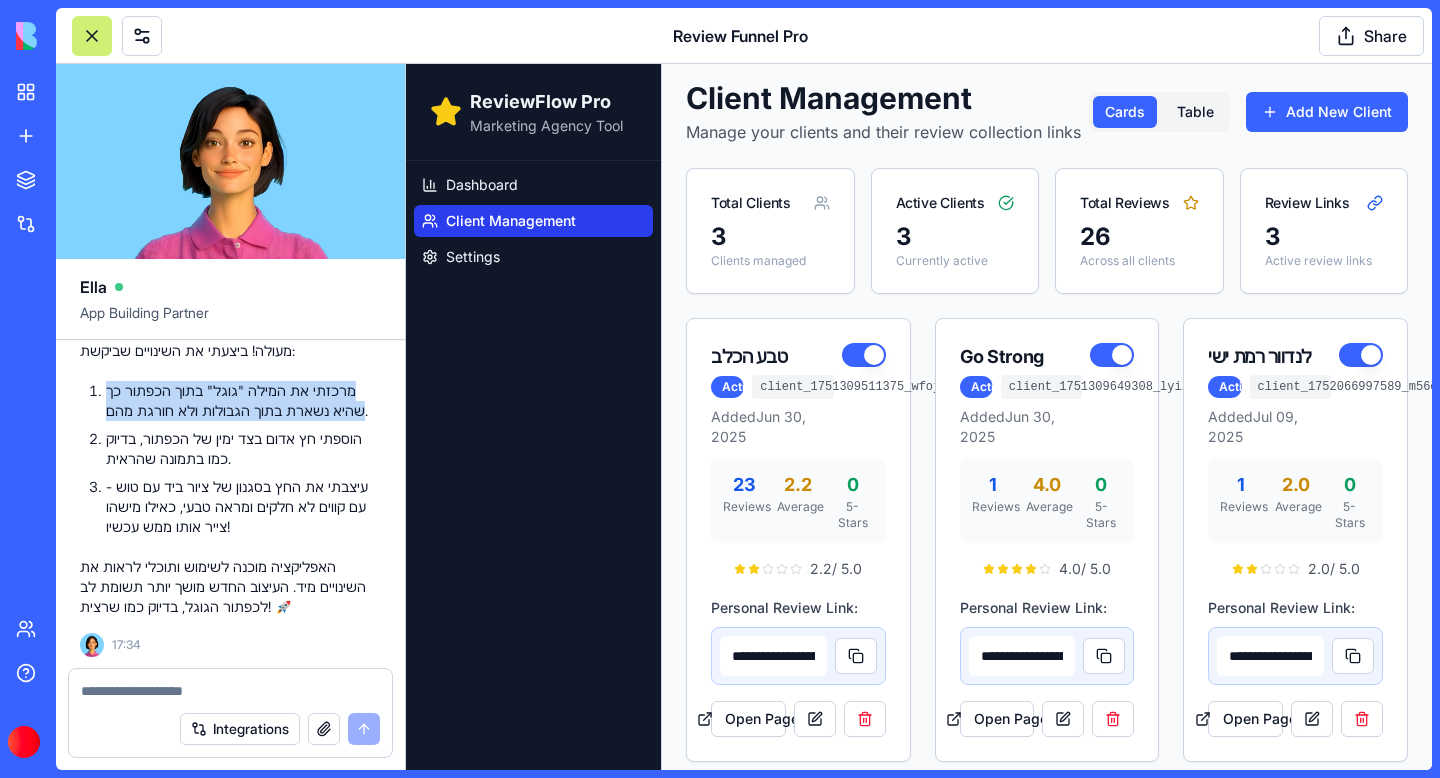 drag, startPoint x: 371, startPoint y: 439, endPoint x: 111, endPoint y: 405, distance: 262.21365 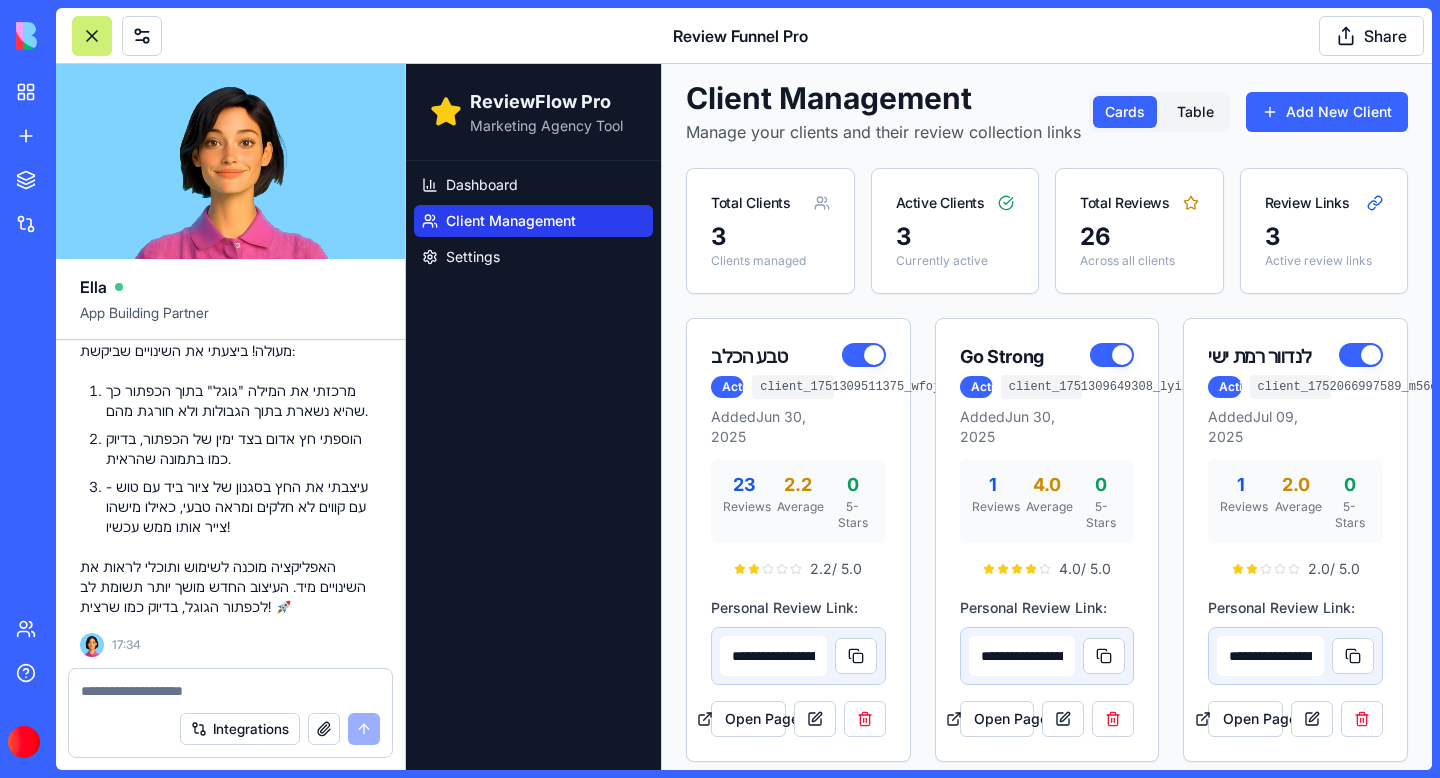 click at bounding box center [230, 691] 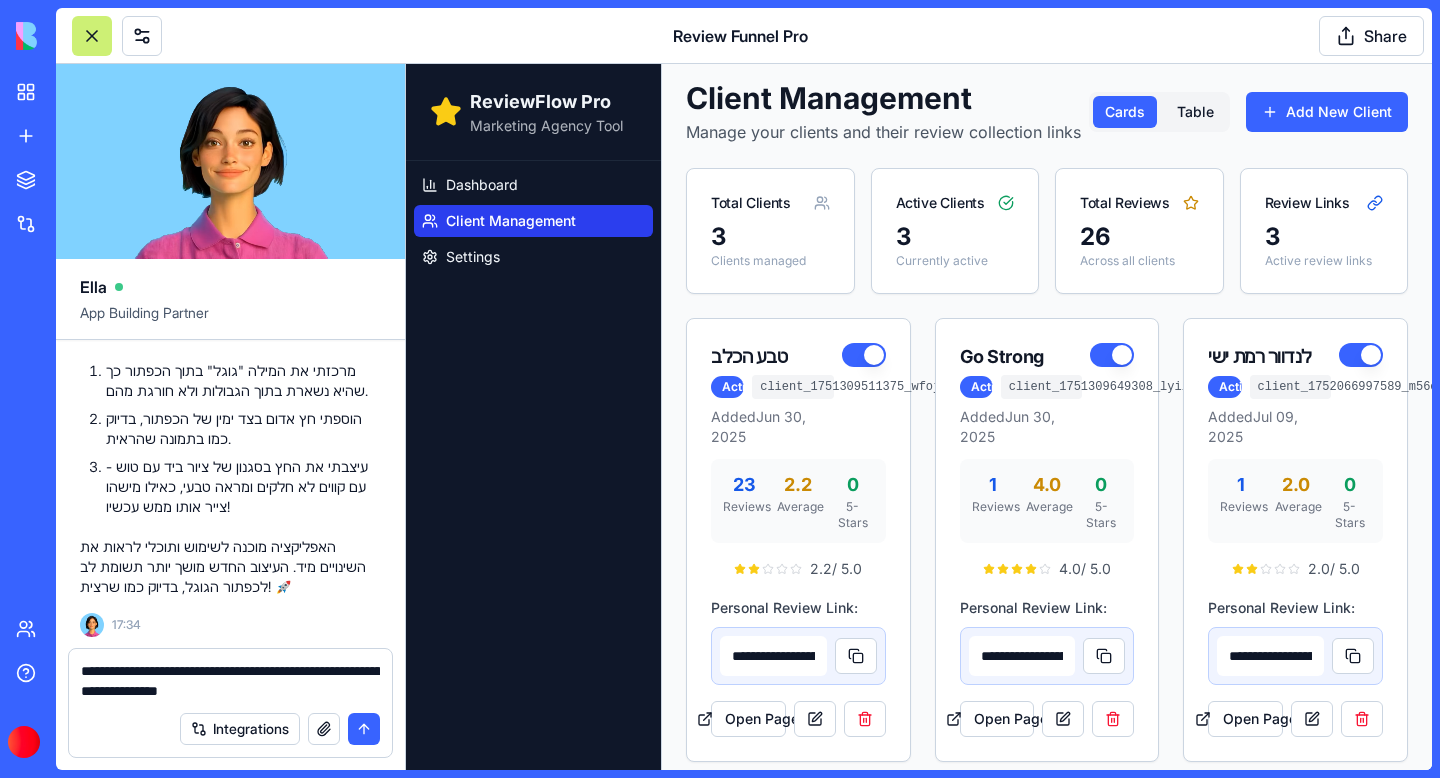 click on "**********" at bounding box center (230, 681) 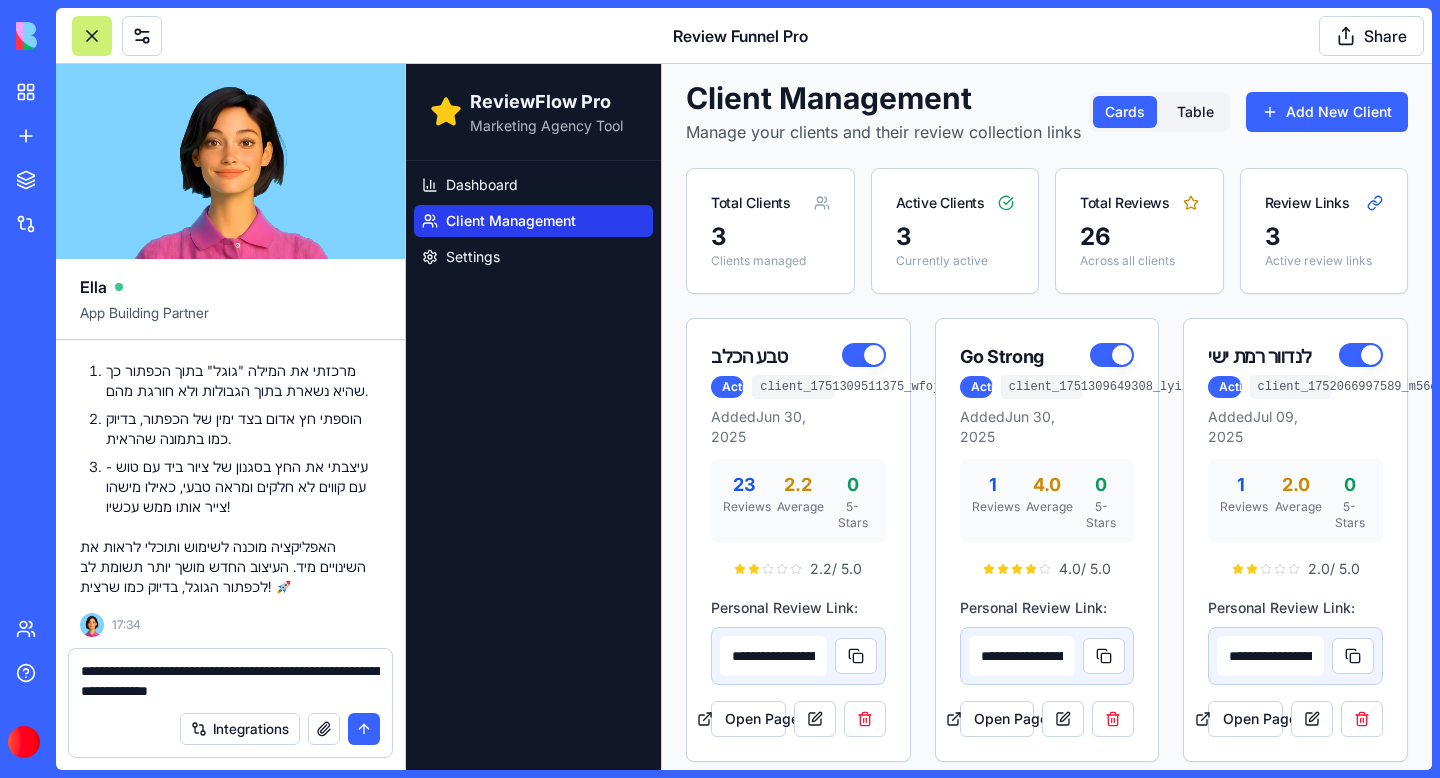 type on "**********" 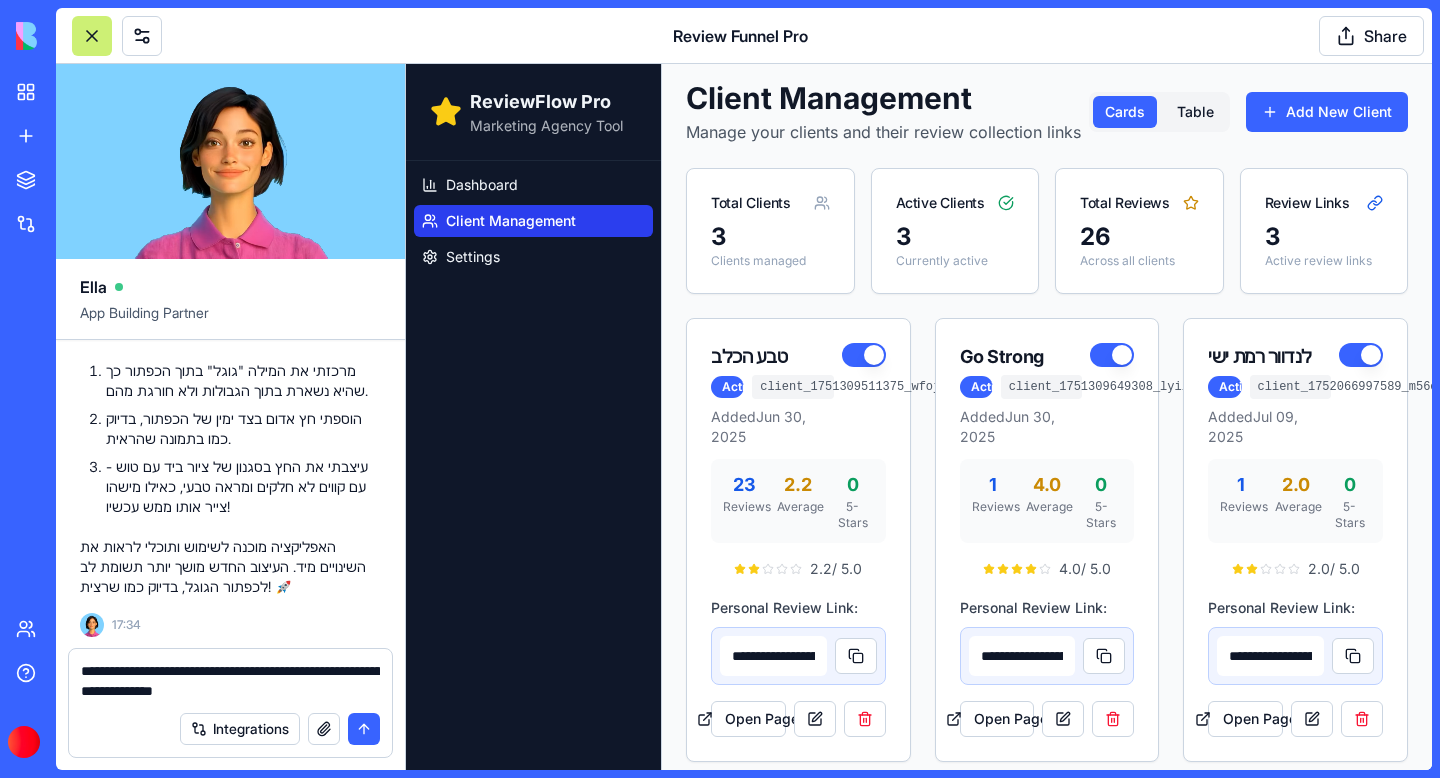 type 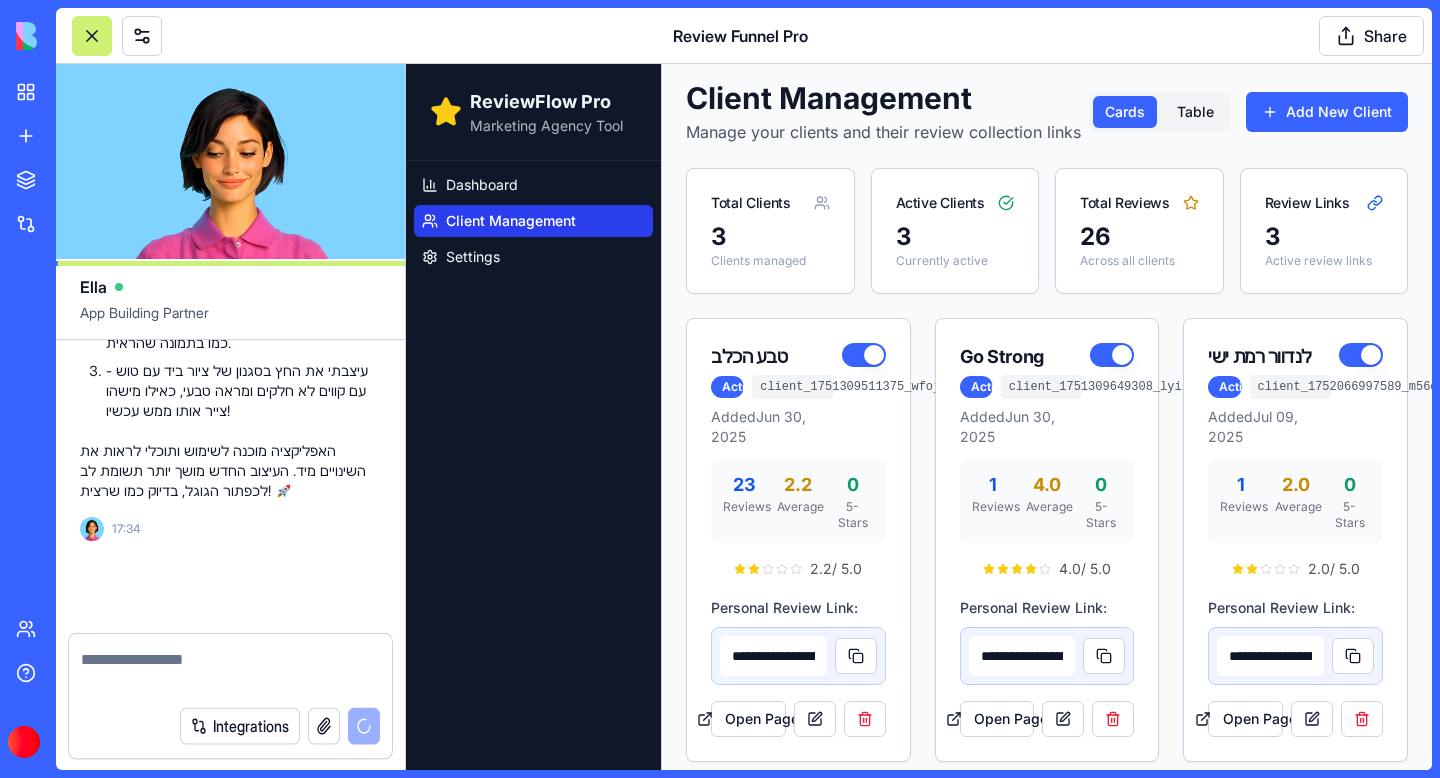 scroll, scrollTop: 56233, scrollLeft: 0, axis: vertical 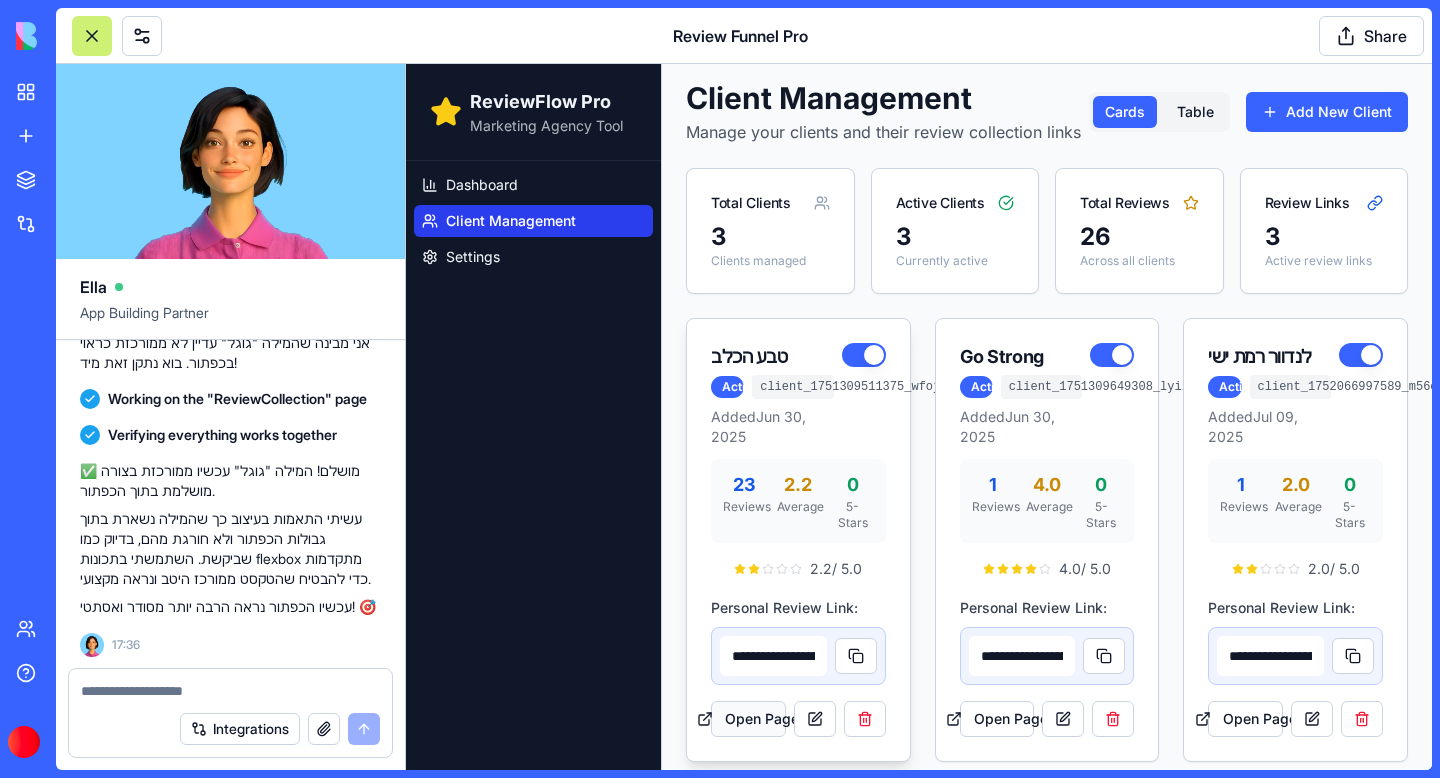 click on "Open Page" at bounding box center (748, 719) 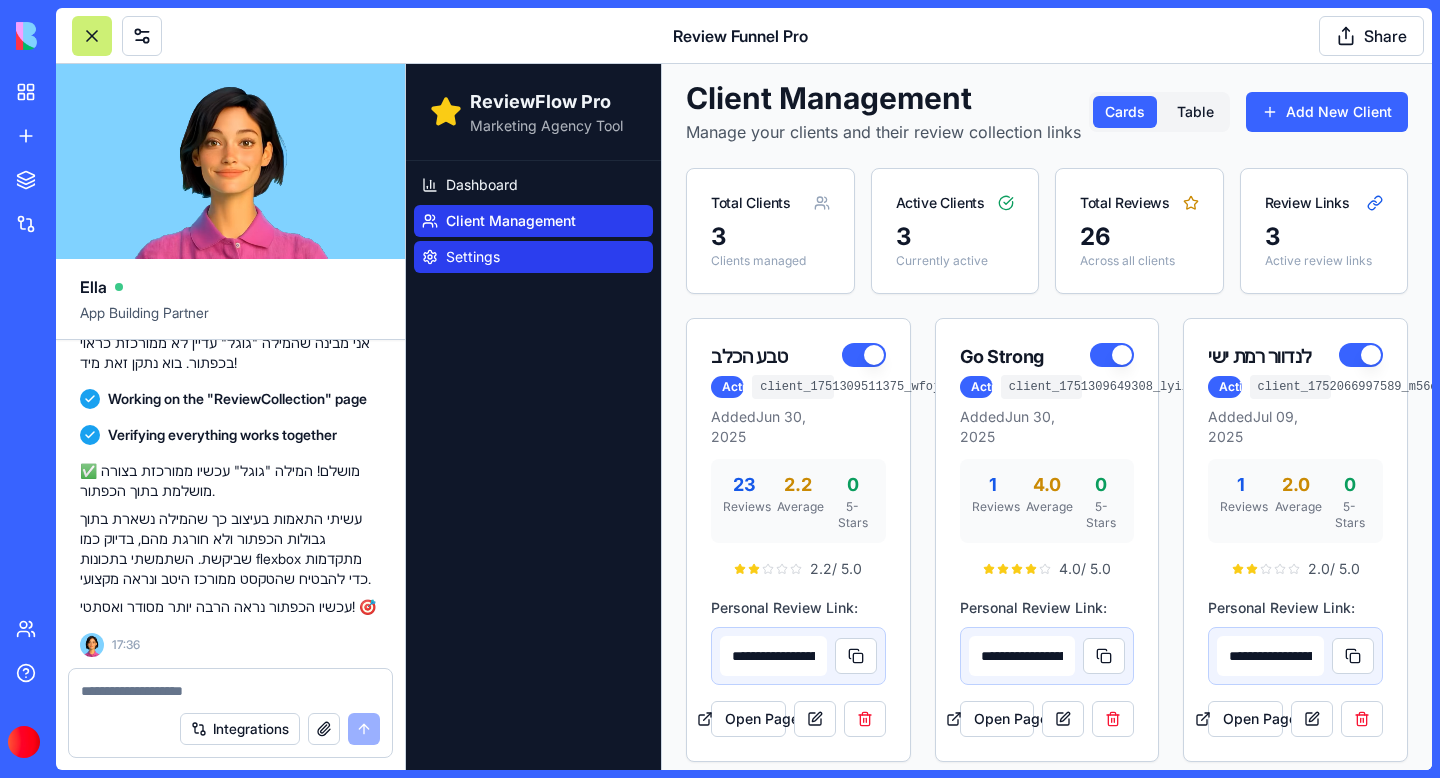 click on "Settings" at bounding box center [473, 257] 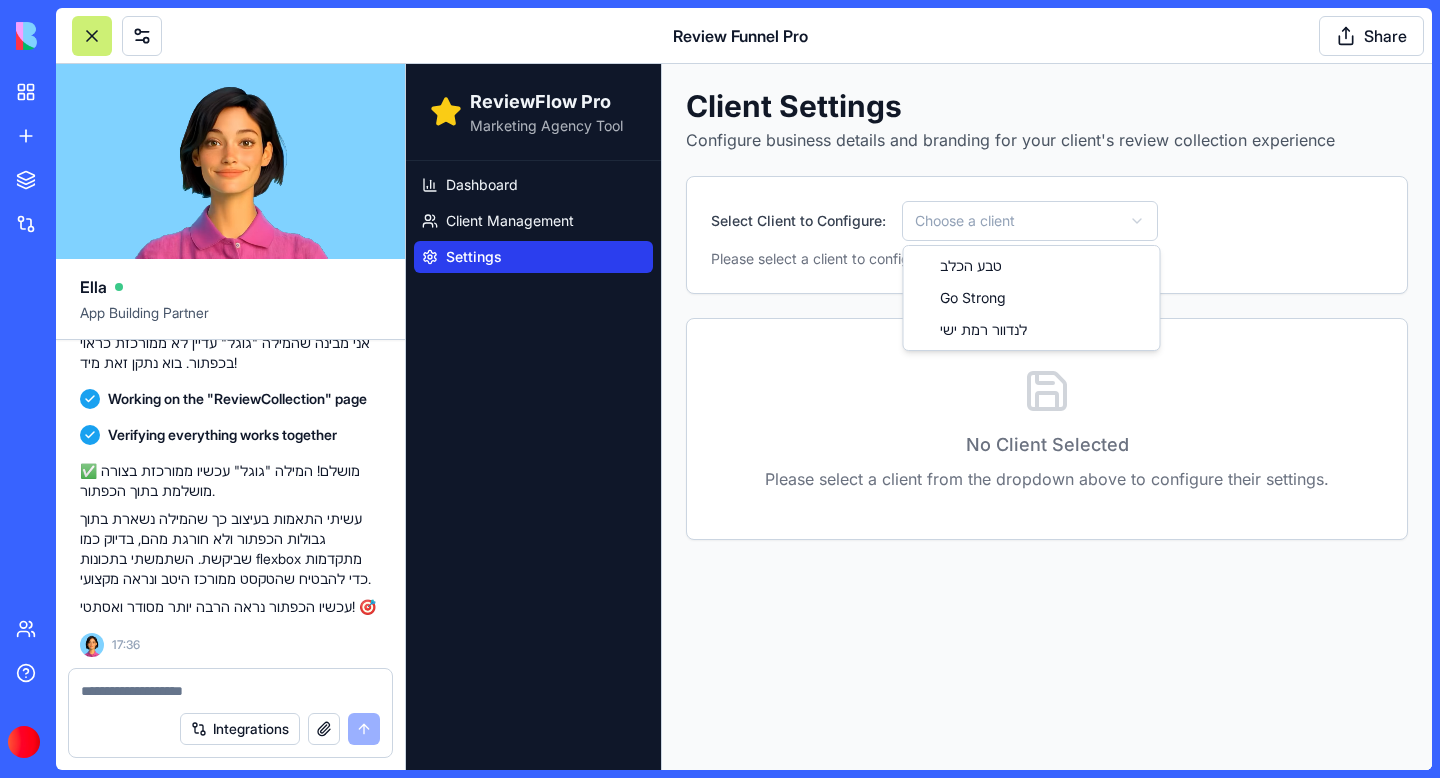 click on "ReviewFlow Pro Marketing Agency Tool Dashboard Client Management Settings Client Settings Configure business details and branding for your client's review collection experience Select Client to Configure: Choose a client Please select a client to configure their settings and branding. No Client Selected Please select a client from the dropdown above to configure their settings.
טבע הכלב Go Strong לנדוור [CITY]" at bounding box center [919, 417] 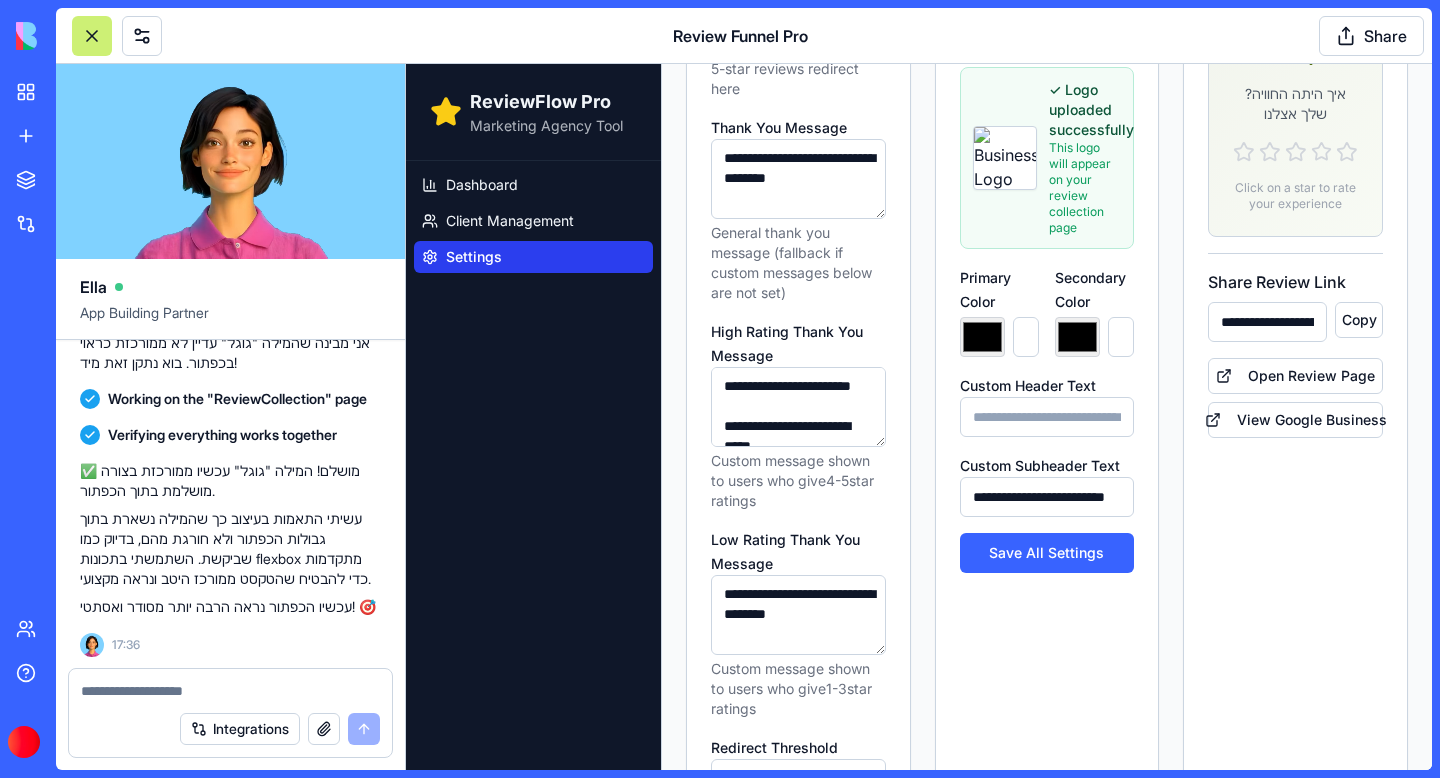 scroll, scrollTop: 497, scrollLeft: 0, axis: vertical 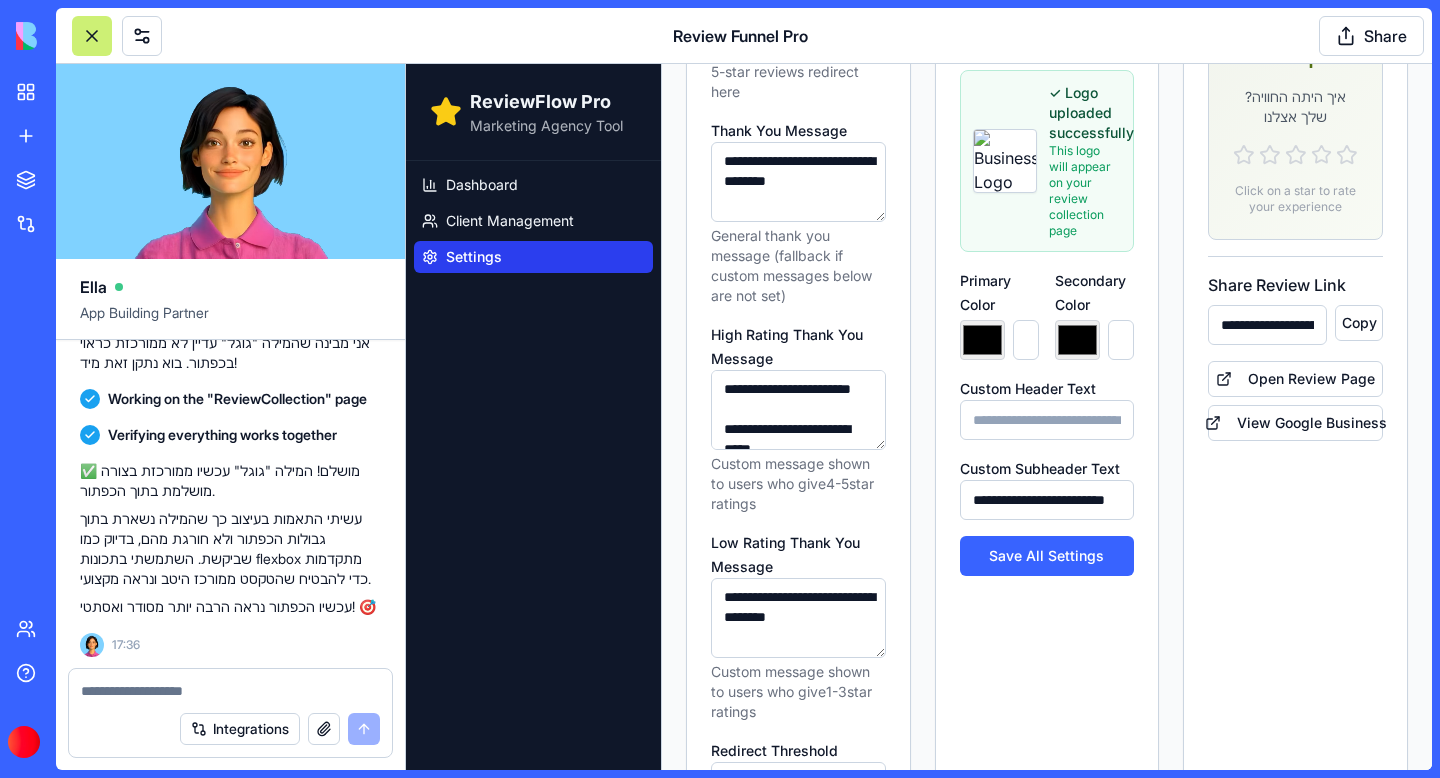 click on "*******" at bounding box center (982, 340) 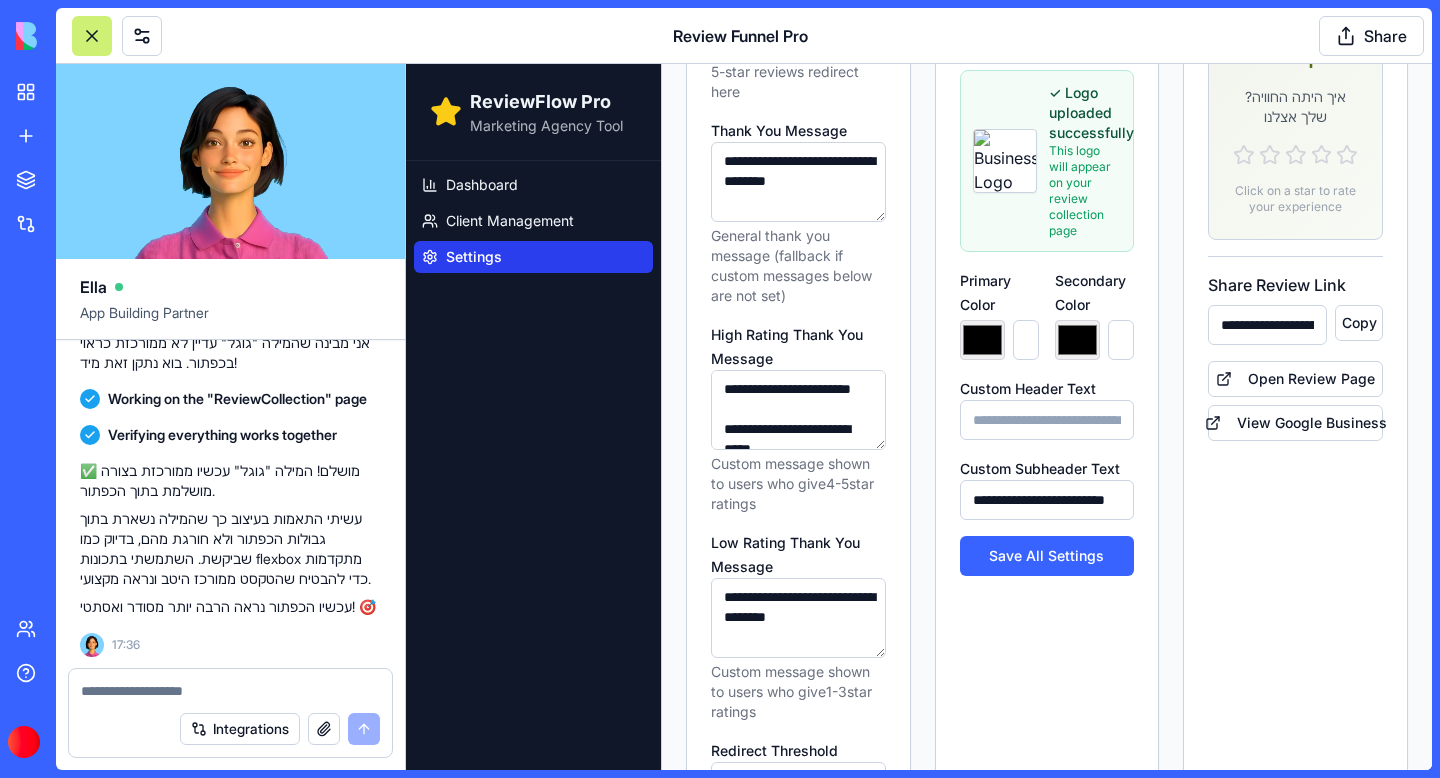 click on "*******" at bounding box center [1121, 340] 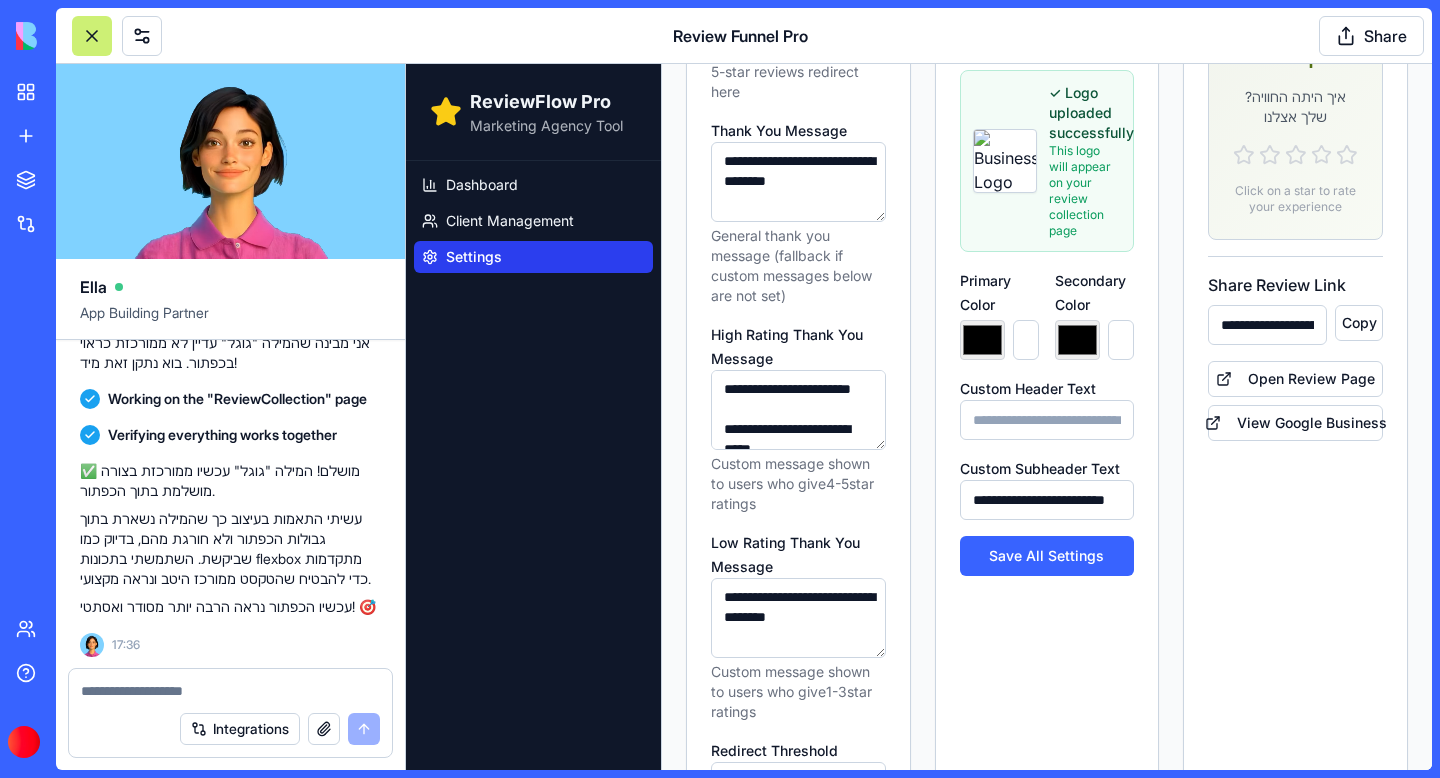 click on "*******" at bounding box center [1077, 340] 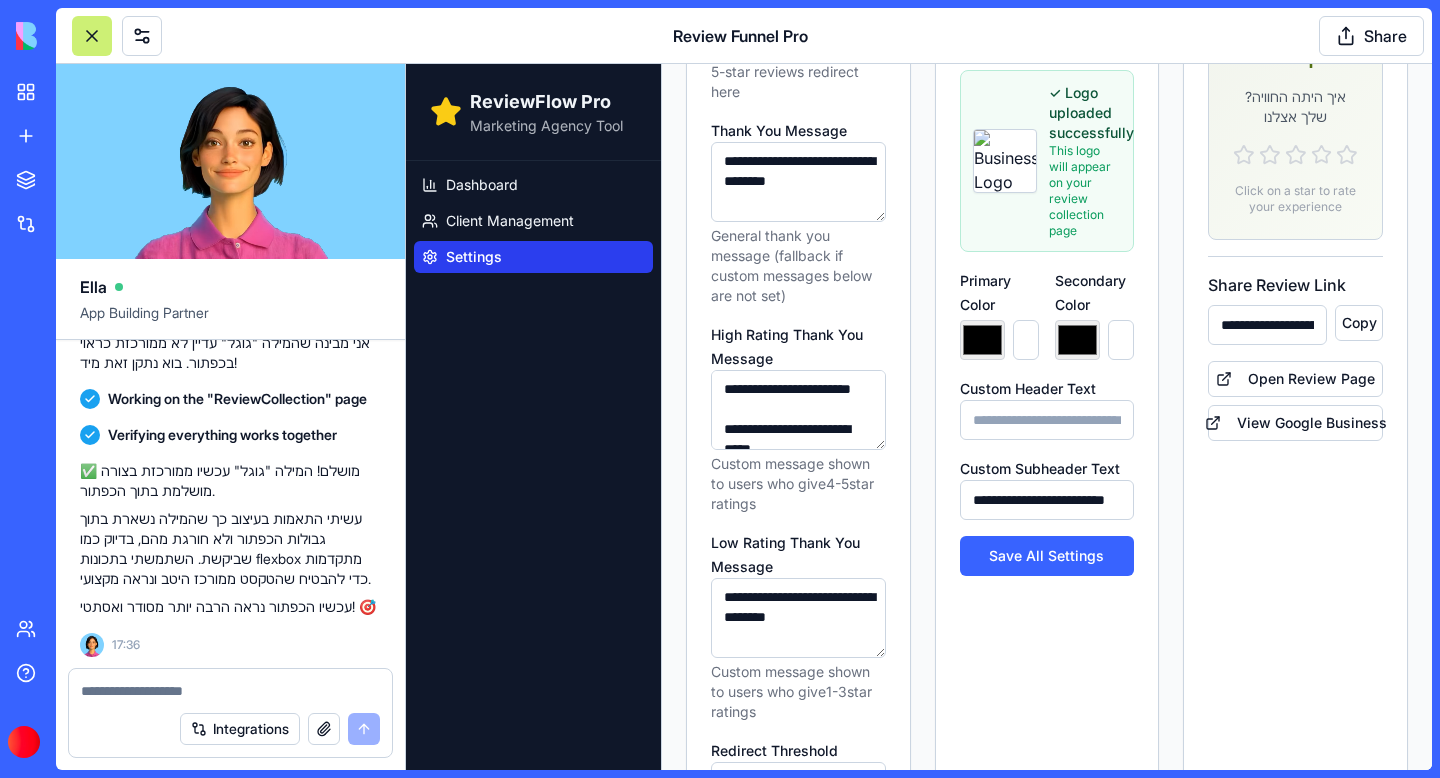 type on "*******" 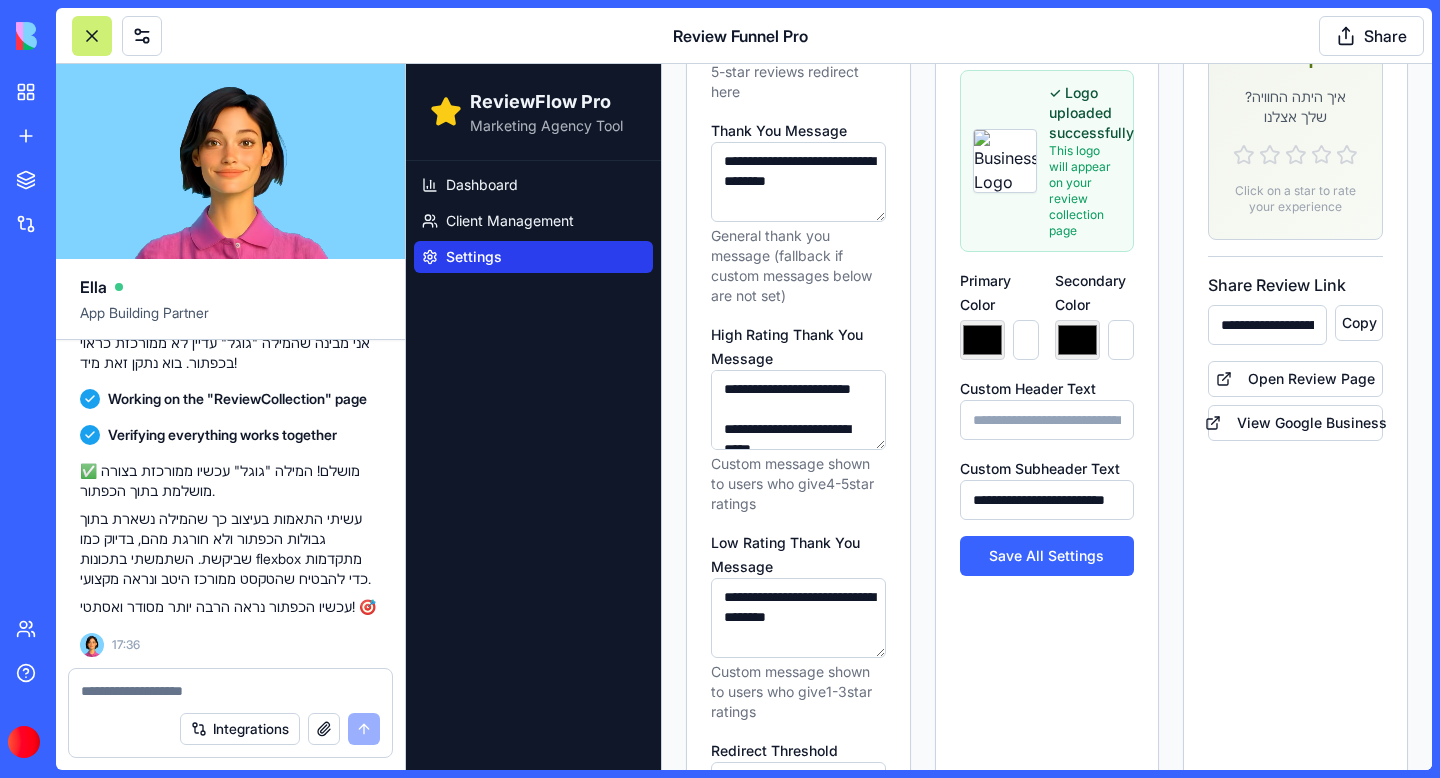 type on "*******" 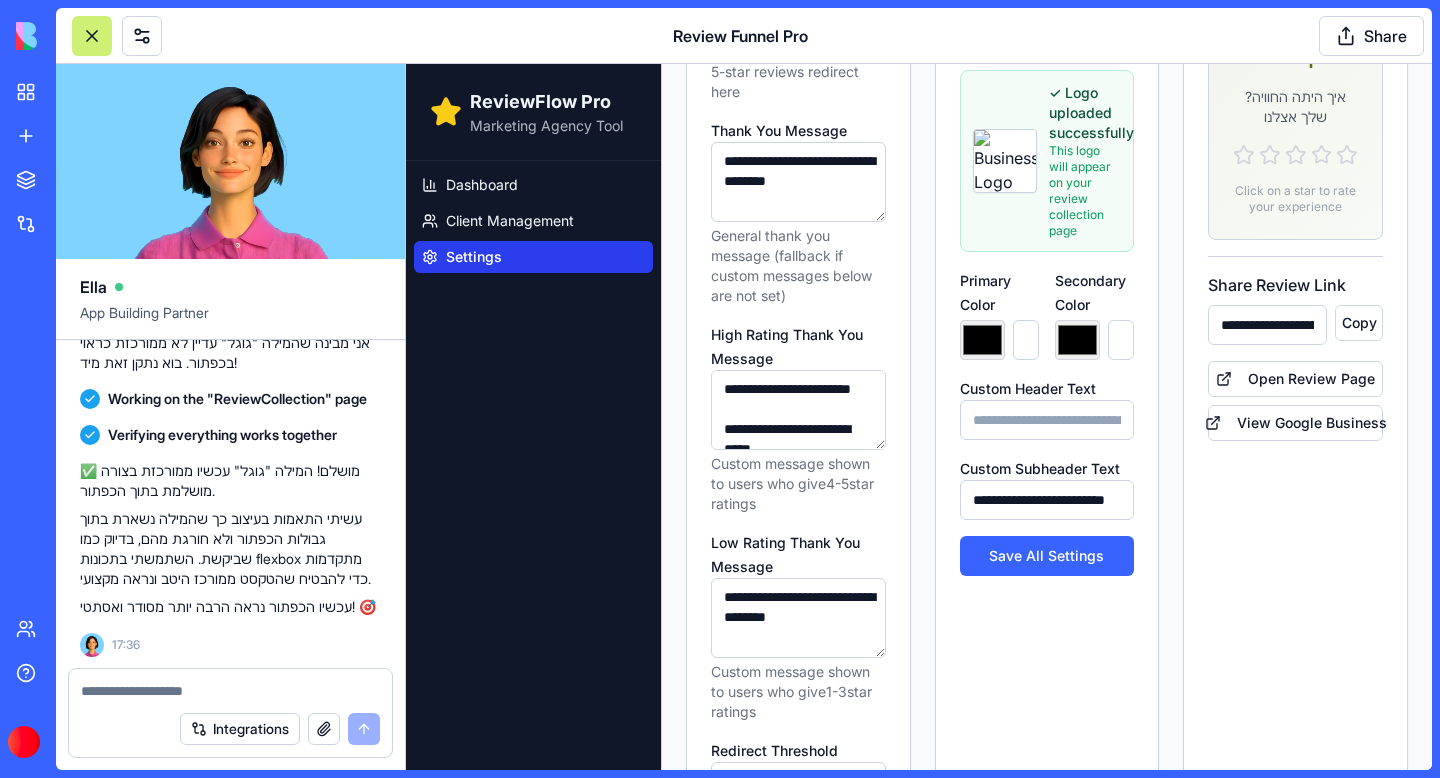 type on "*******" 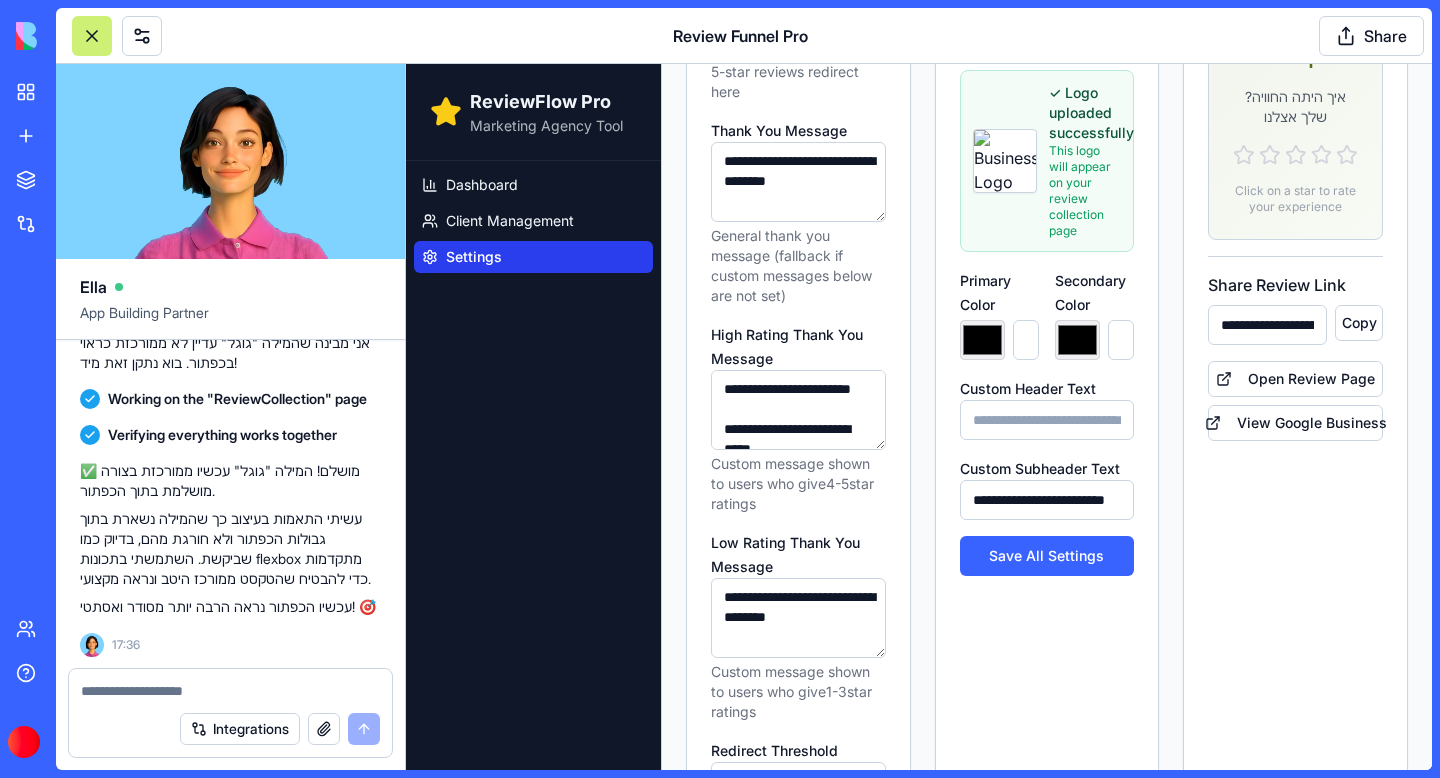 type on "*******" 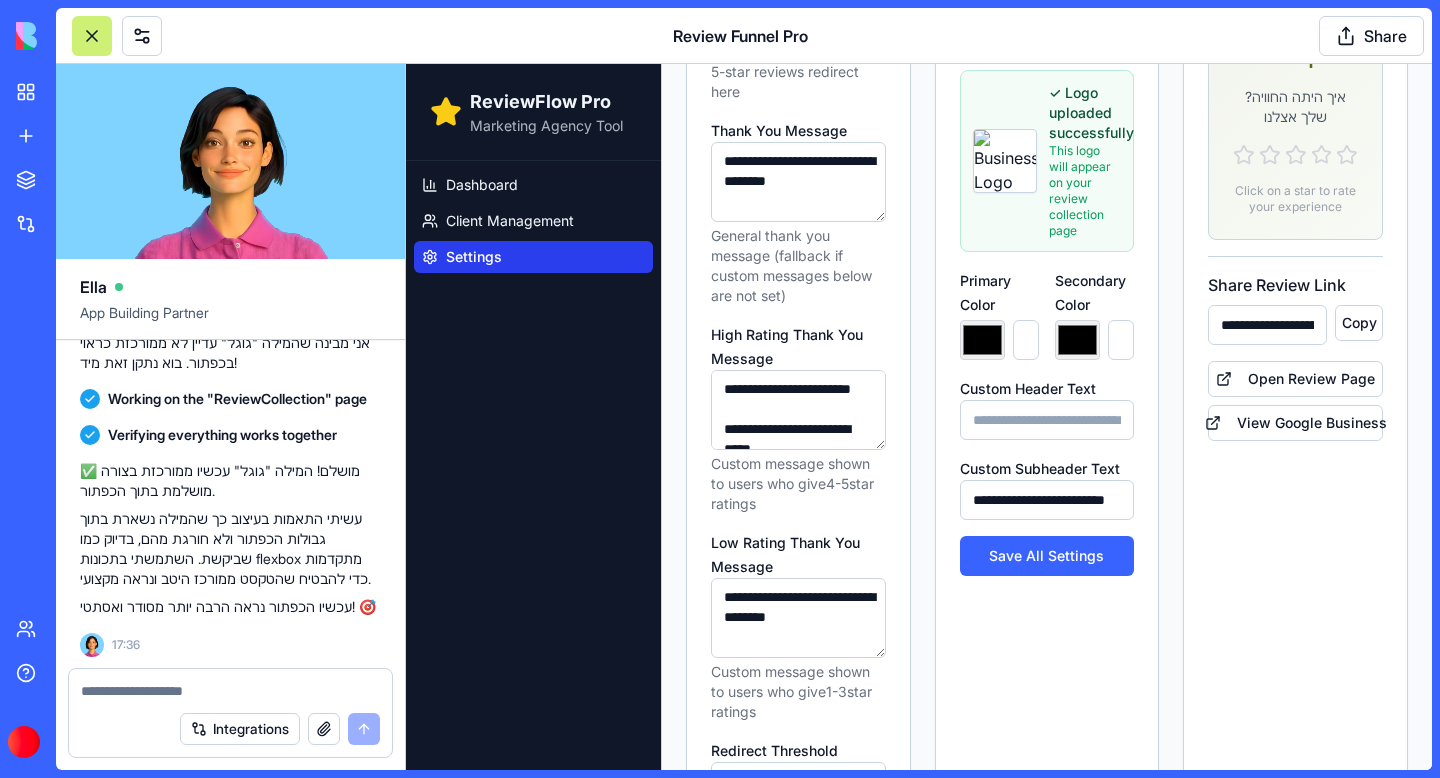 type on "*******" 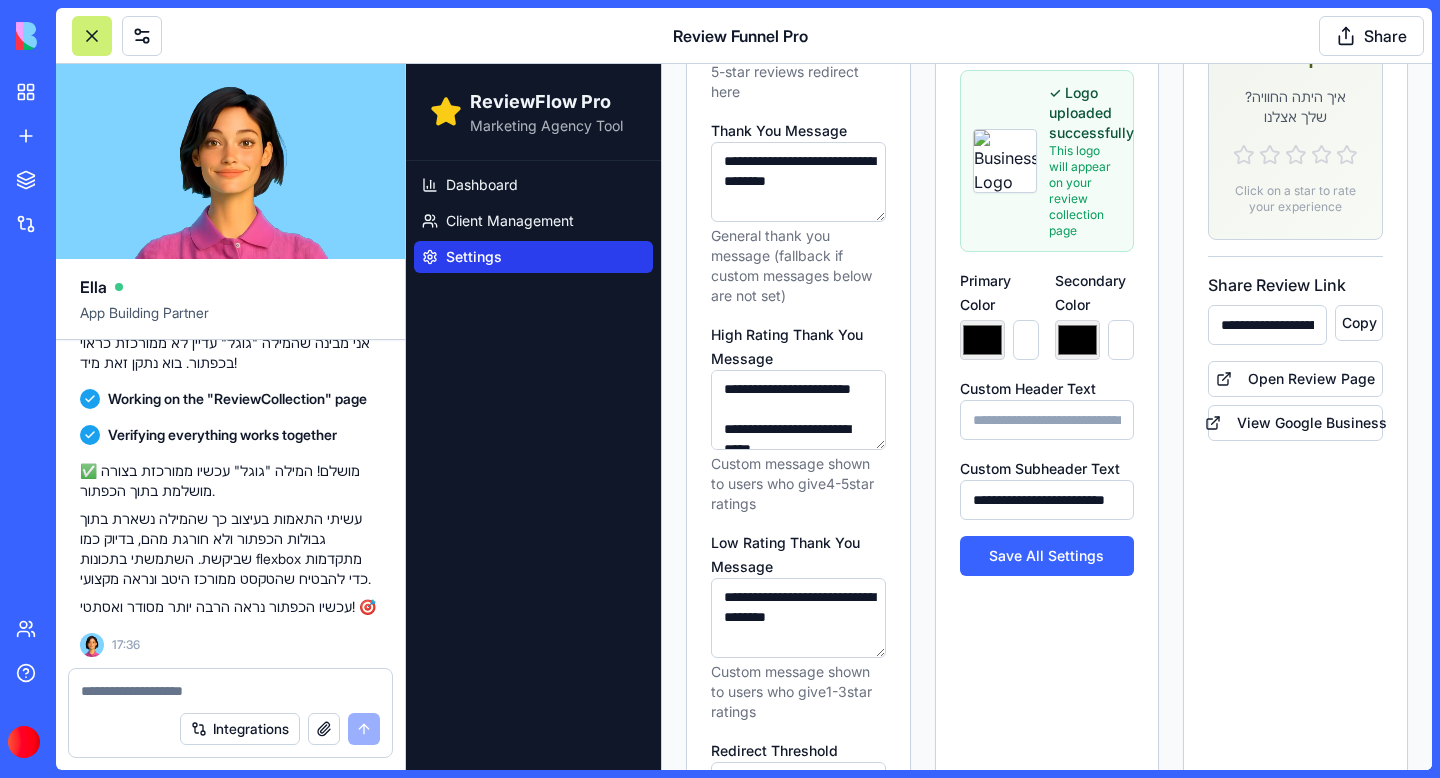 type on "*******" 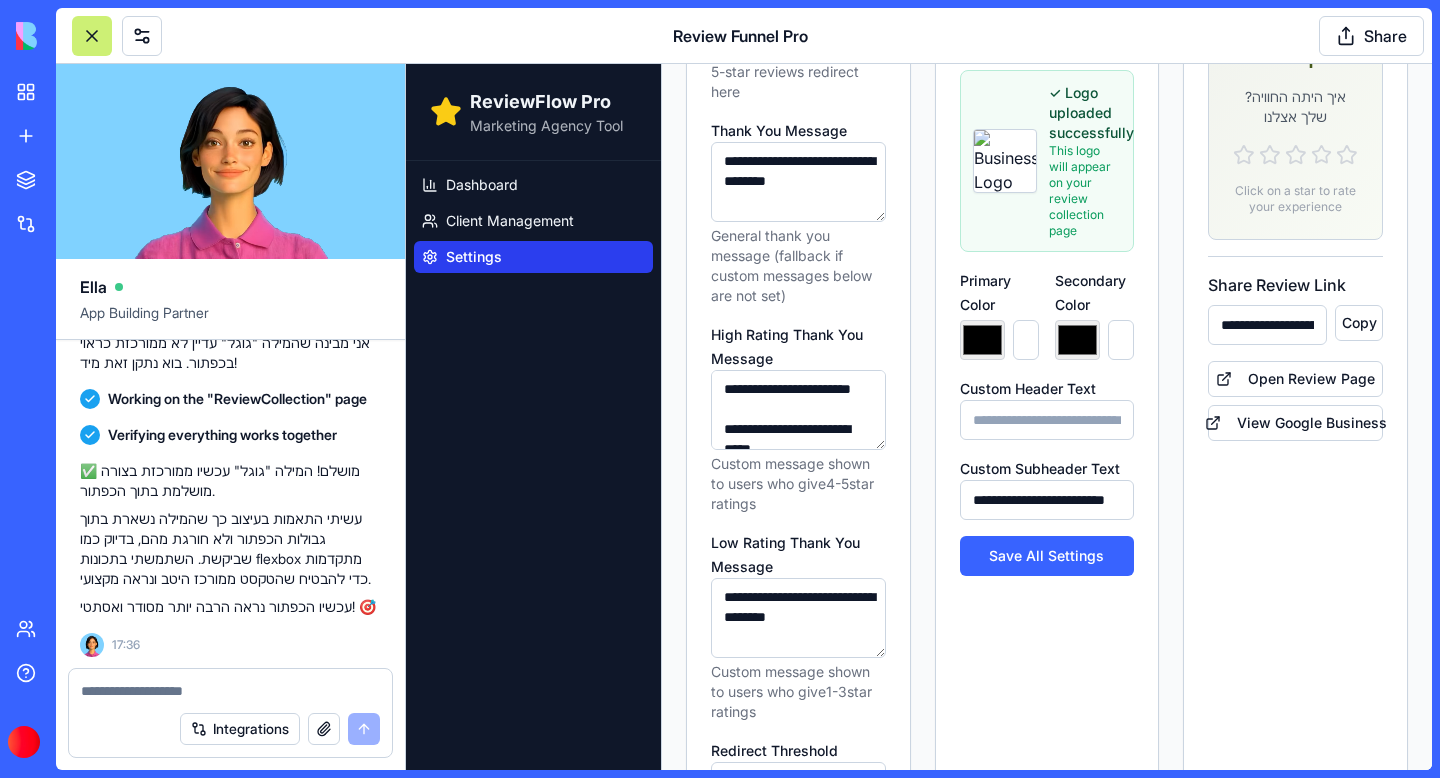 type on "*******" 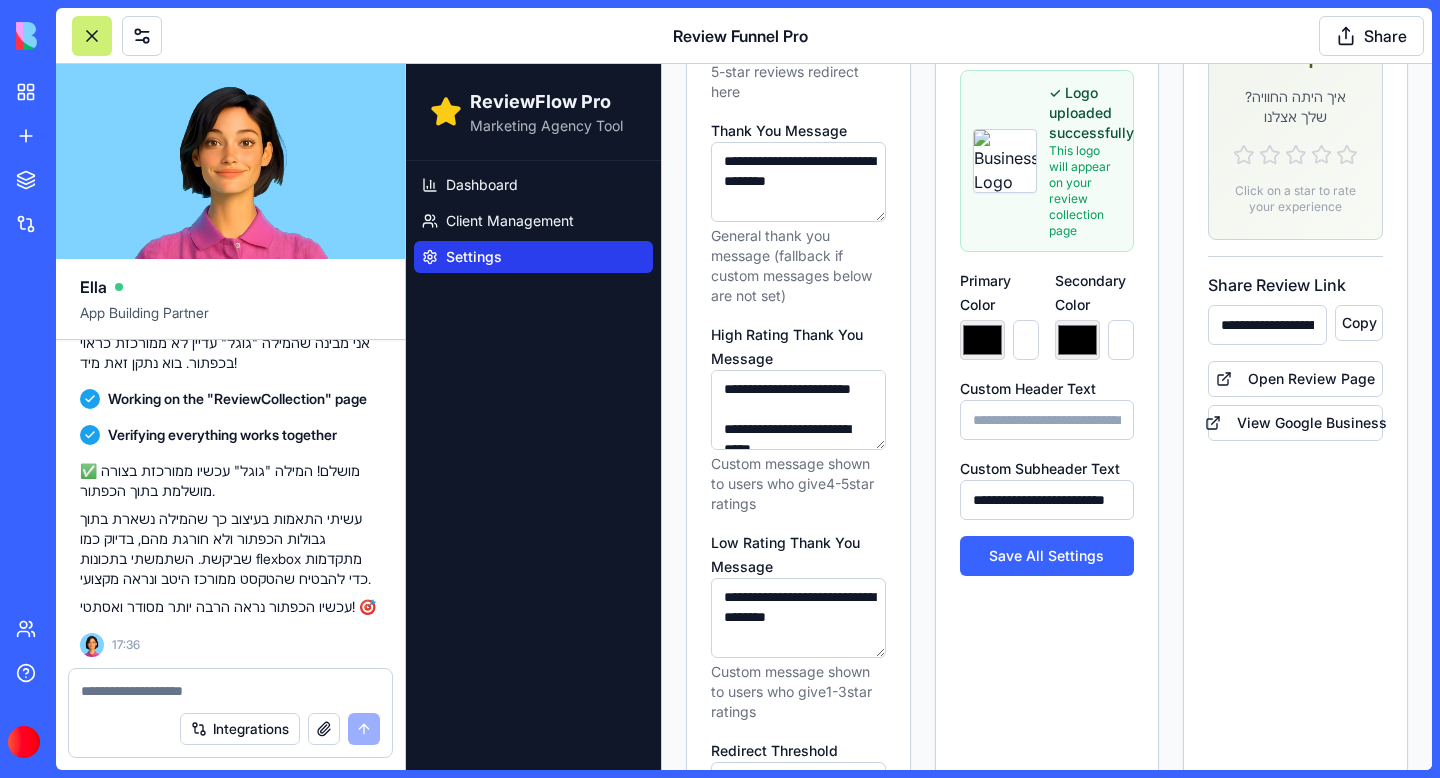 type on "*******" 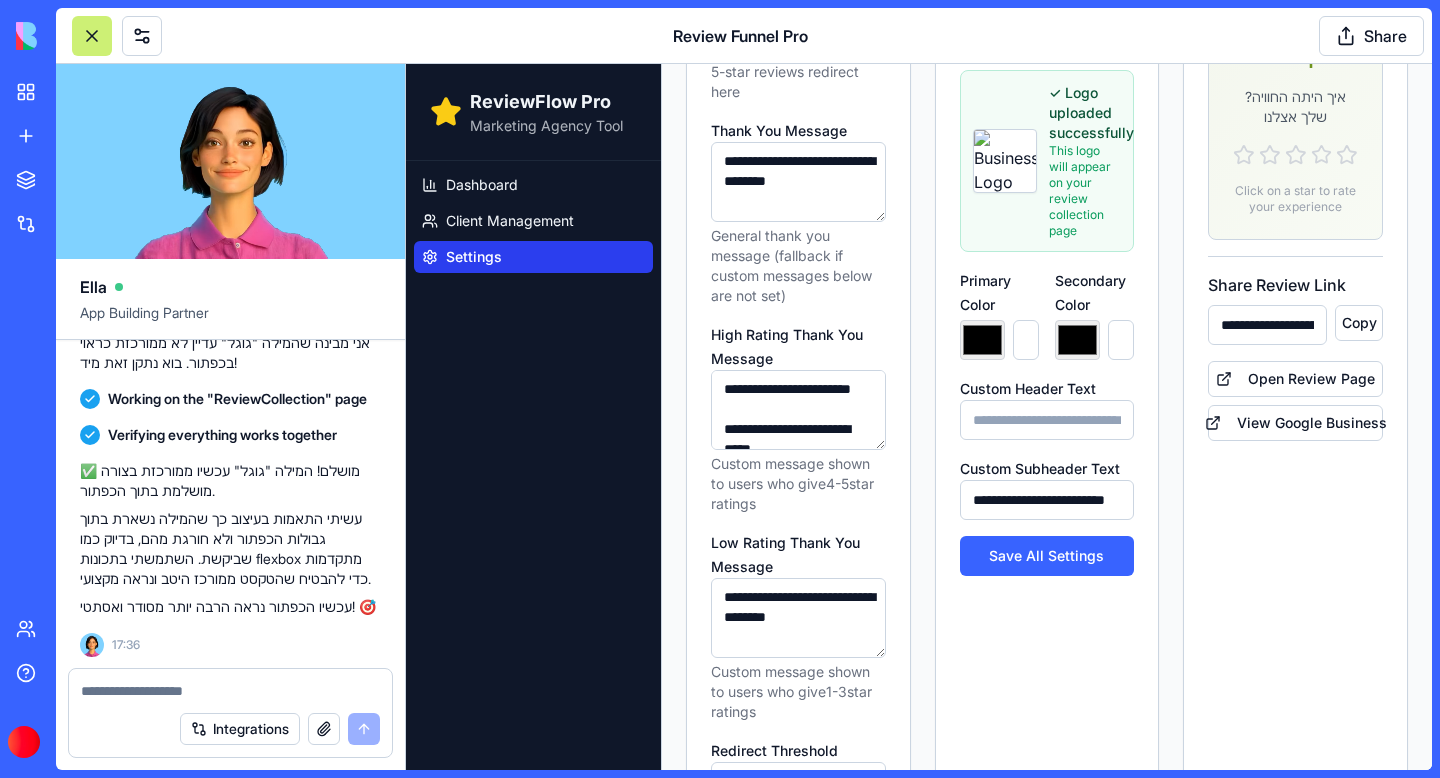 type on "*******" 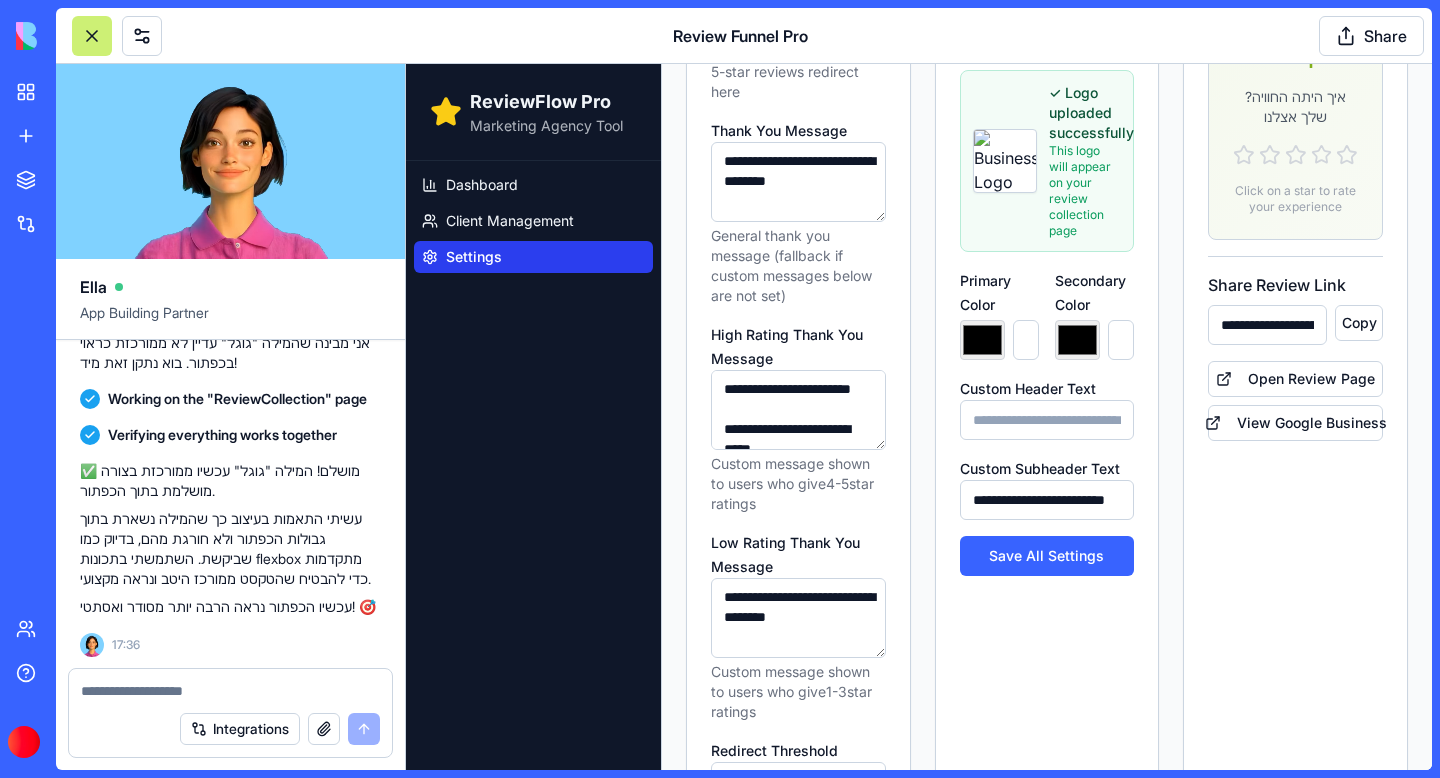 type on "*******" 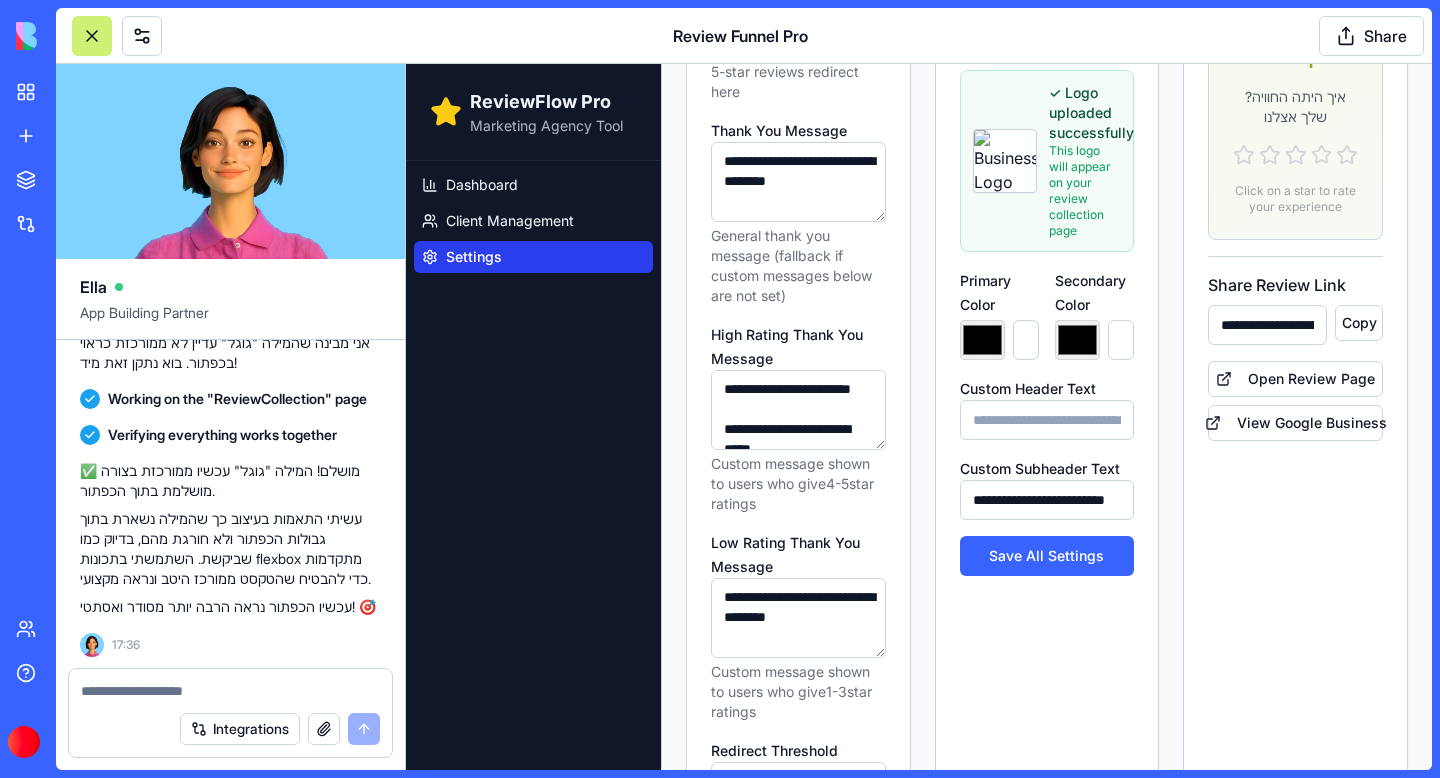 type on "*******" 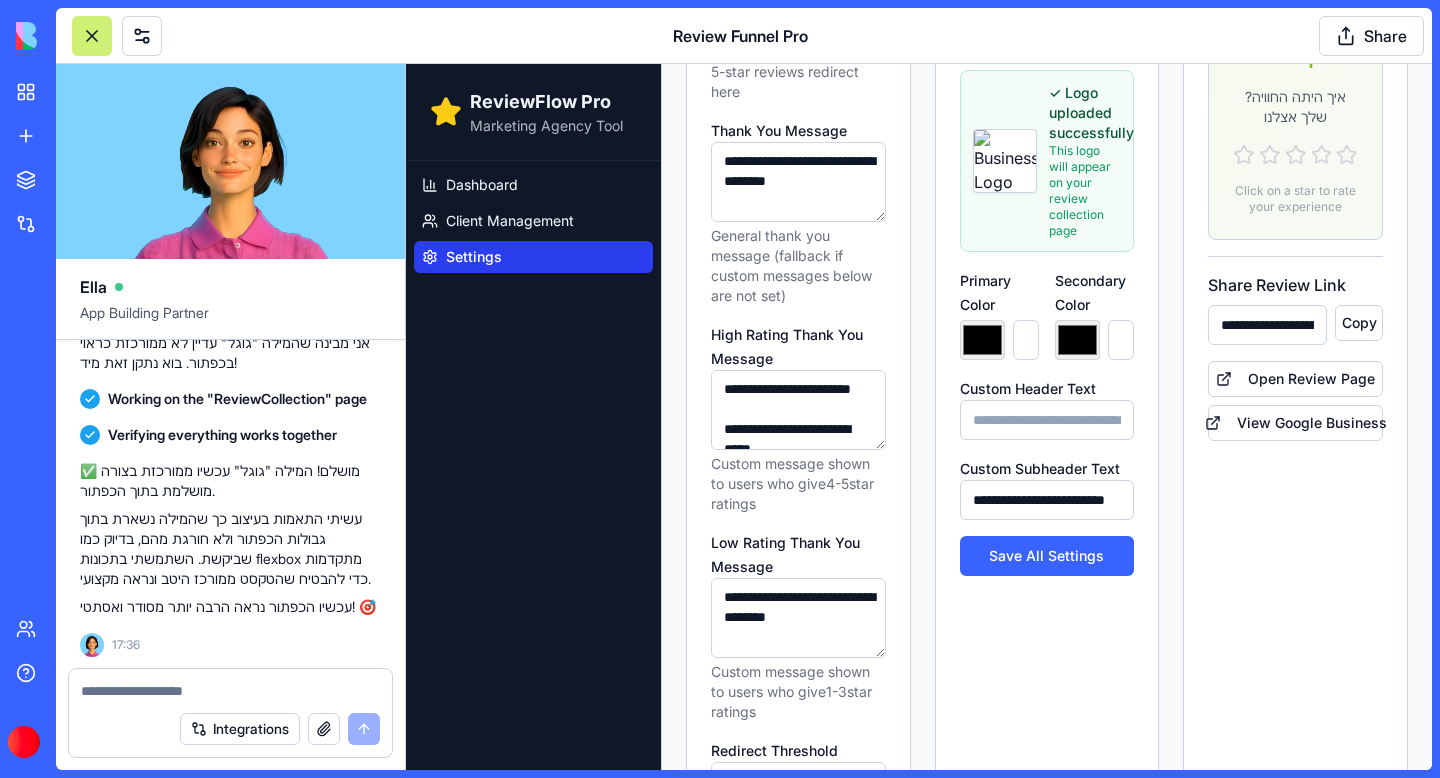 type on "*******" 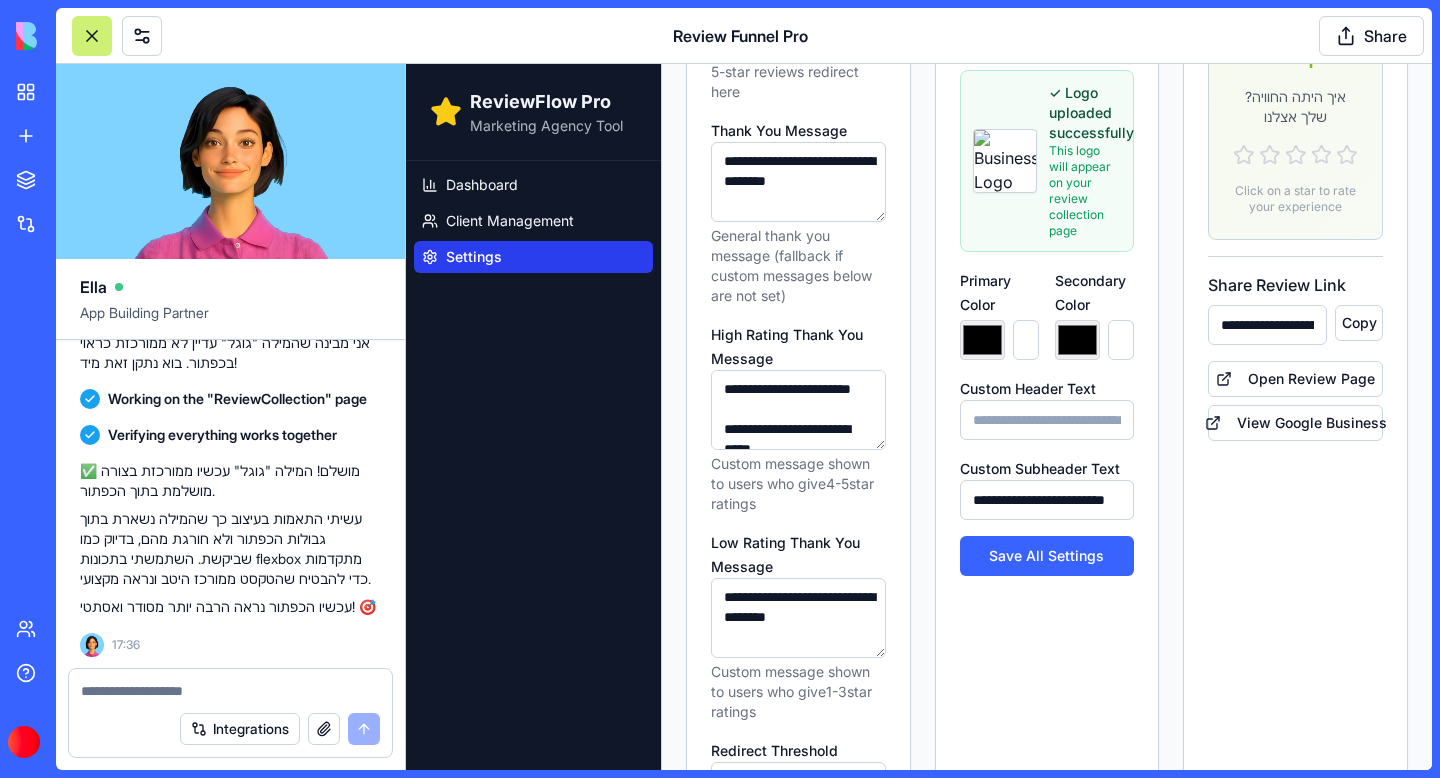 type on "*******" 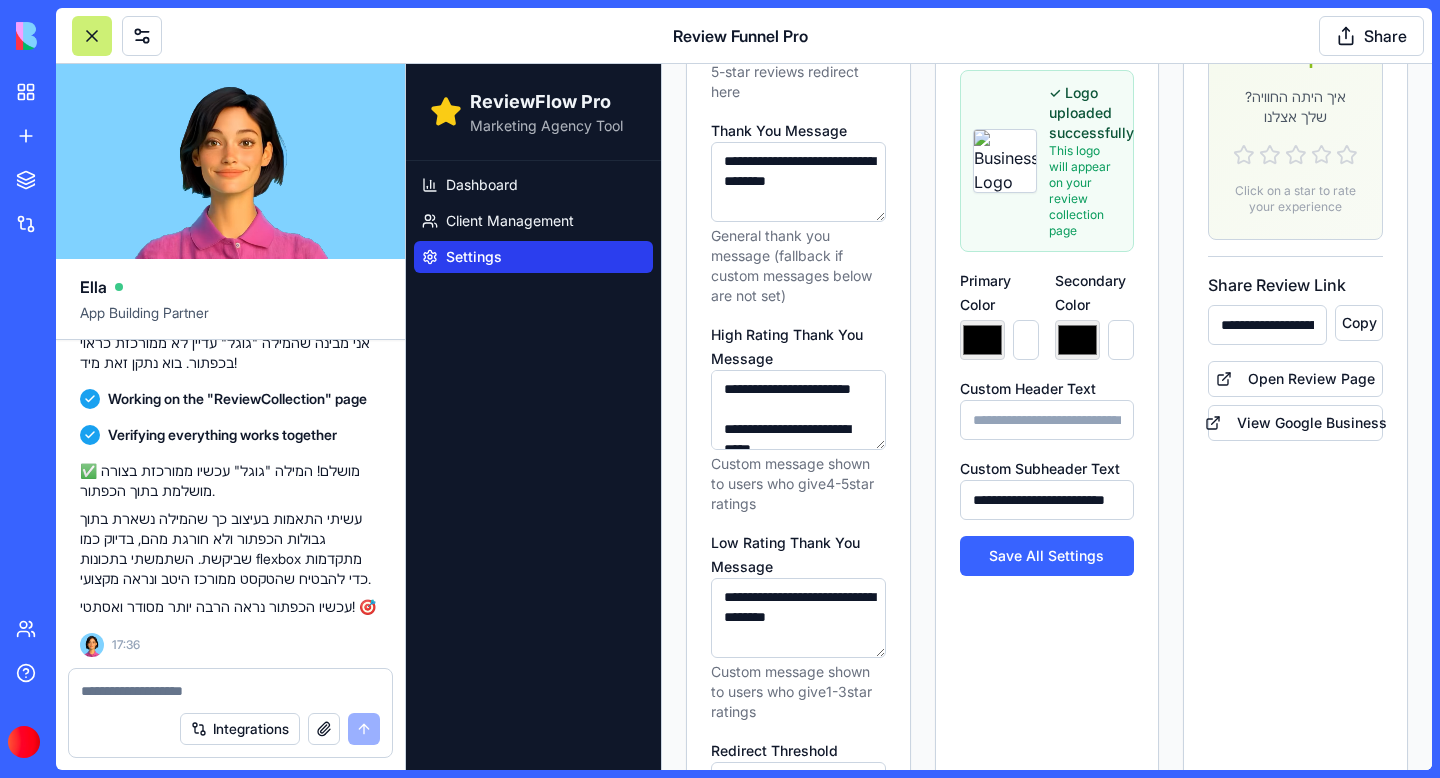 type on "*******" 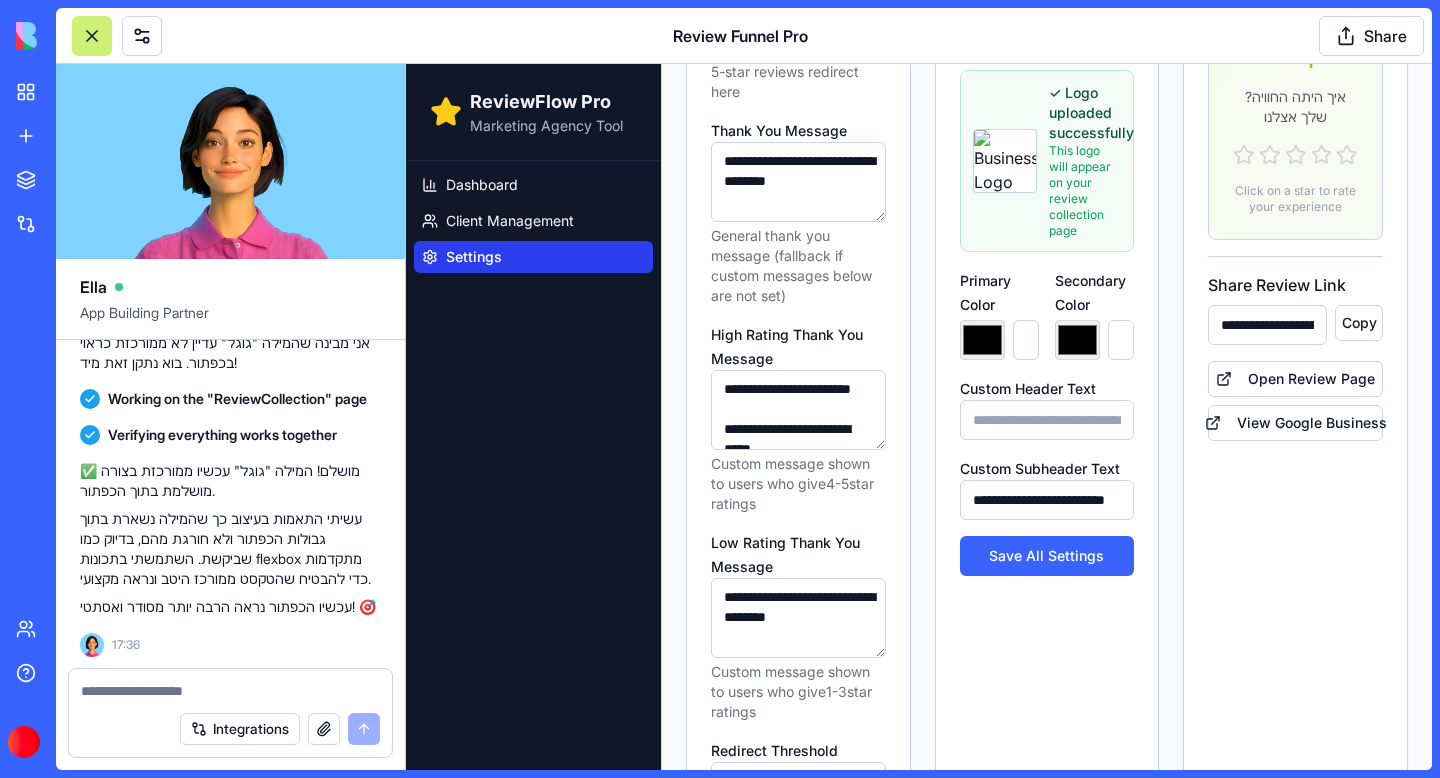 type on "*******" 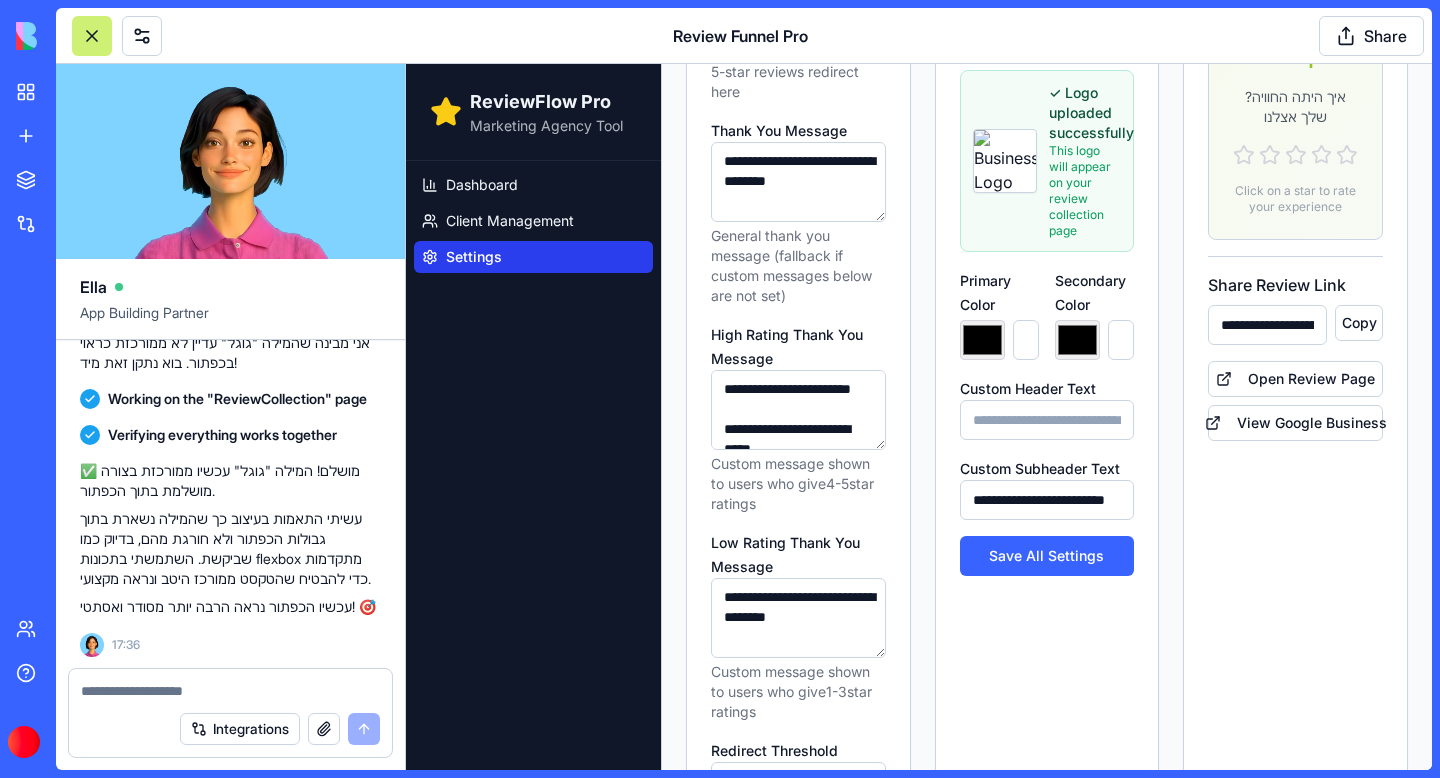 type on "*******" 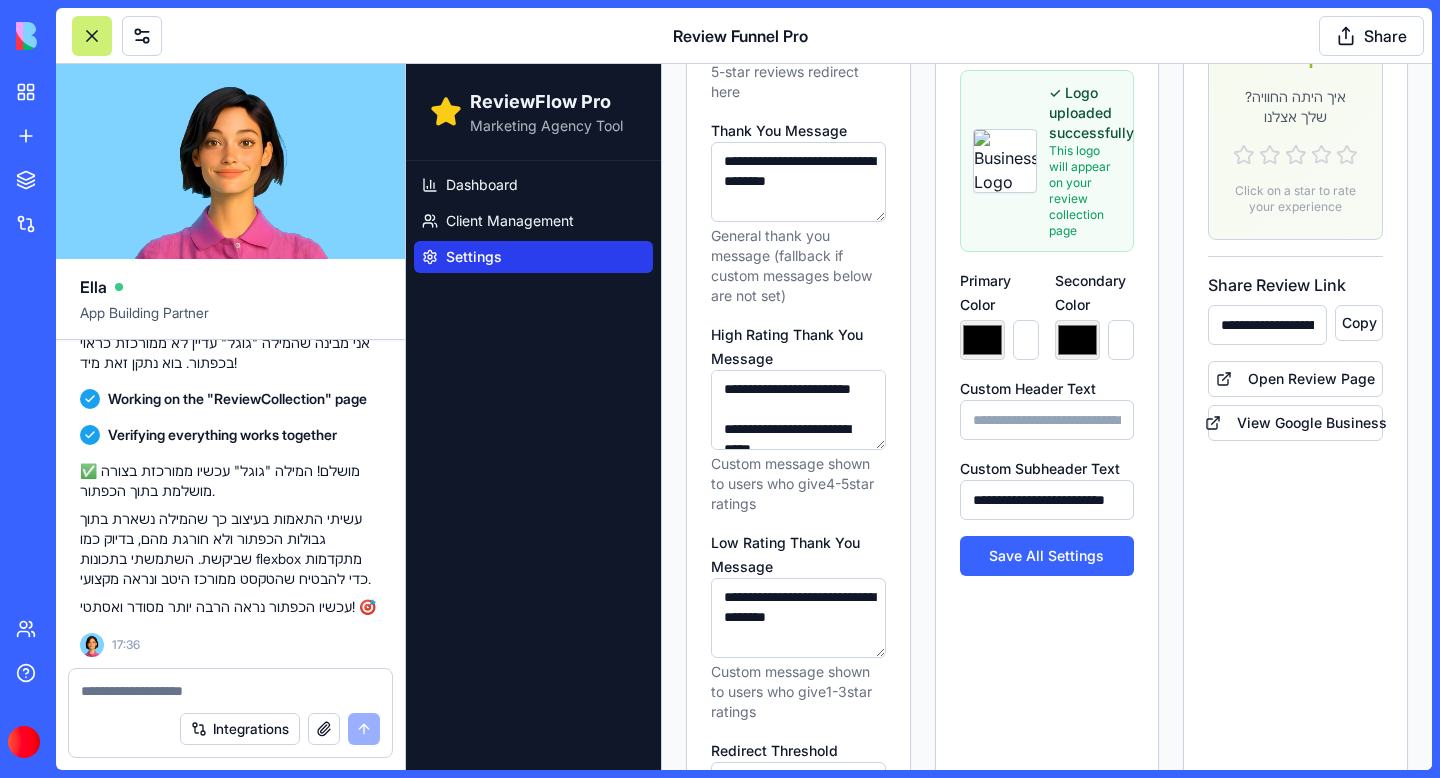 type on "*******" 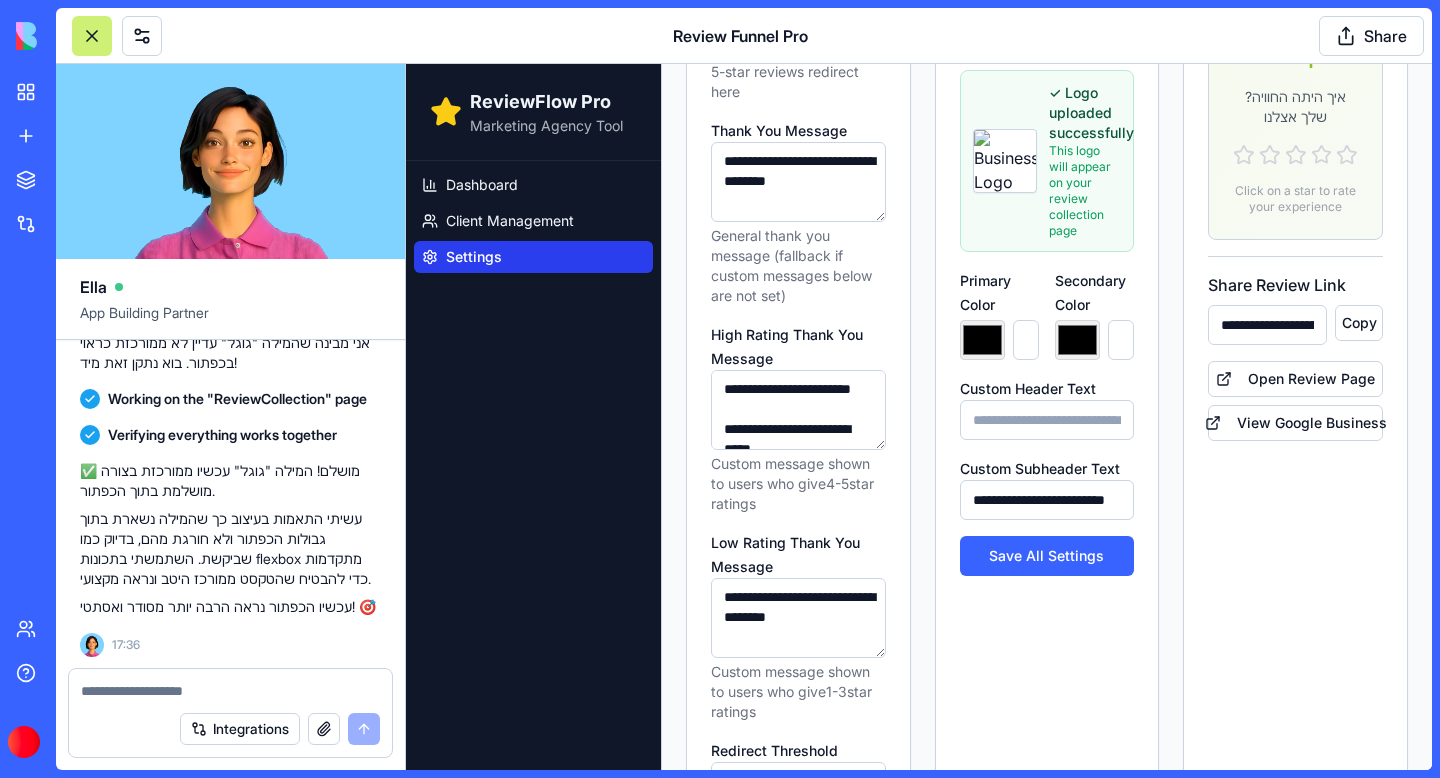 type on "*******" 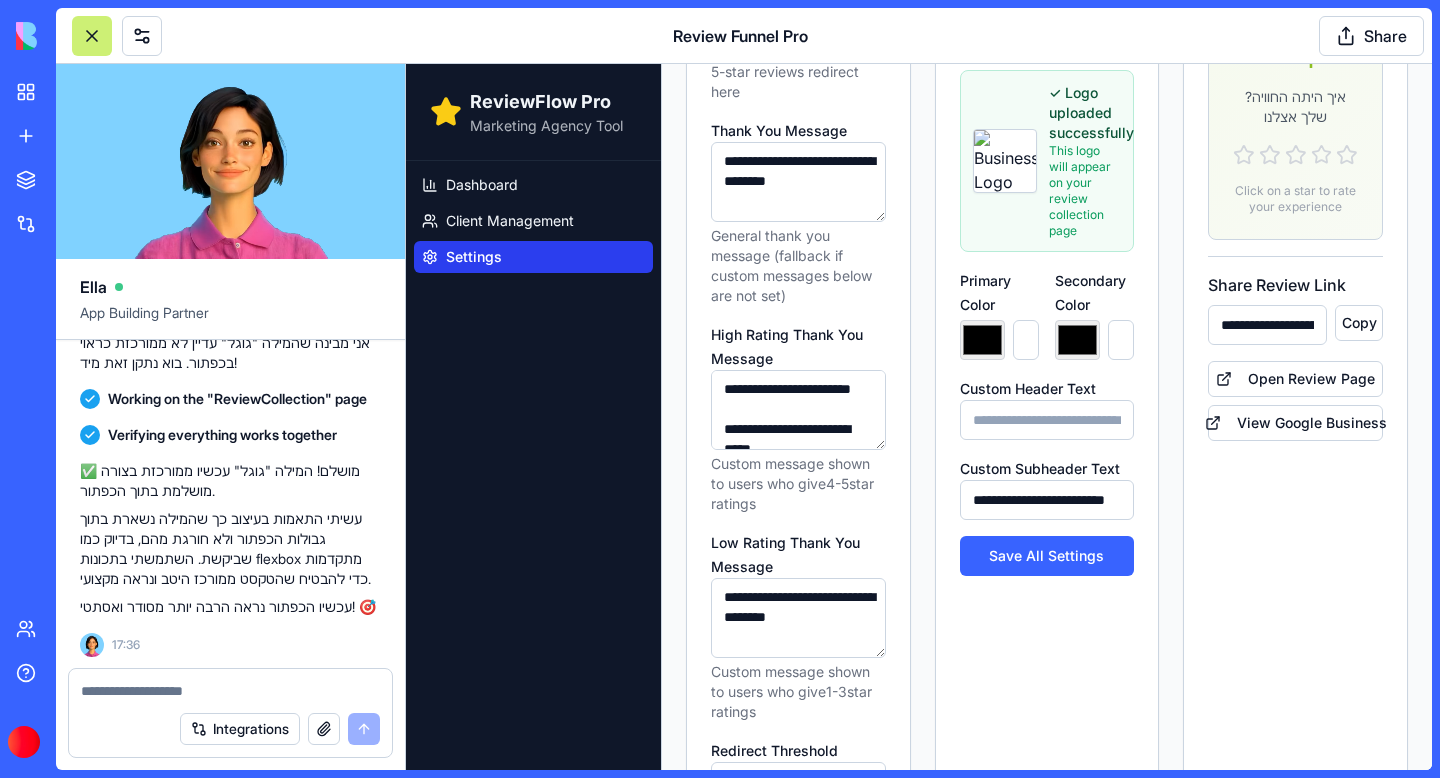 type on "*******" 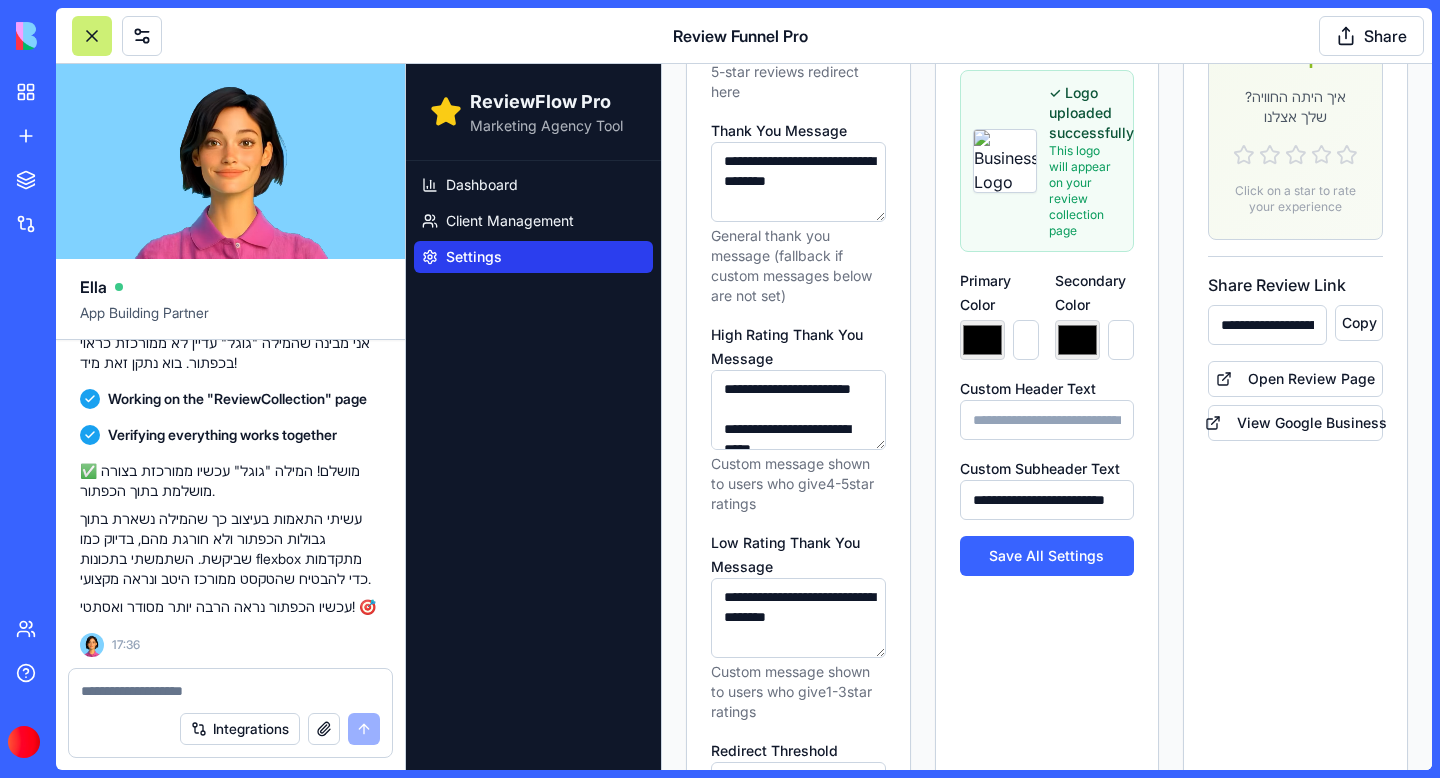 type on "*******" 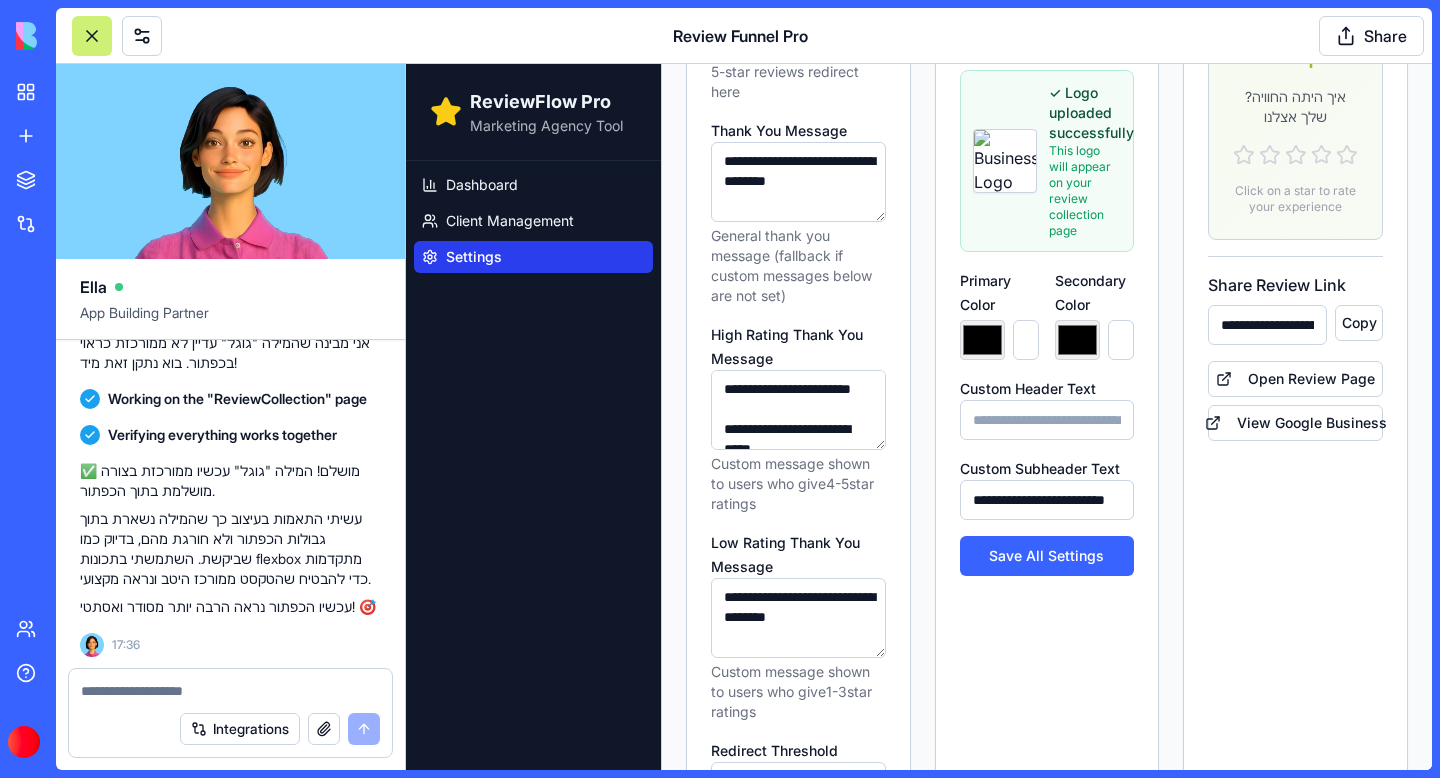 type on "*******" 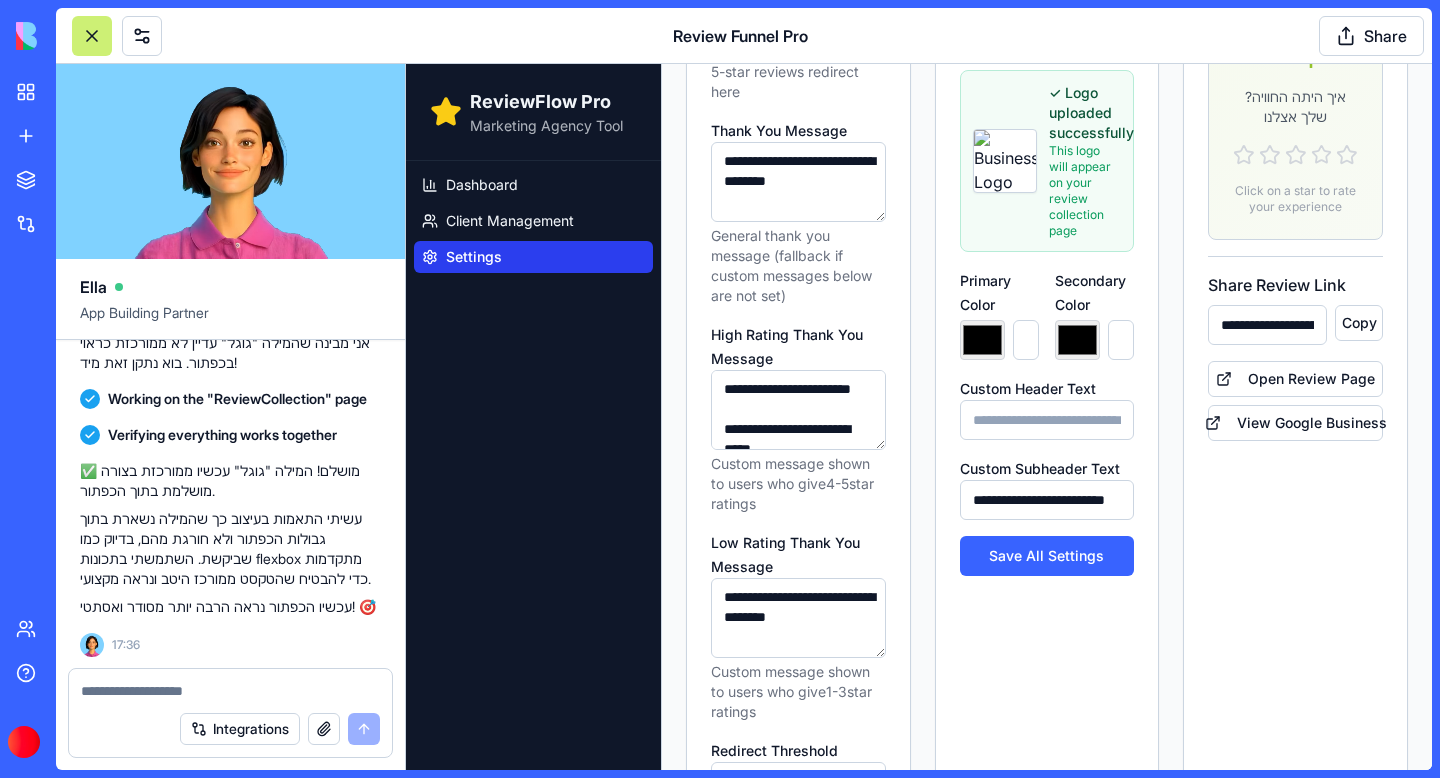 type on "*******" 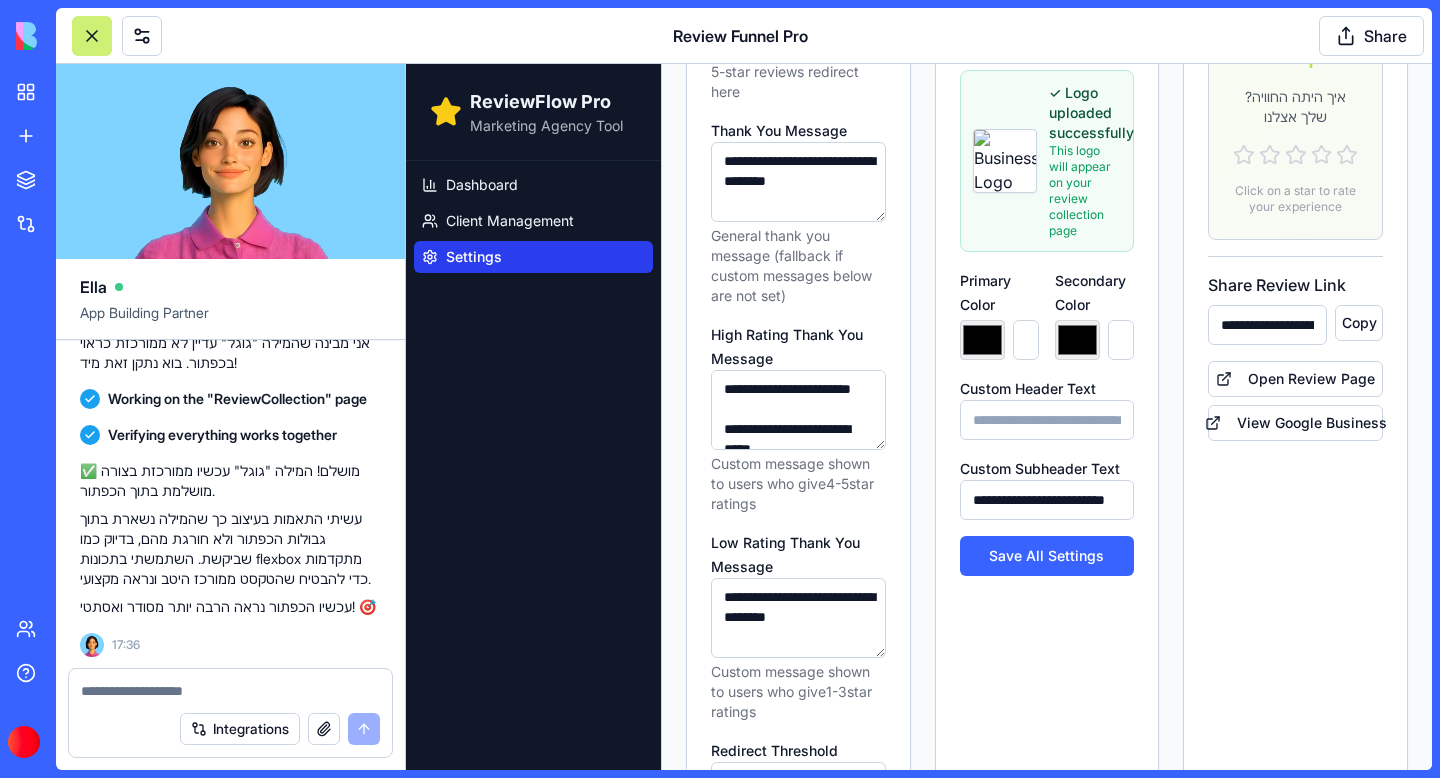 type on "*******" 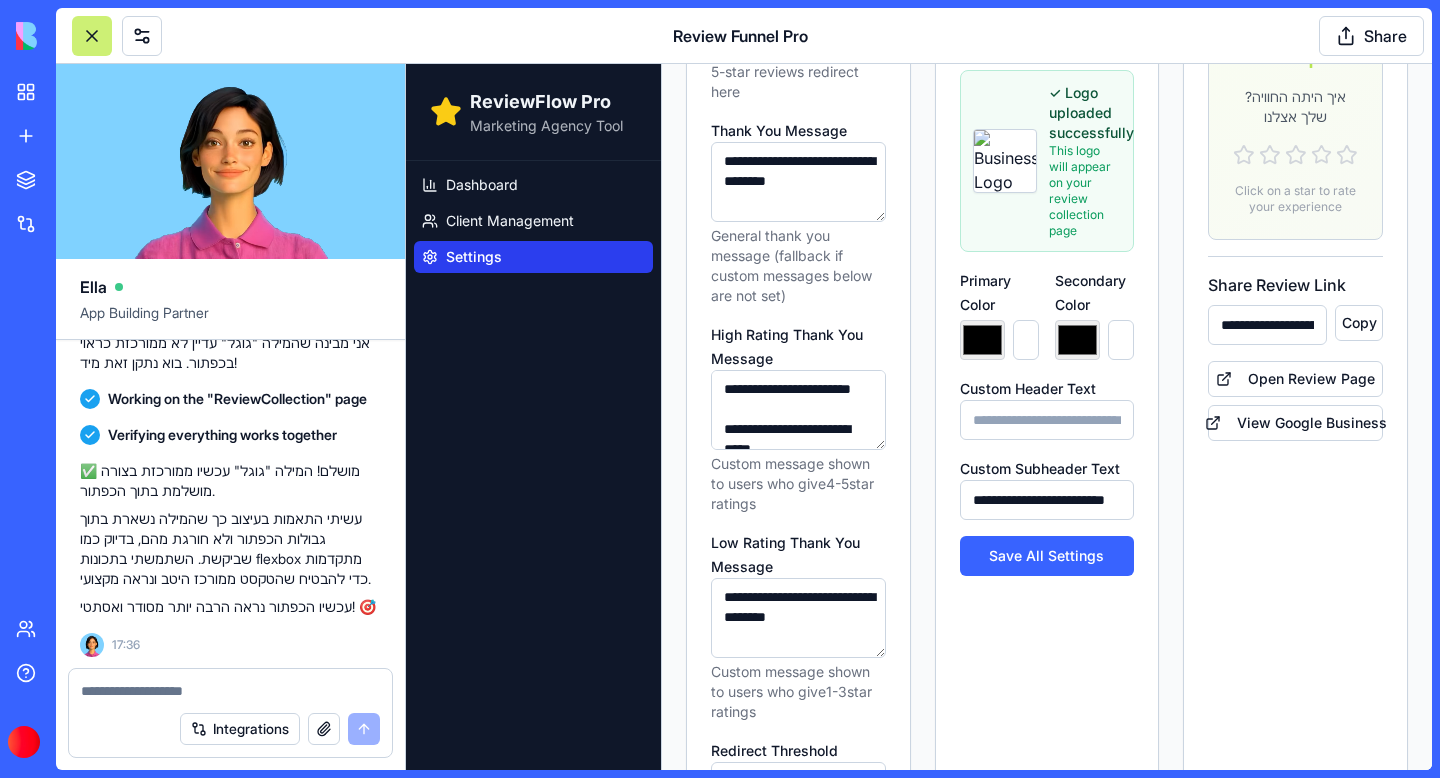 type on "*******" 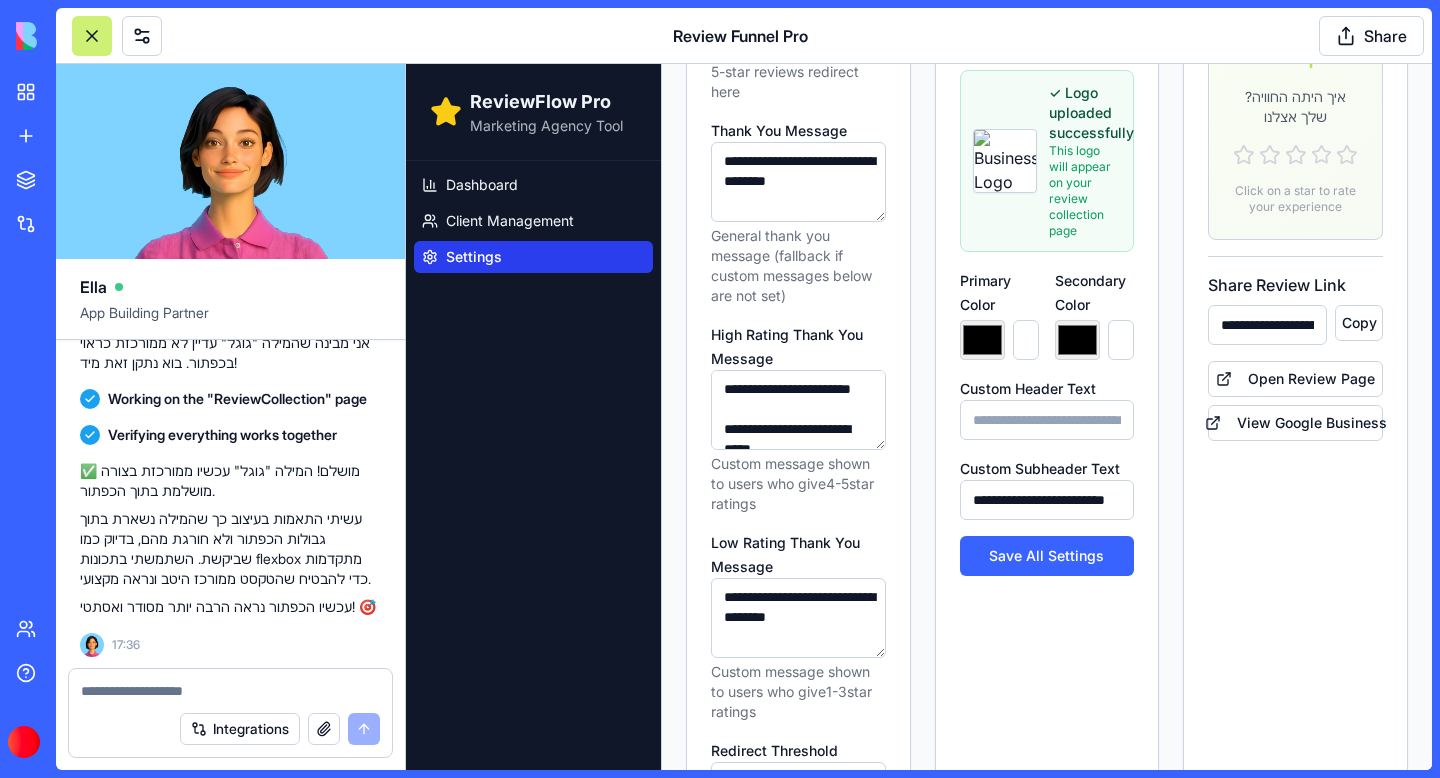 type on "*******" 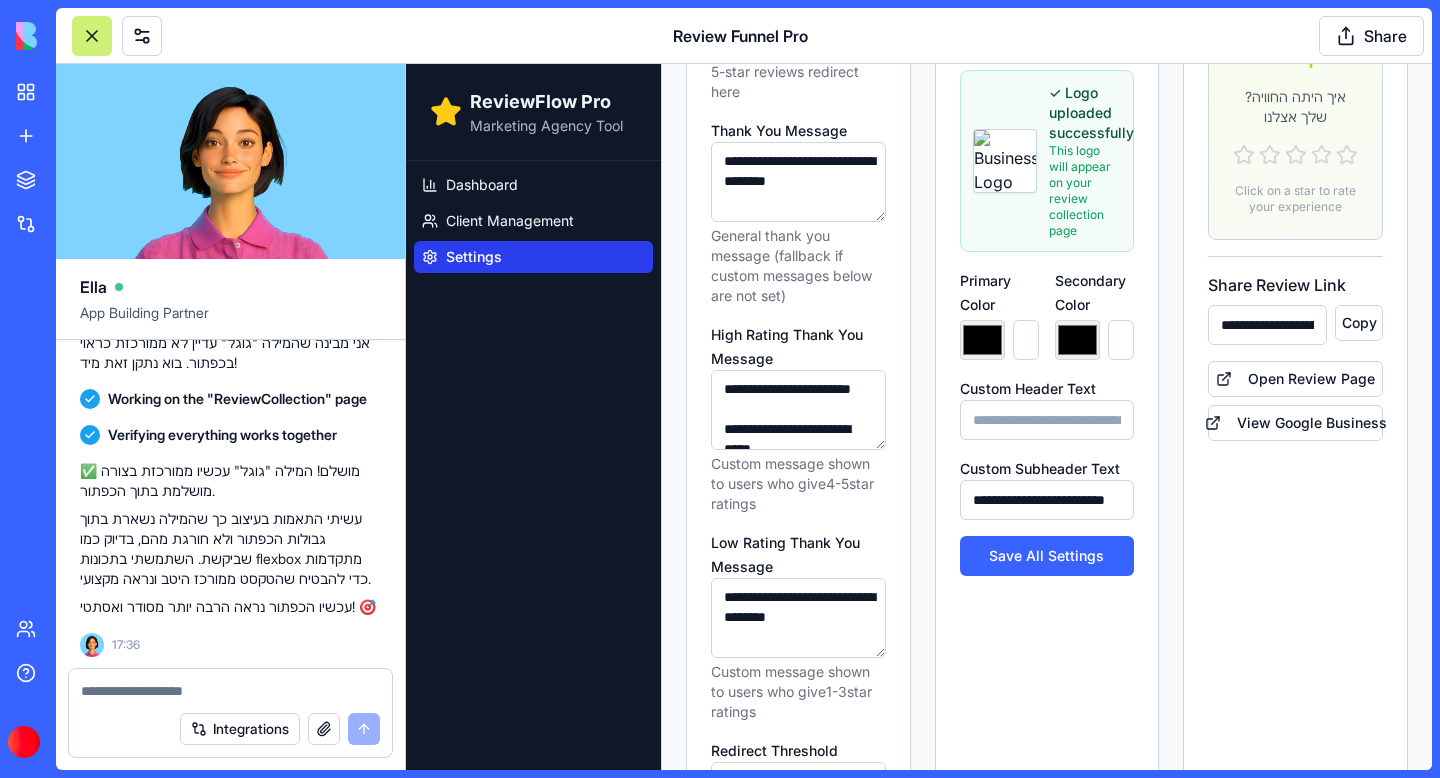 click on "**********" at bounding box center (1047, 529) 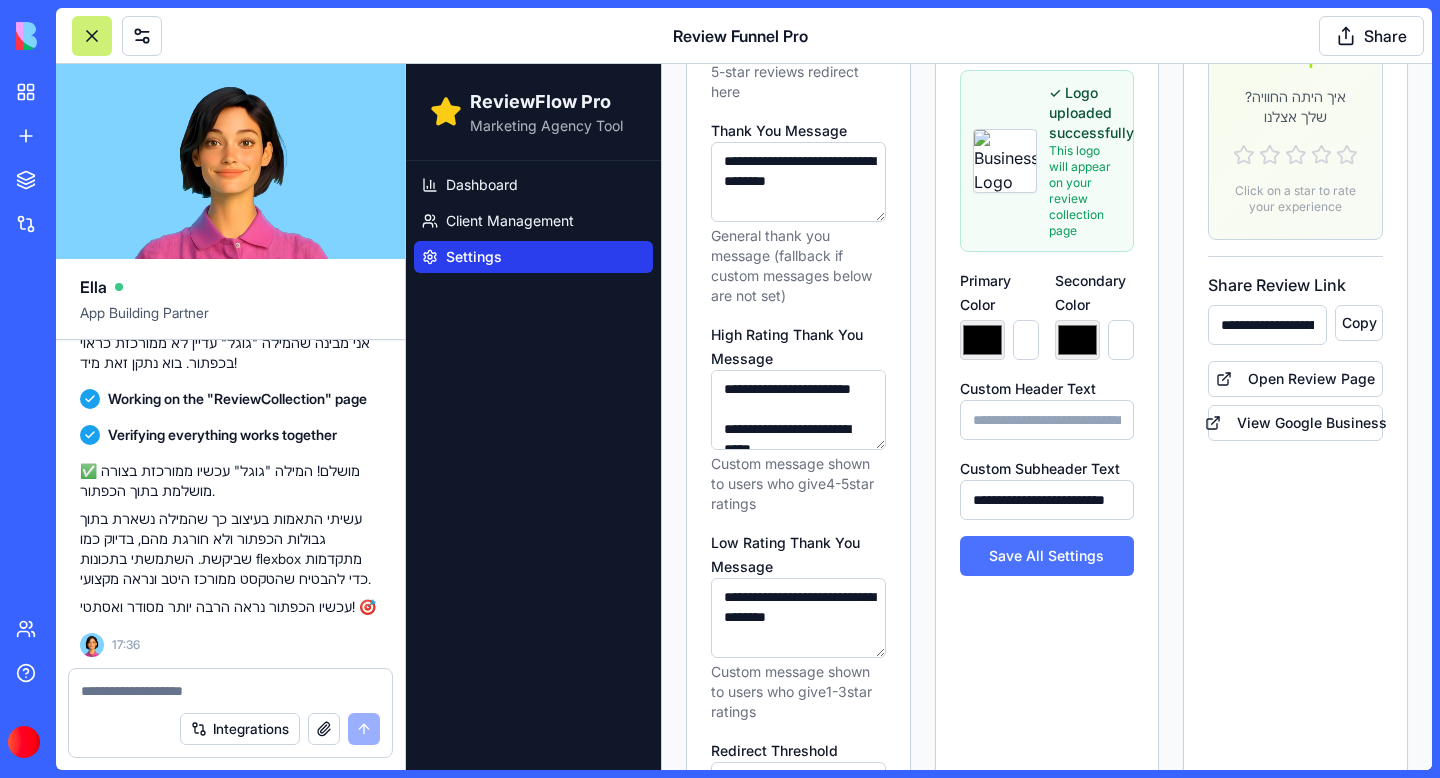 click on "Save All Settings" at bounding box center (1047, 556) 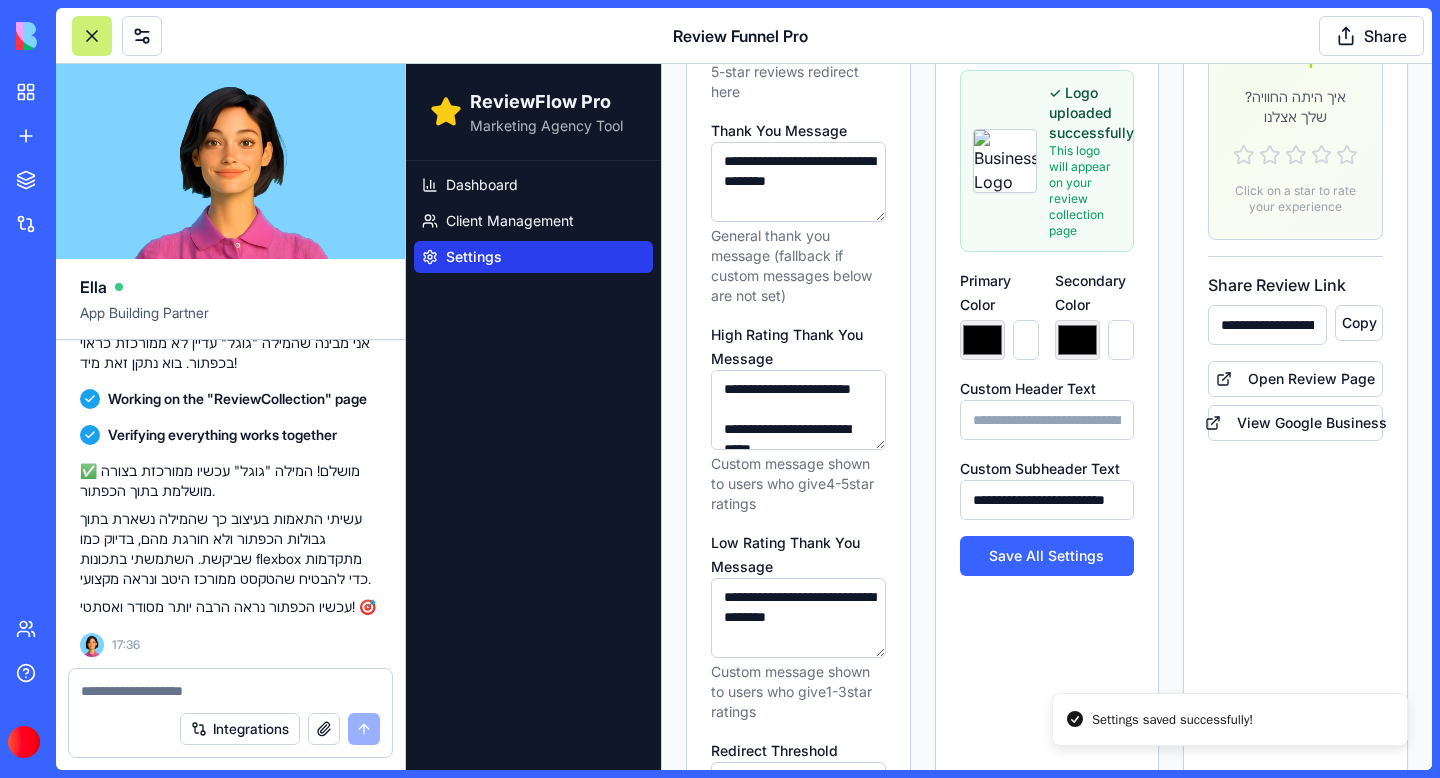 click on "*******" at bounding box center (982, 340) 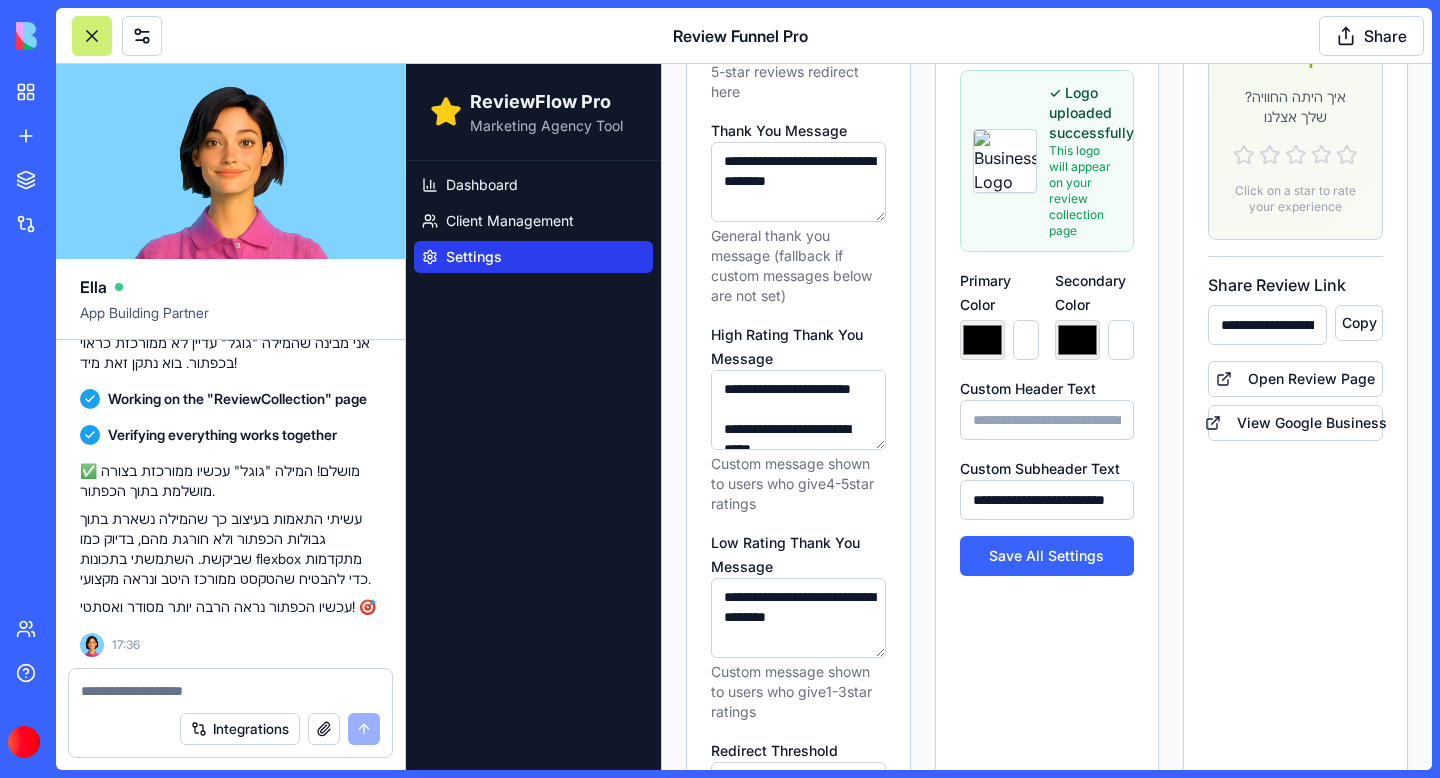 click on "**********" at bounding box center (1047, 529) 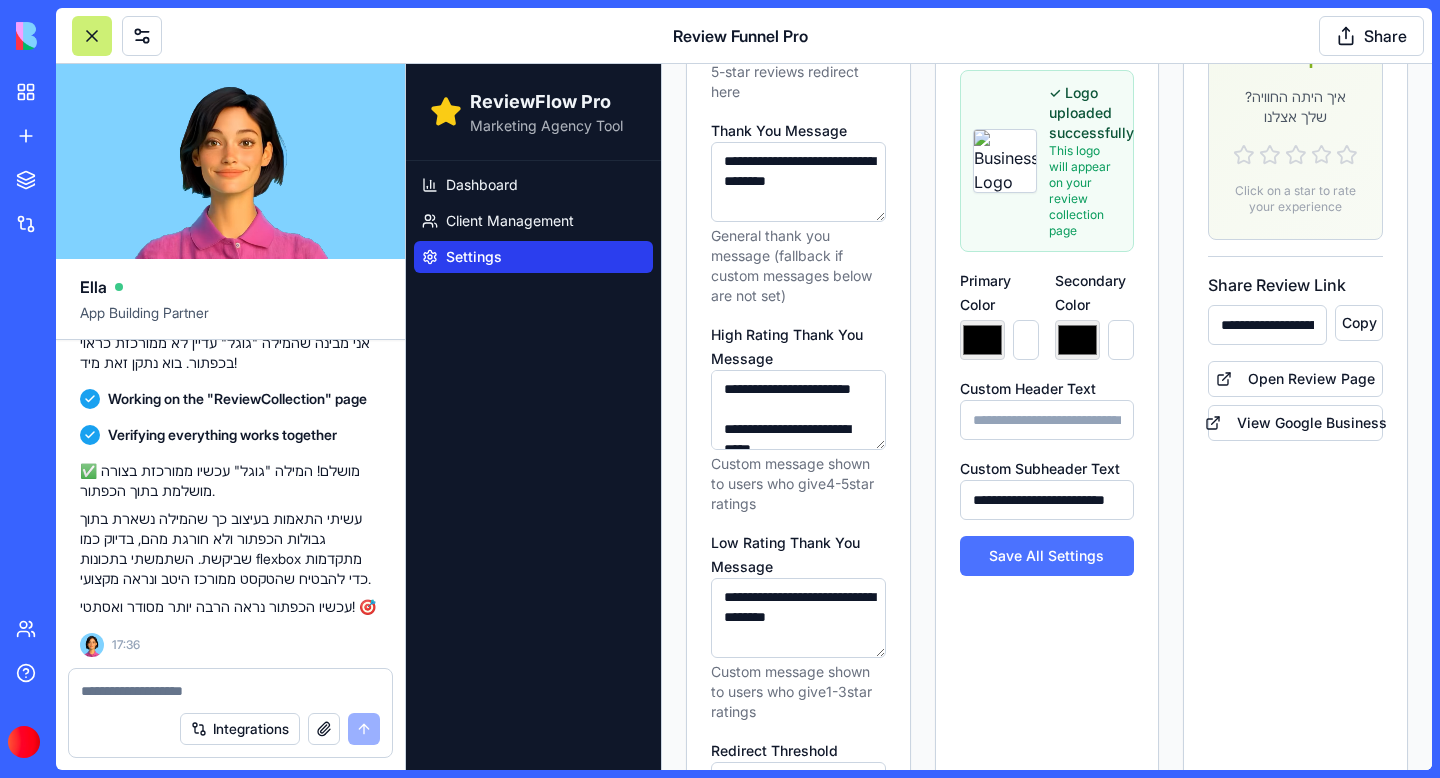 click on "Save All Settings" at bounding box center [1047, 556] 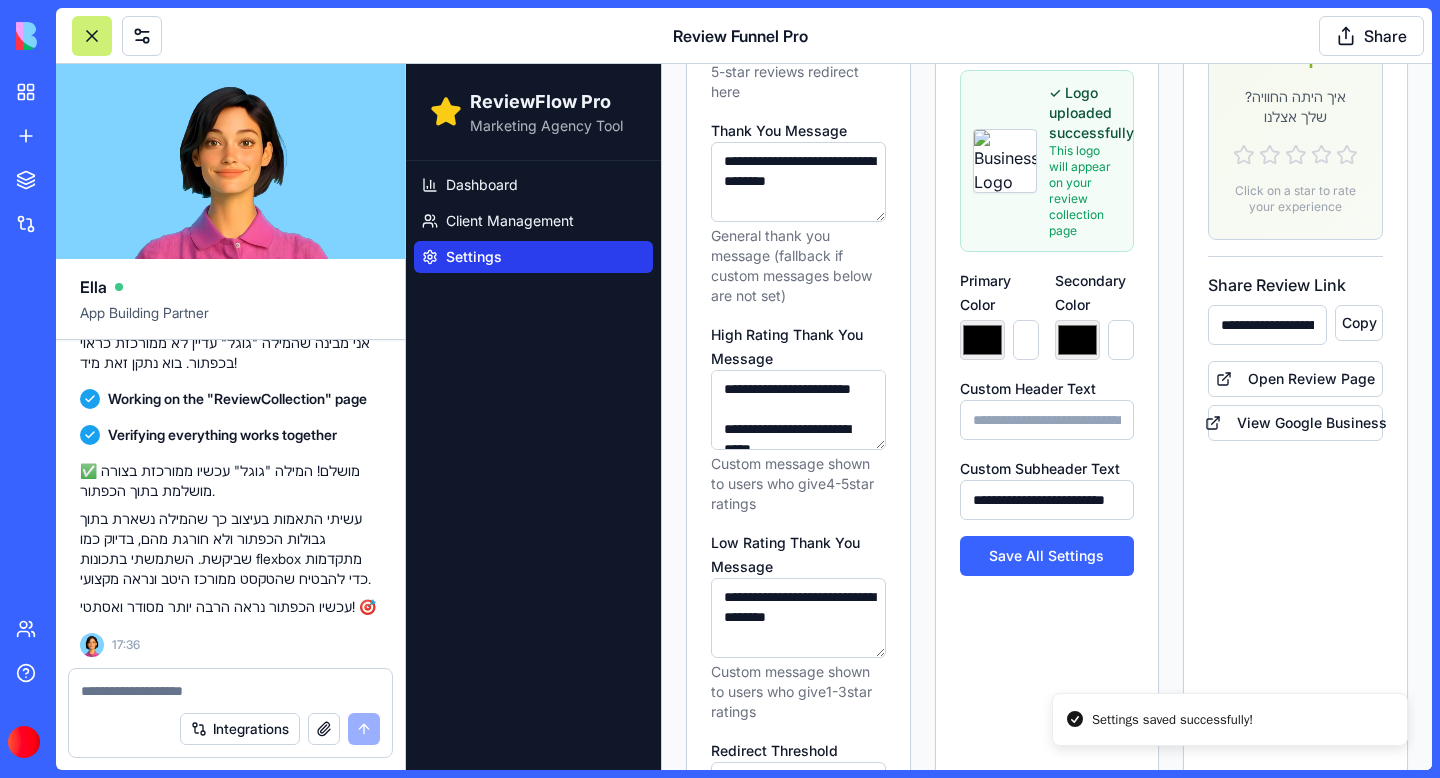scroll, scrollTop: 38, scrollLeft: 0, axis: vertical 